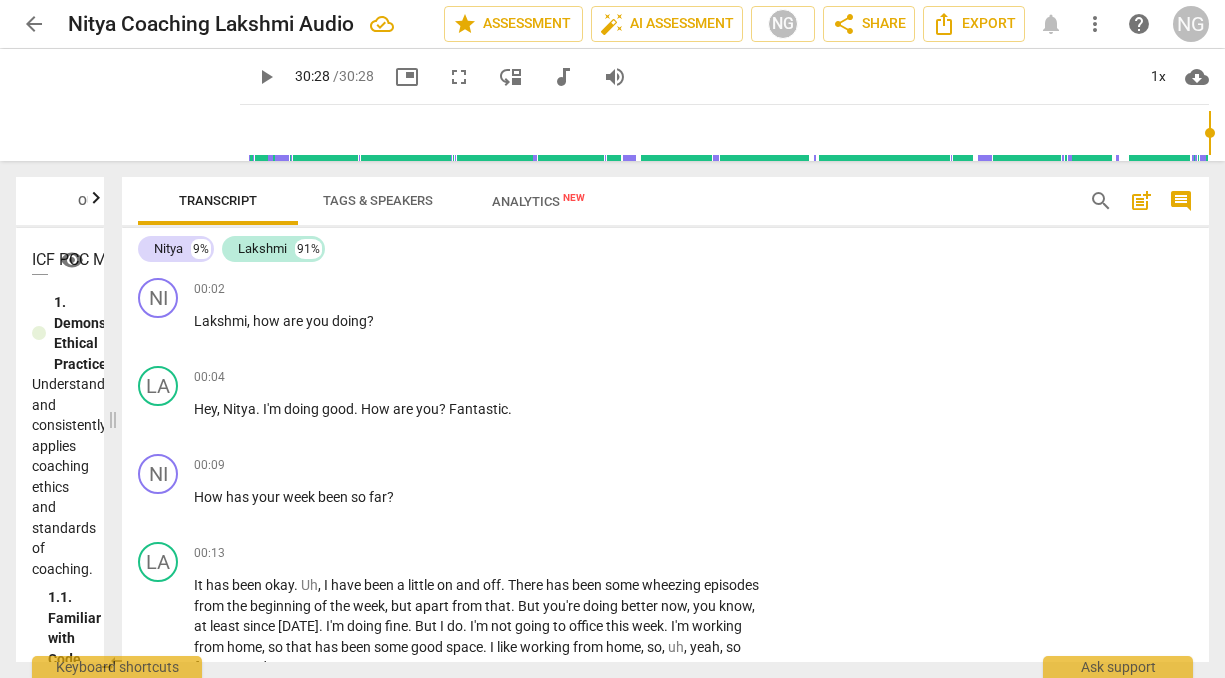 scroll, scrollTop: 0, scrollLeft: 0, axis: both 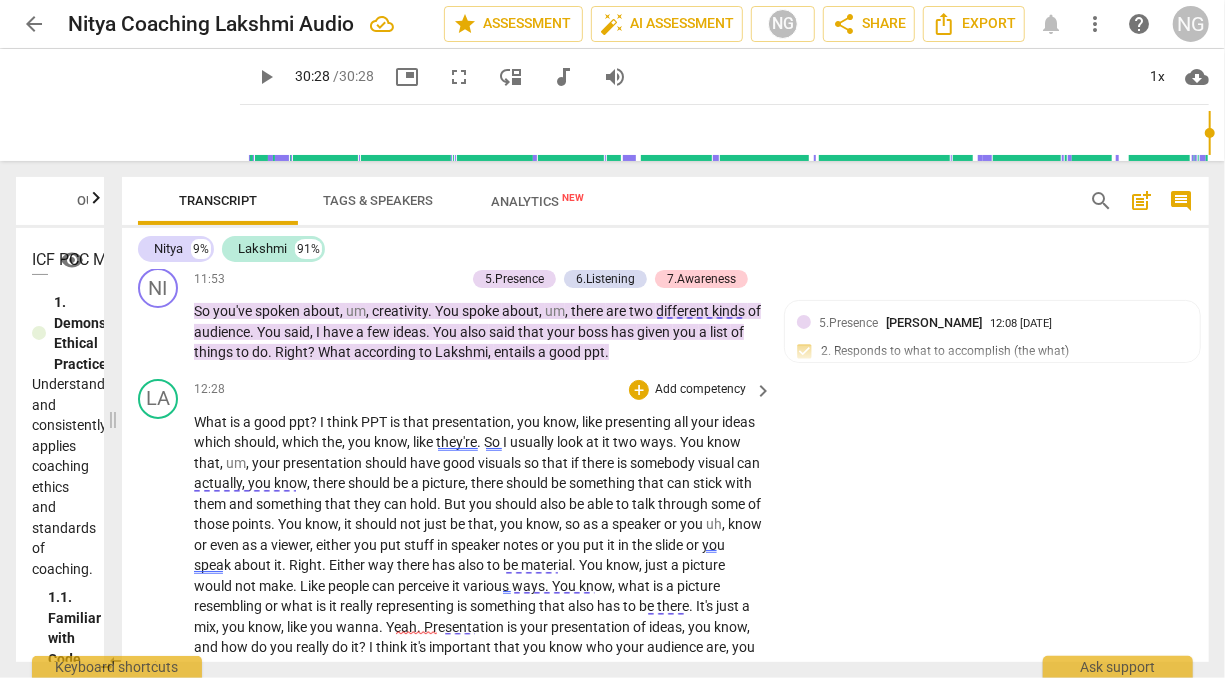 click on "know" at bounding box center [542, 524] 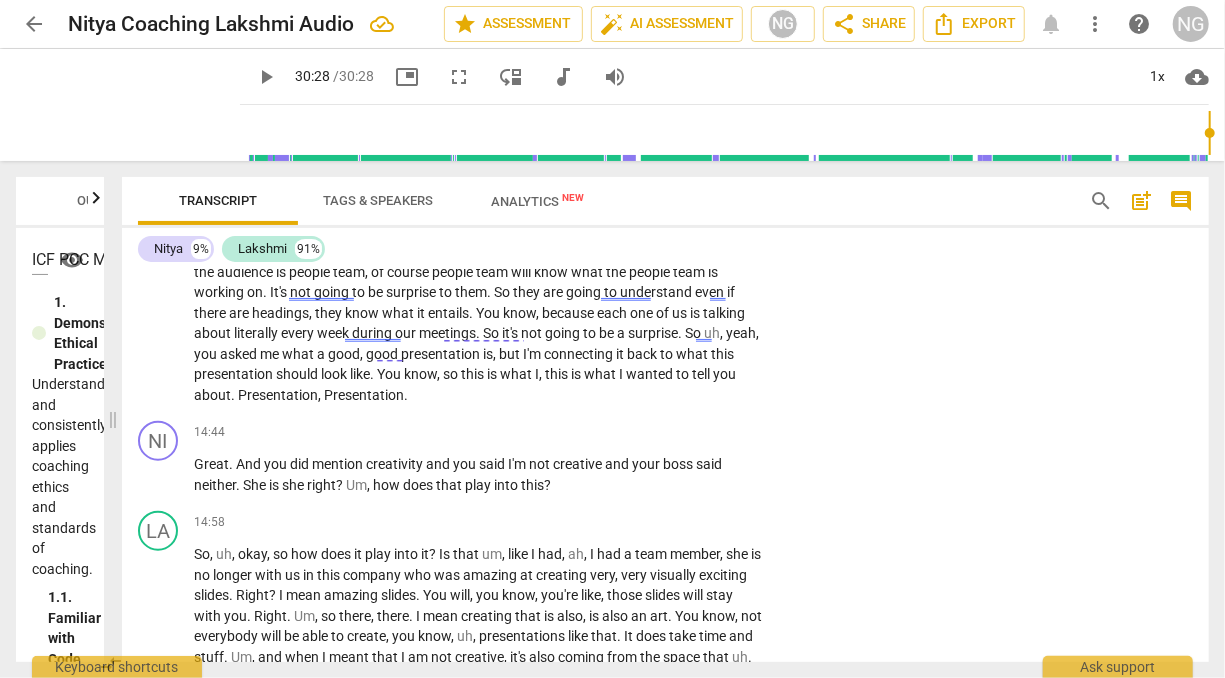 scroll, scrollTop: 4530, scrollLeft: 0, axis: vertical 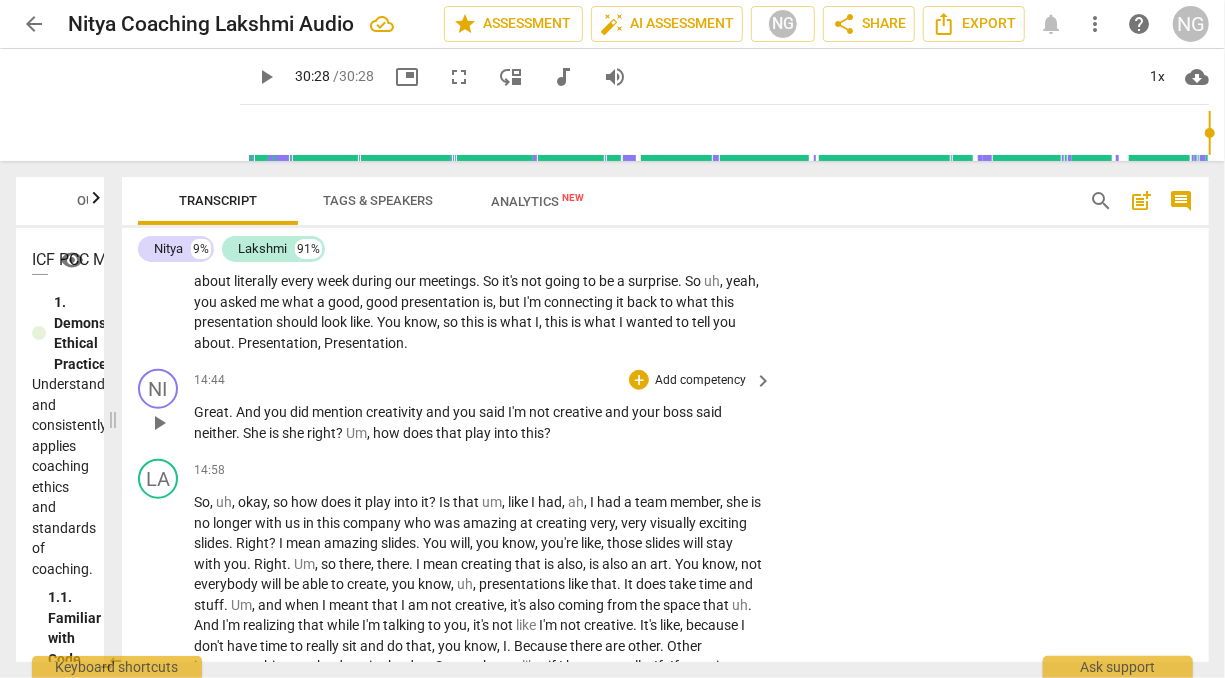 click on "Add competency" at bounding box center (700, 381) 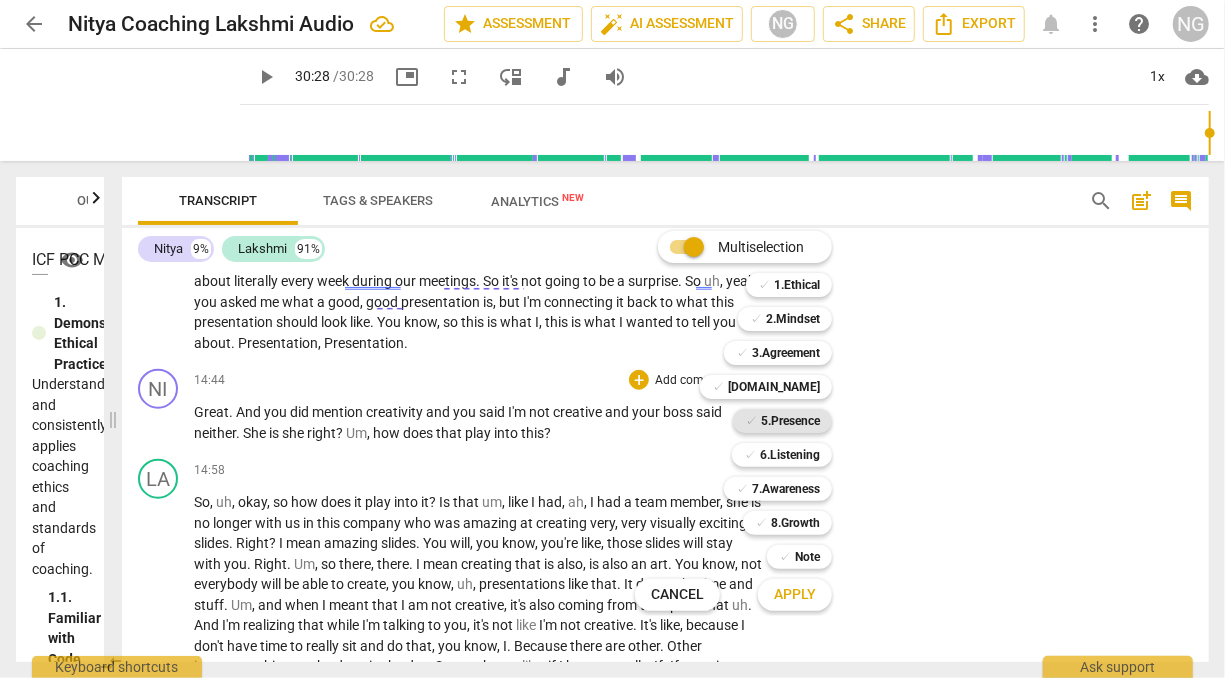 click on "5.Presence" at bounding box center (790, 421) 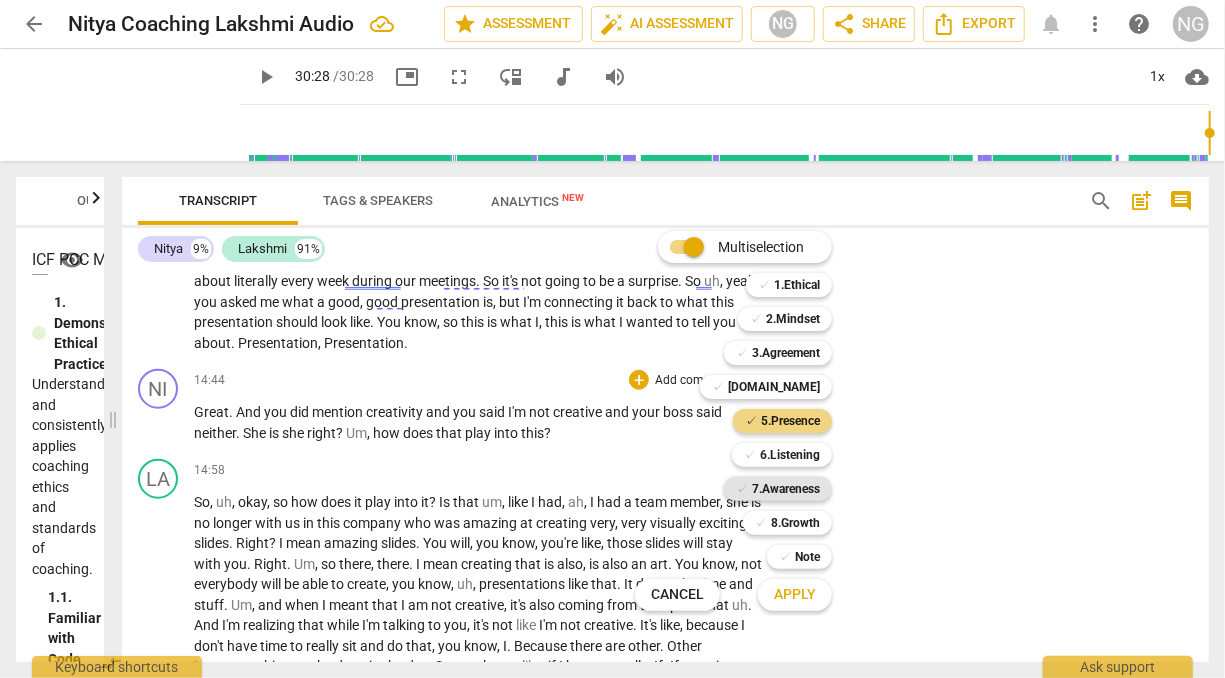 click on "7.Awareness" at bounding box center (786, 489) 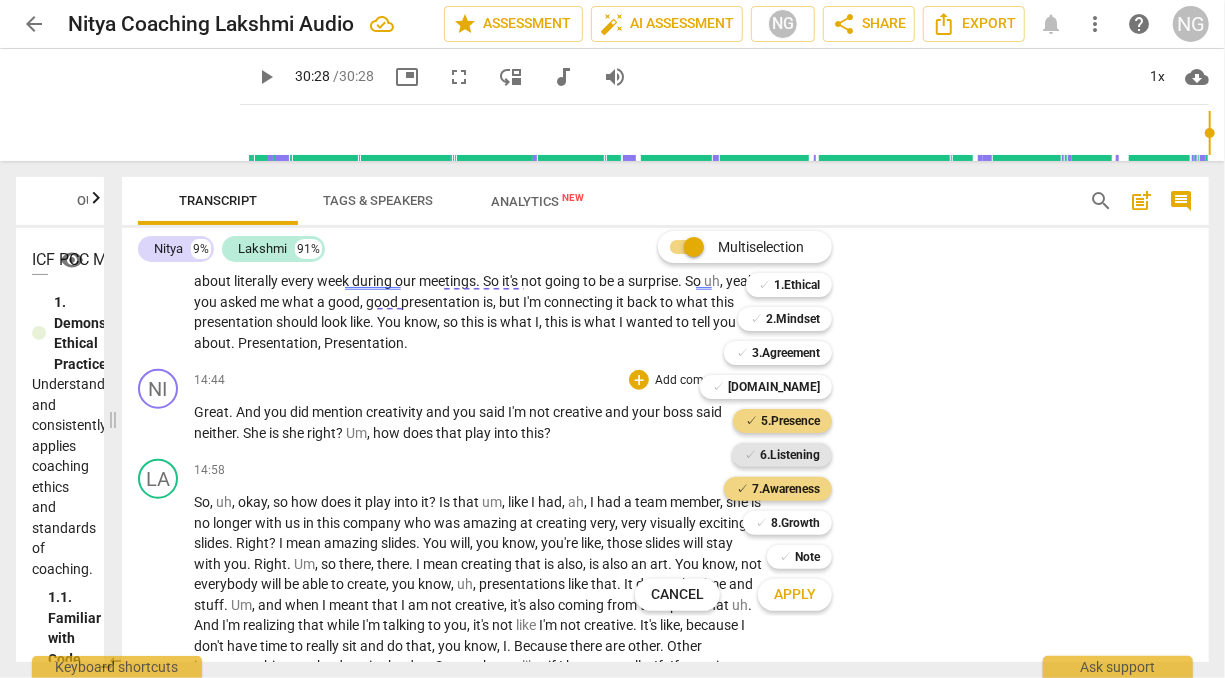 click on "6.Listening" at bounding box center [790, 455] 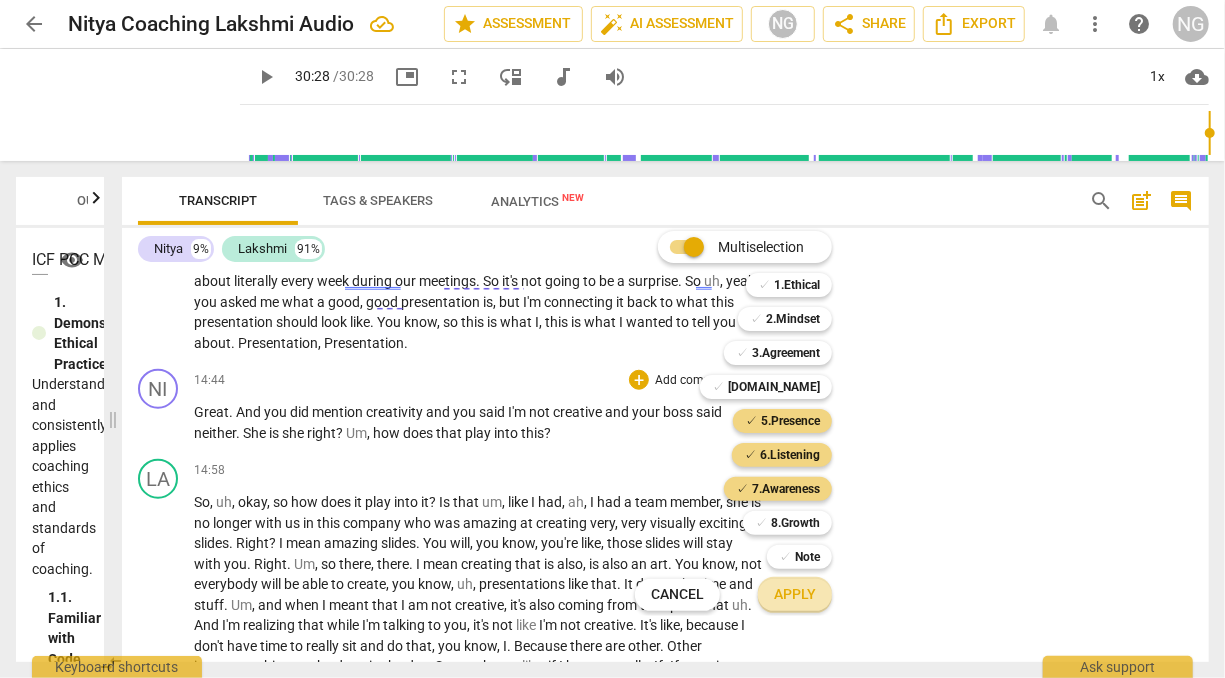 click on "Apply" at bounding box center (795, 595) 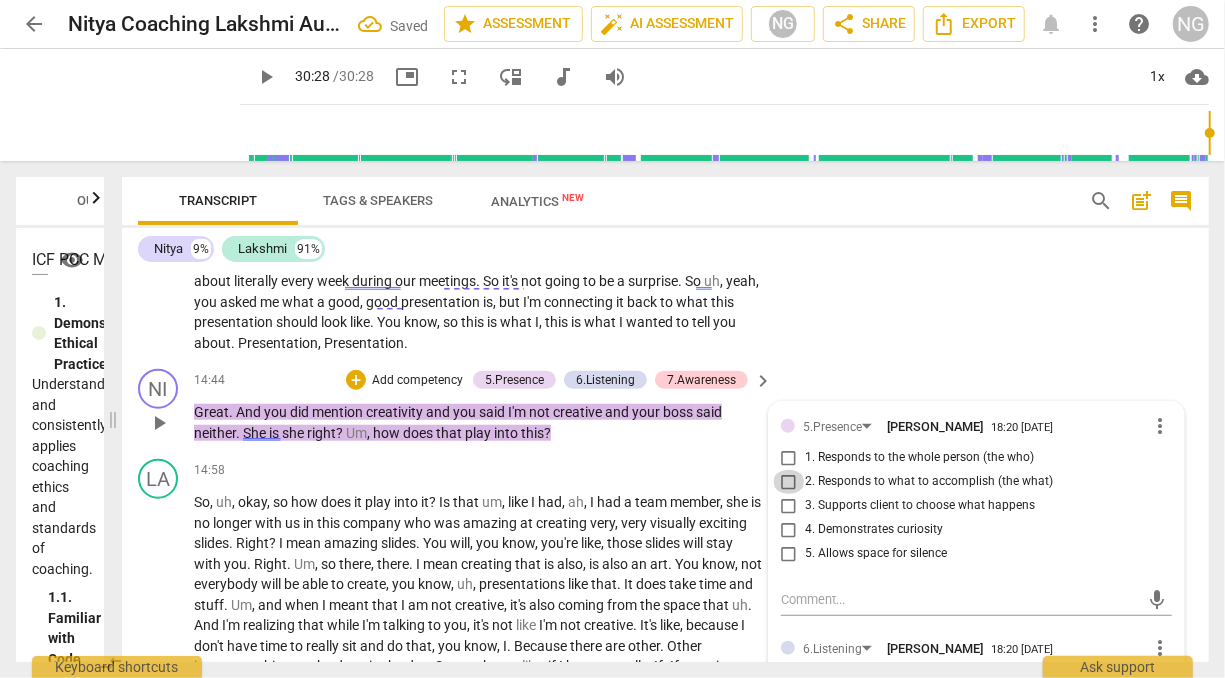 click on "2. Responds to what to accomplish (the what)" at bounding box center [789, 482] 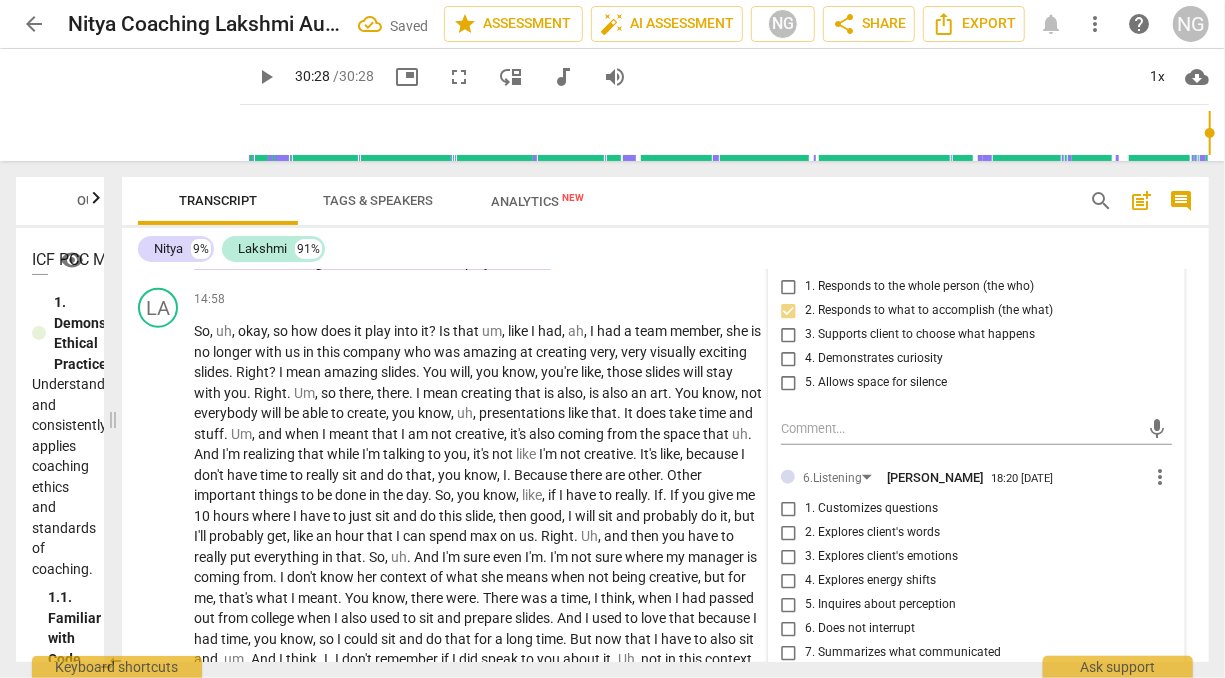 scroll, scrollTop: 4649, scrollLeft: 0, axis: vertical 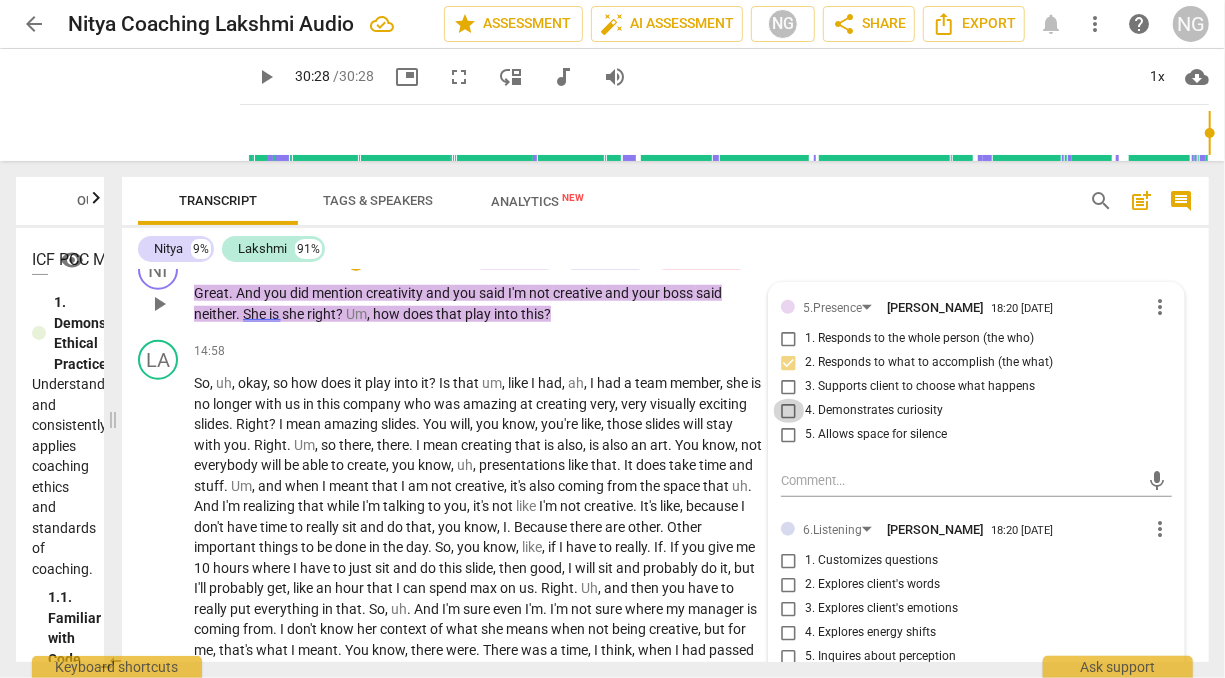 click on "4. Demonstrates curiosity" at bounding box center [789, 411] 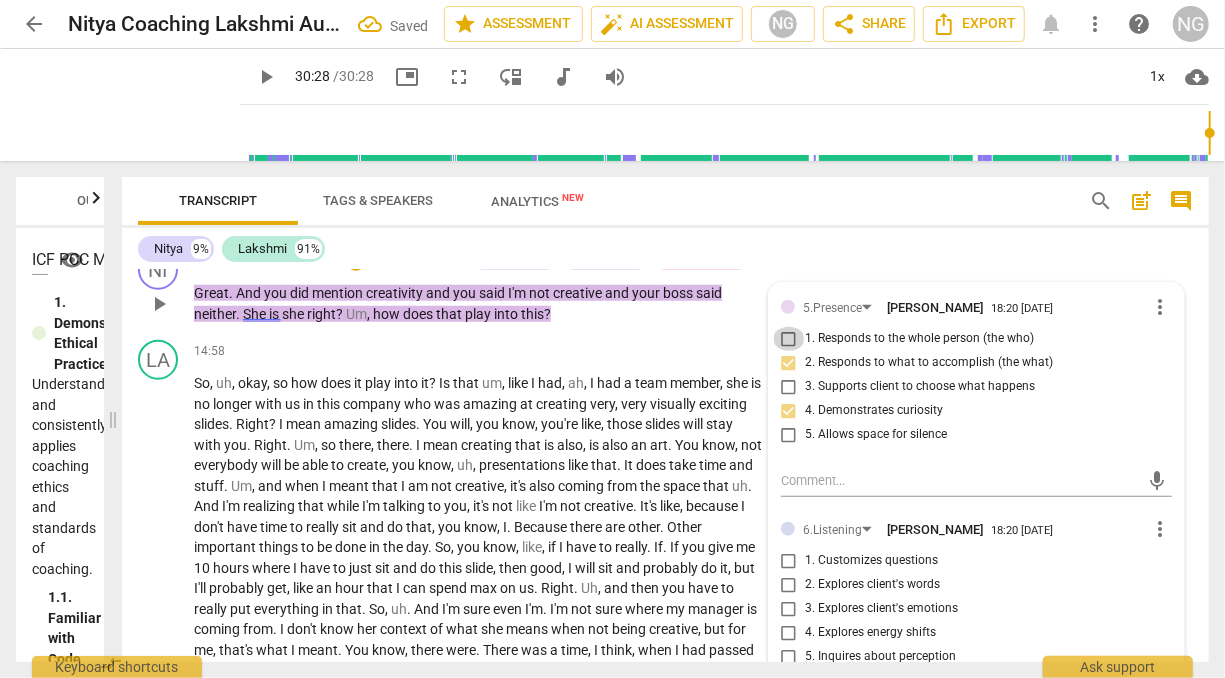 click on "1. Responds to the whole person (the who)" at bounding box center [789, 339] 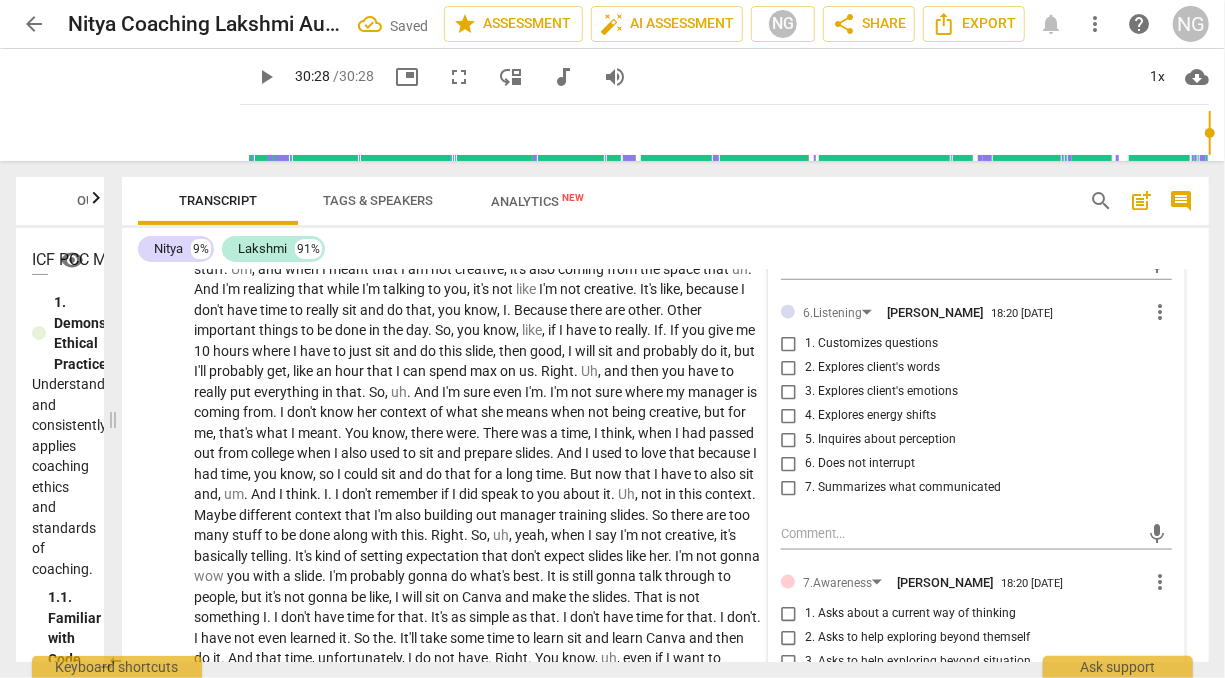 scroll, scrollTop: 4868, scrollLeft: 0, axis: vertical 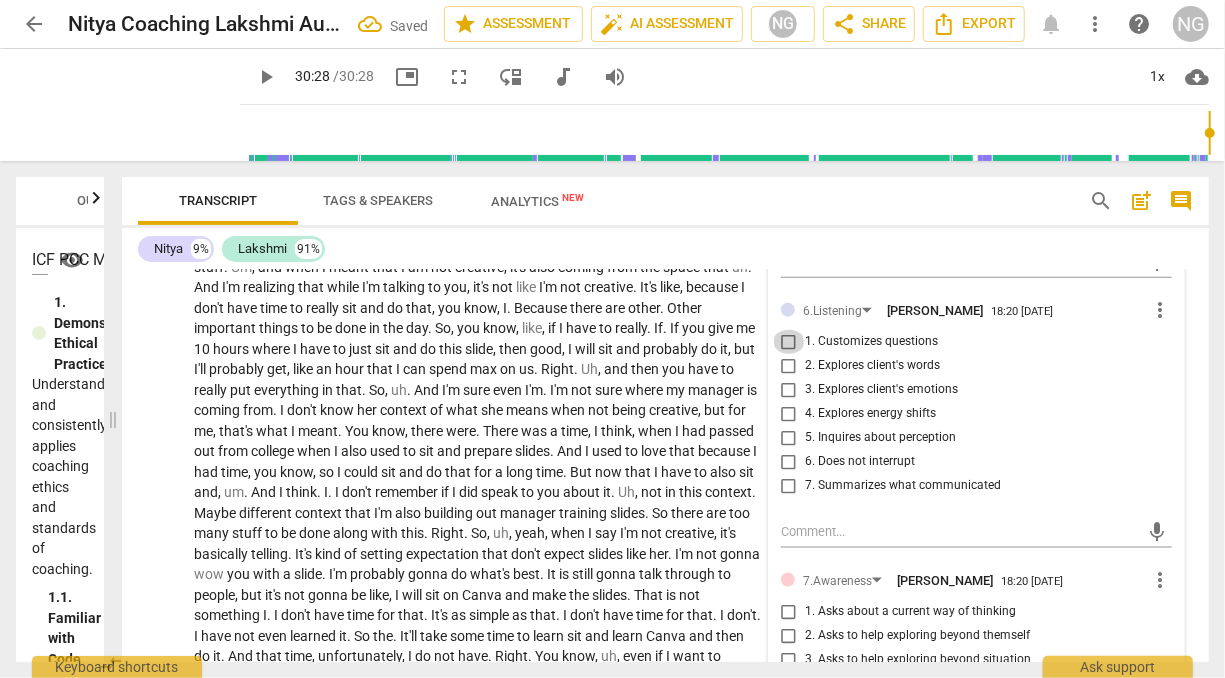 click on "1. Customizes questions" at bounding box center [789, 342] 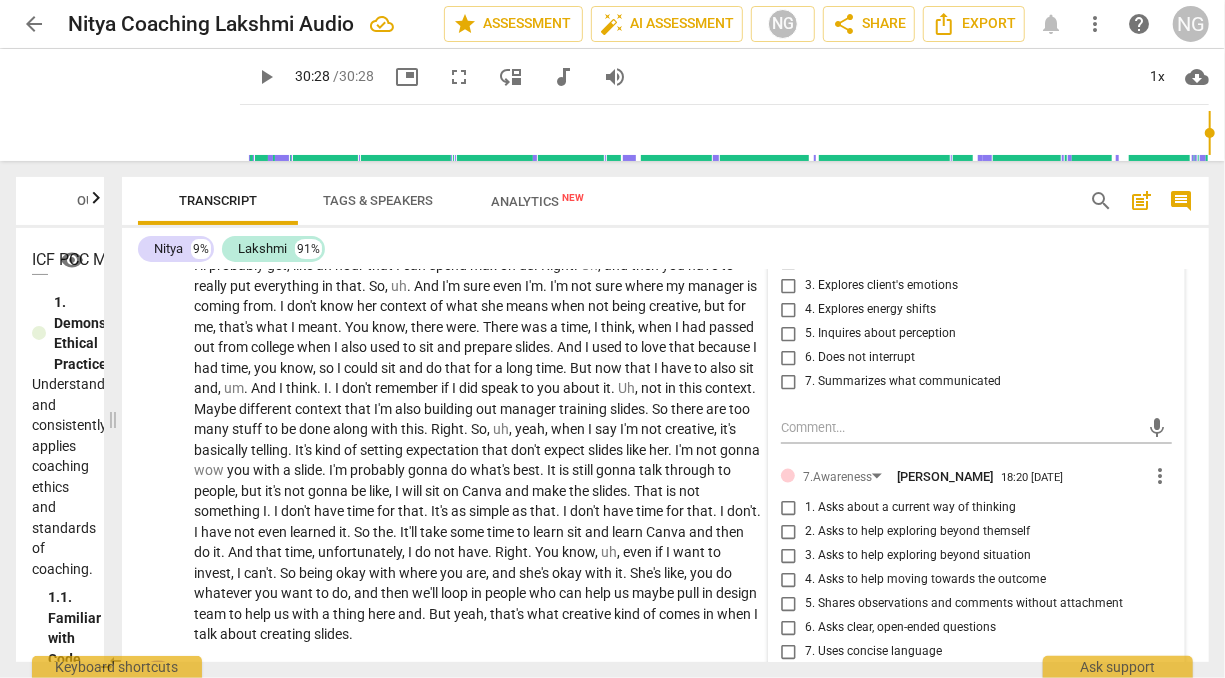 scroll, scrollTop: 4985, scrollLeft: 0, axis: vertical 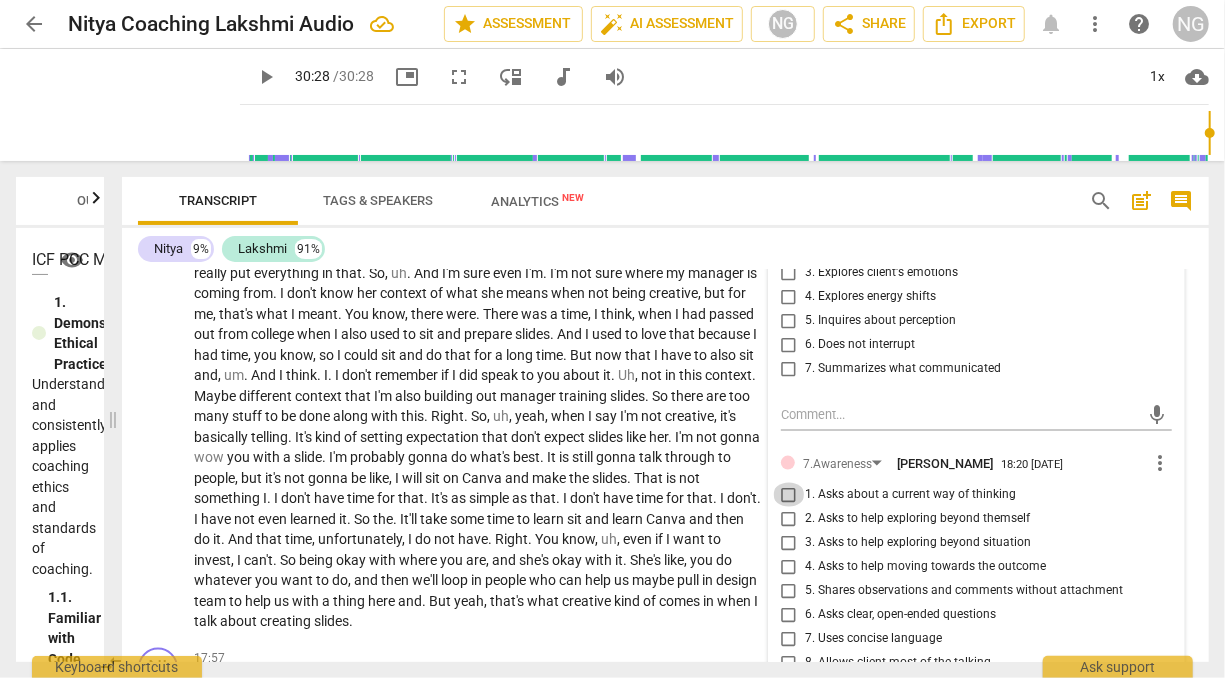 click on "1. Asks about a current way of thinking" at bounding box center (789, 495) 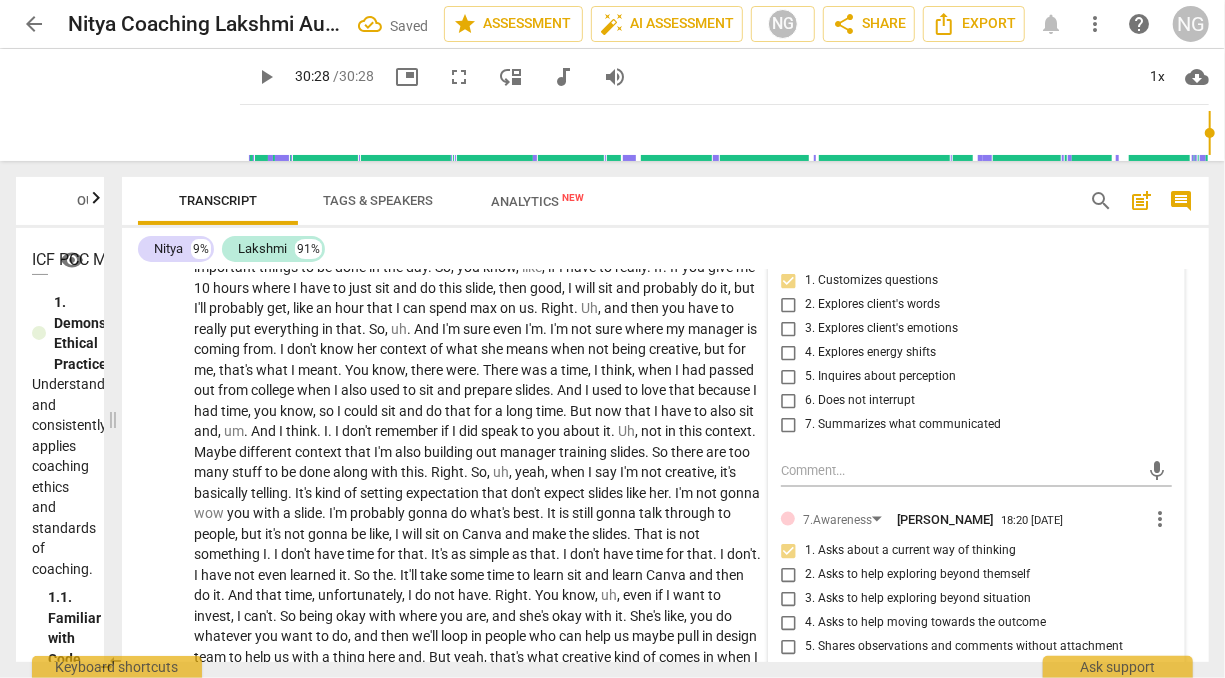 scroll, scrollTop: 4930, scrollLeft: 0, axis: vertical 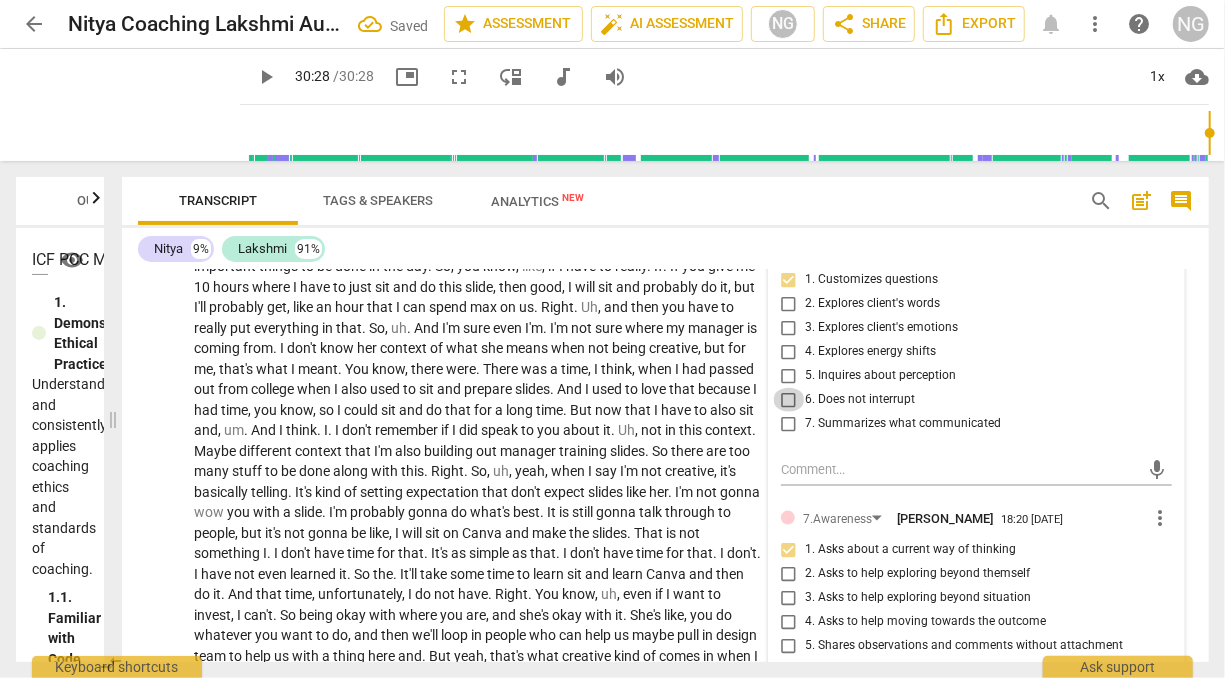 click on "6. Does not interrupt" at bounding box center (789, 400) 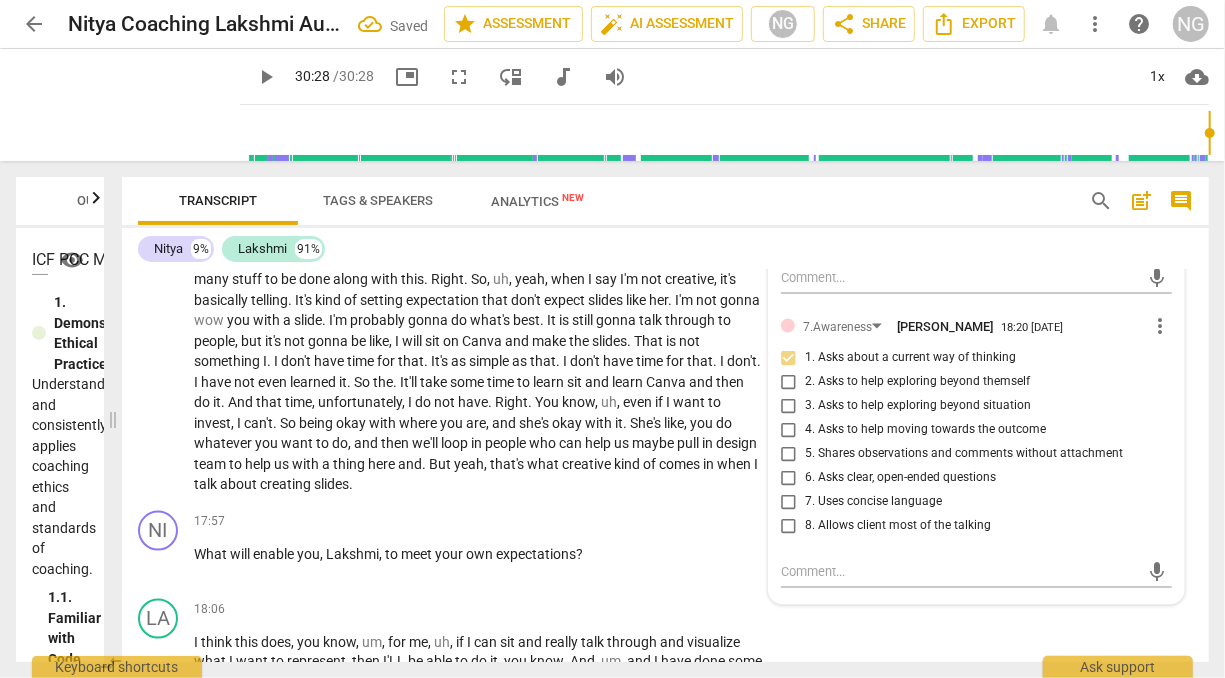 scroll, scrollTop: 5122, scrollLeft: 0, axis: vertical 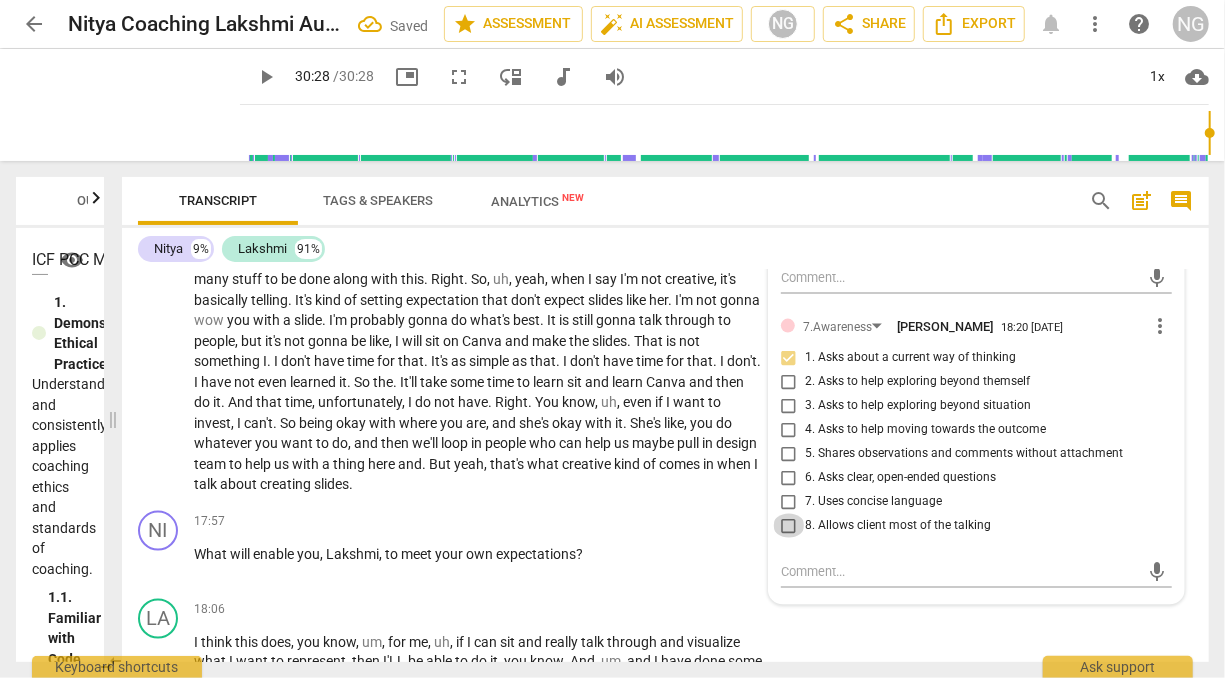 click on "8. Allows client most of the talking" at bounding box center [789, 526] 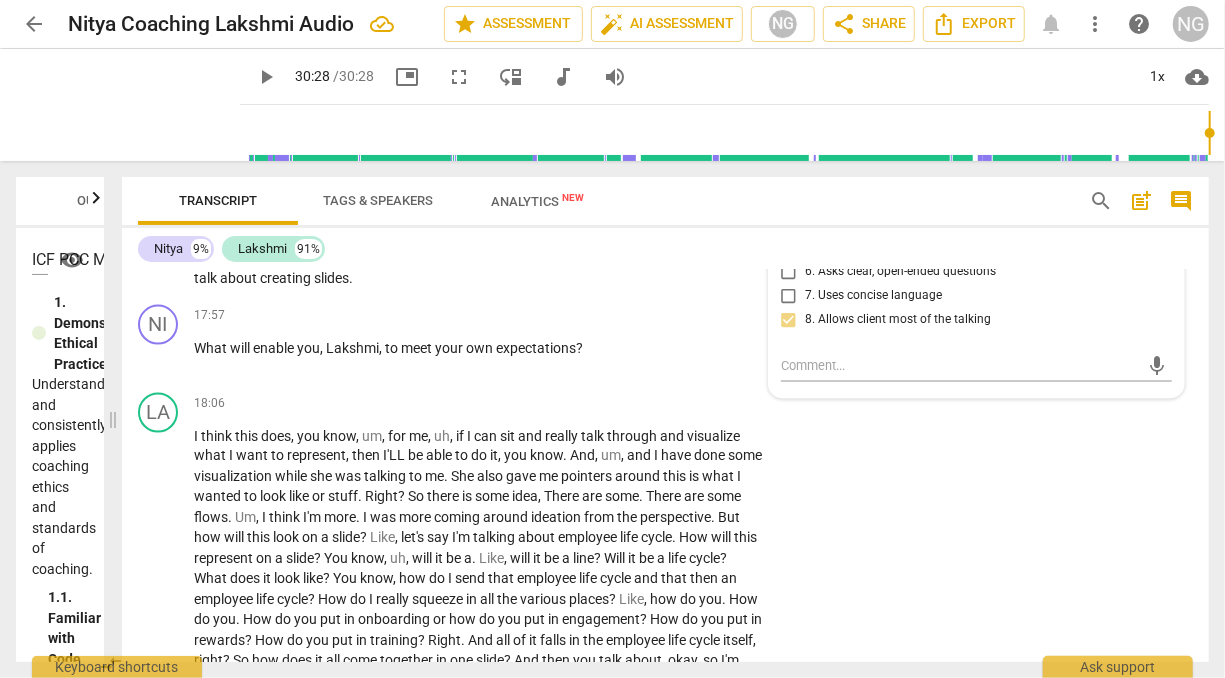 scroll, scrollTop: 5328, scrollLeft: 0, axis: vertical 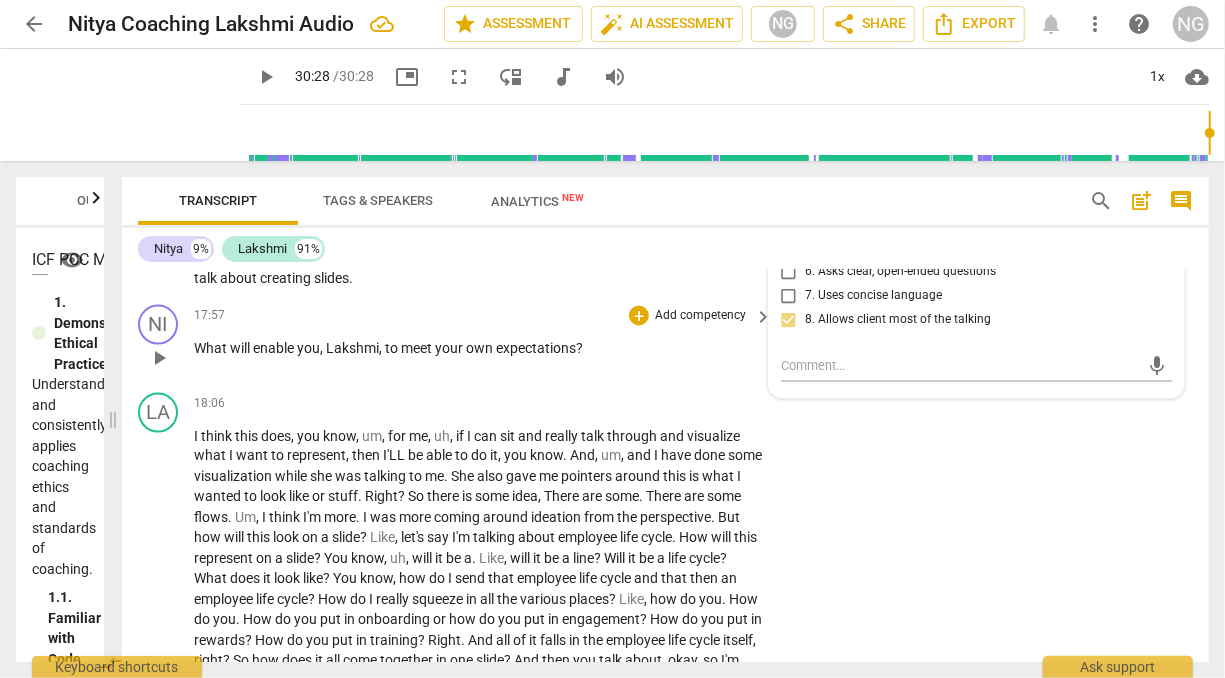 click on "Add competency" at bounding box center [700, 316] 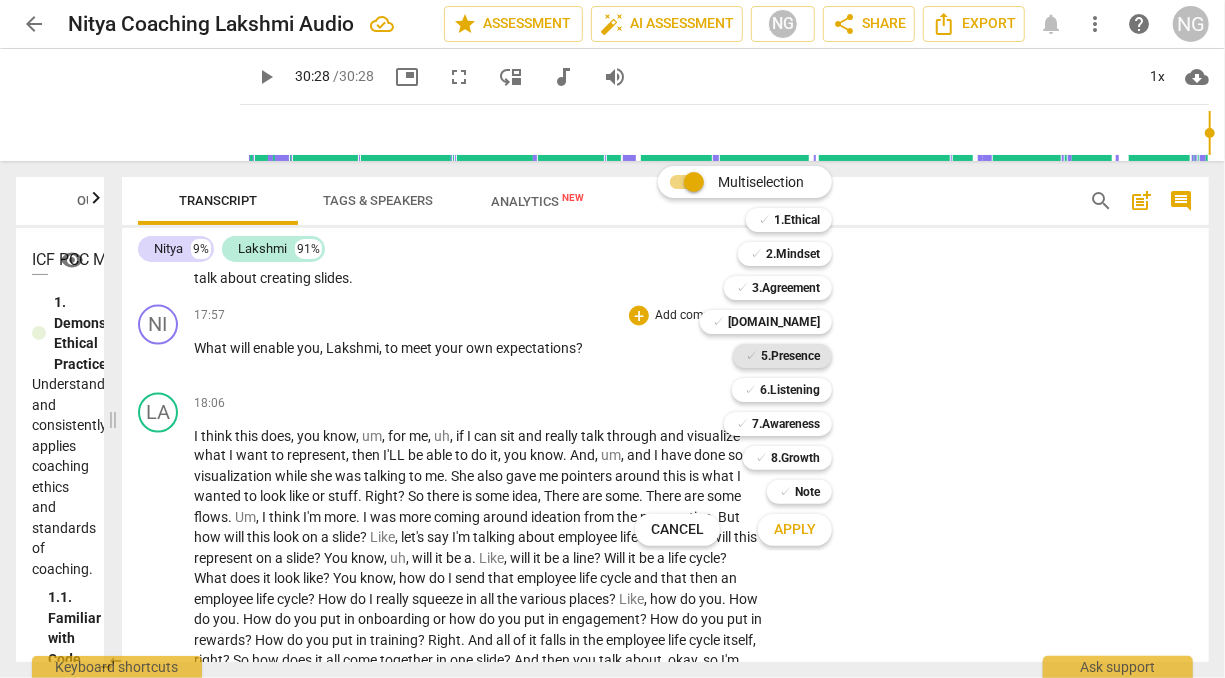click on "5.Presence" at bounding box center (790, 356) 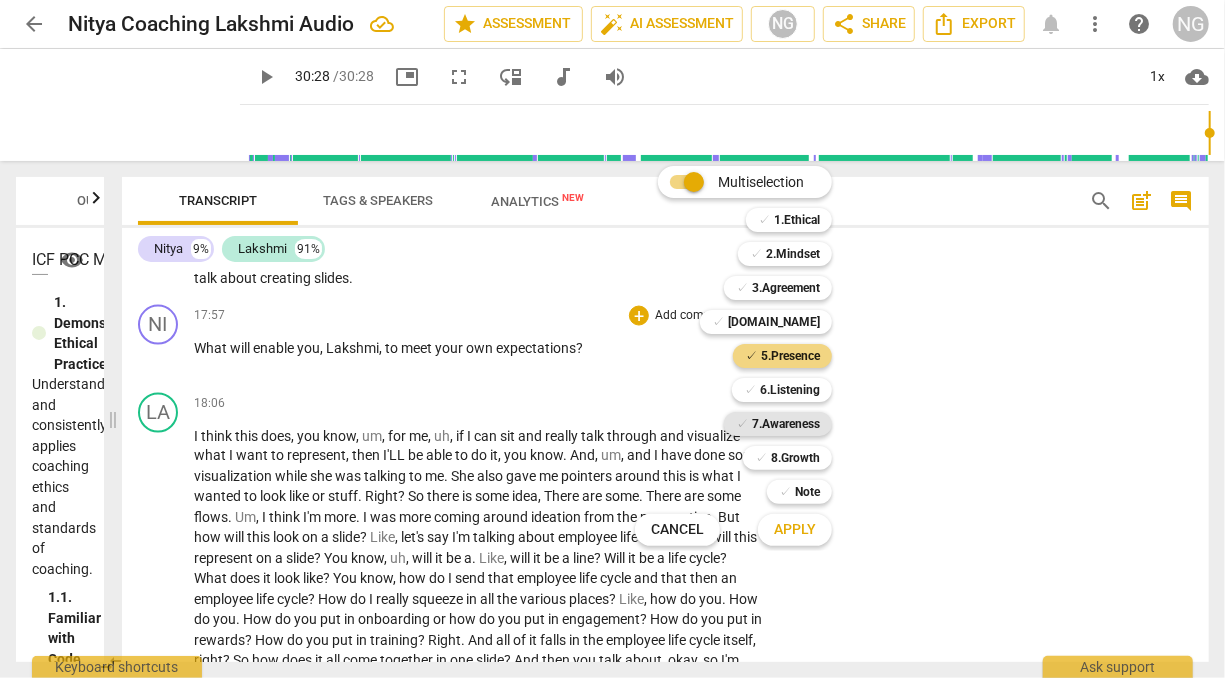 click on "7.Awareness" at bounding box center [786, 424] 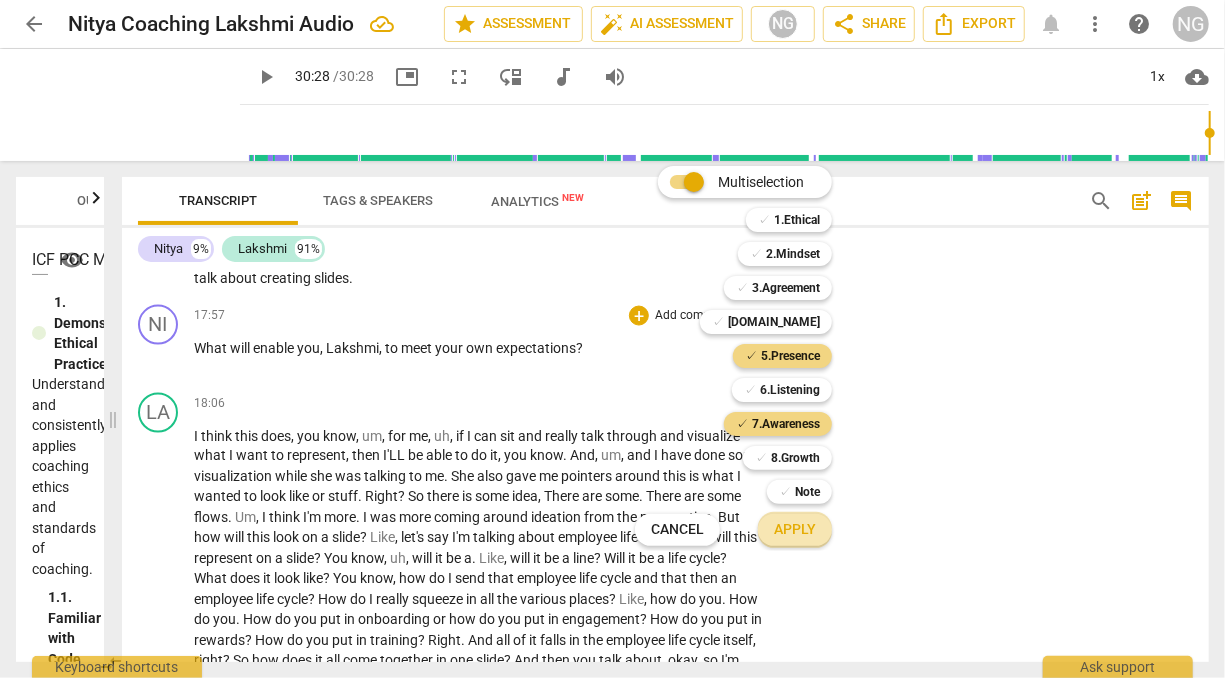click on "Apply" at bounding box center [795, 530] 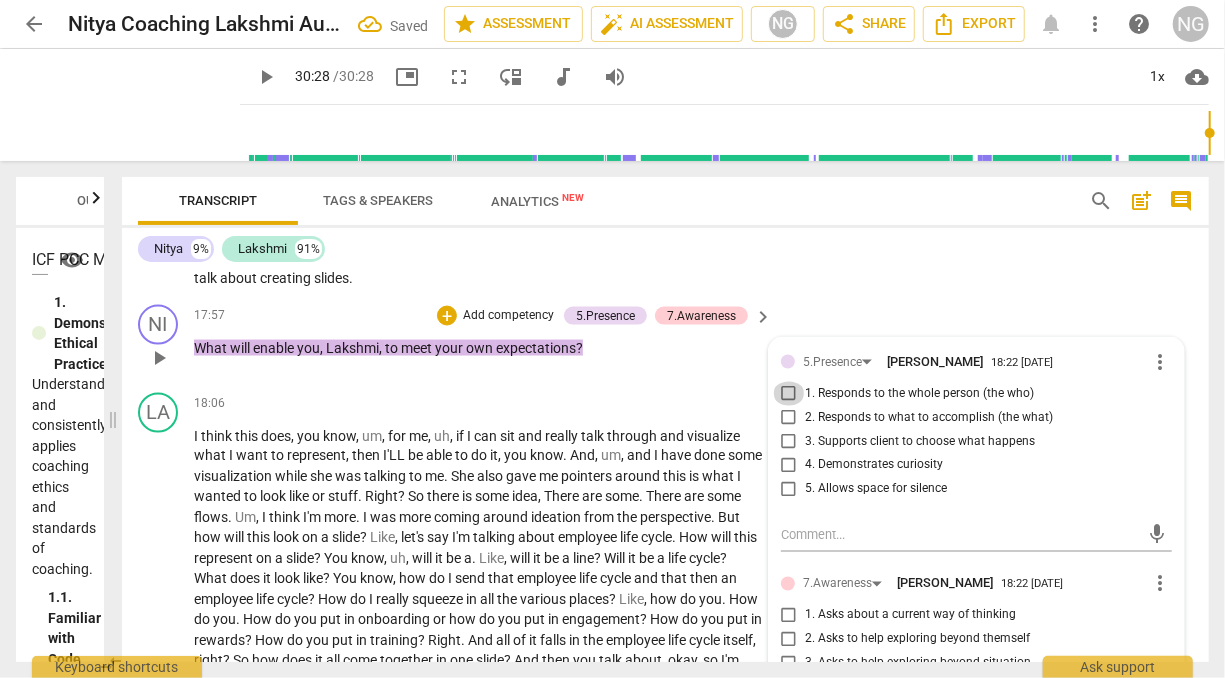 click on "1. Responds to the whole person (the who)" at bounding box center (789, 394) 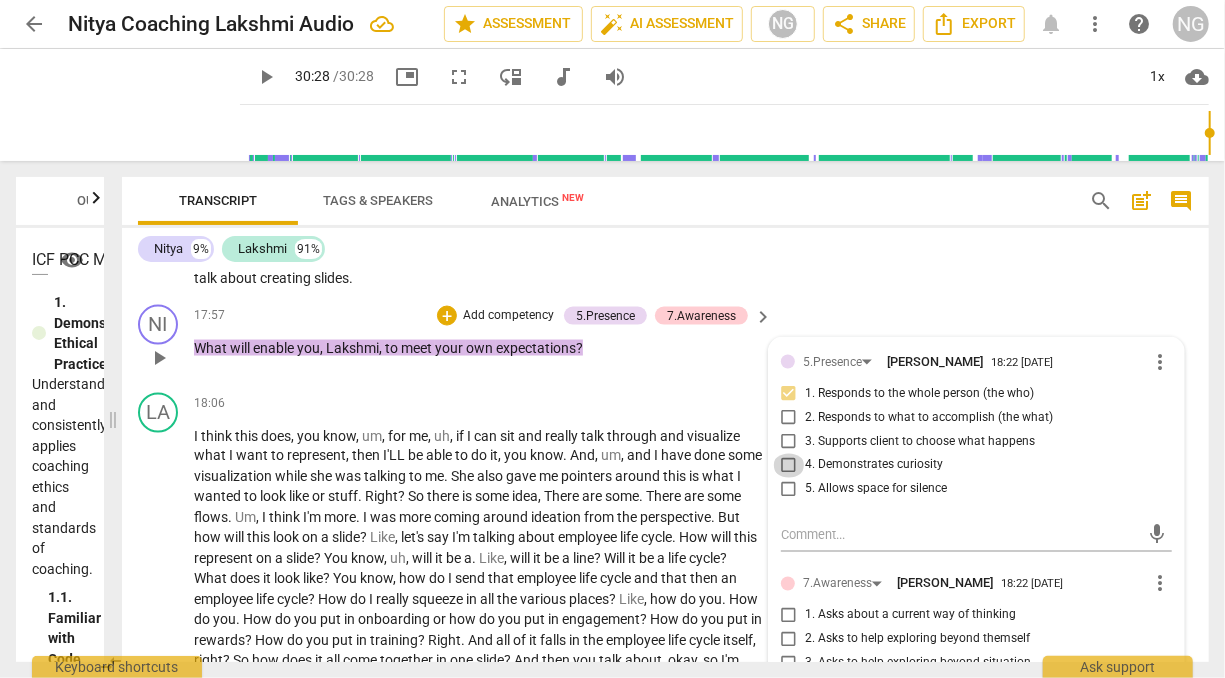 click on "4. Demonstrates curiosity" at bounding box center (789, 466) 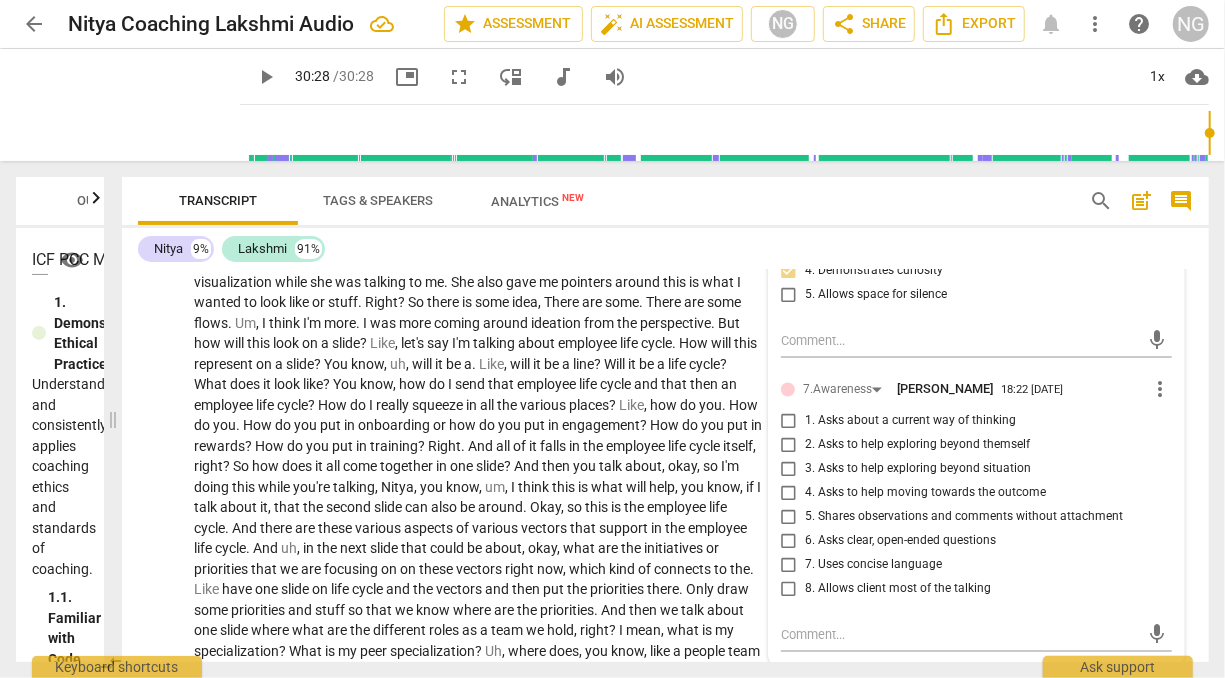 scroll, scrollTop: 5523, scrollLeft: 0, axis: vertical 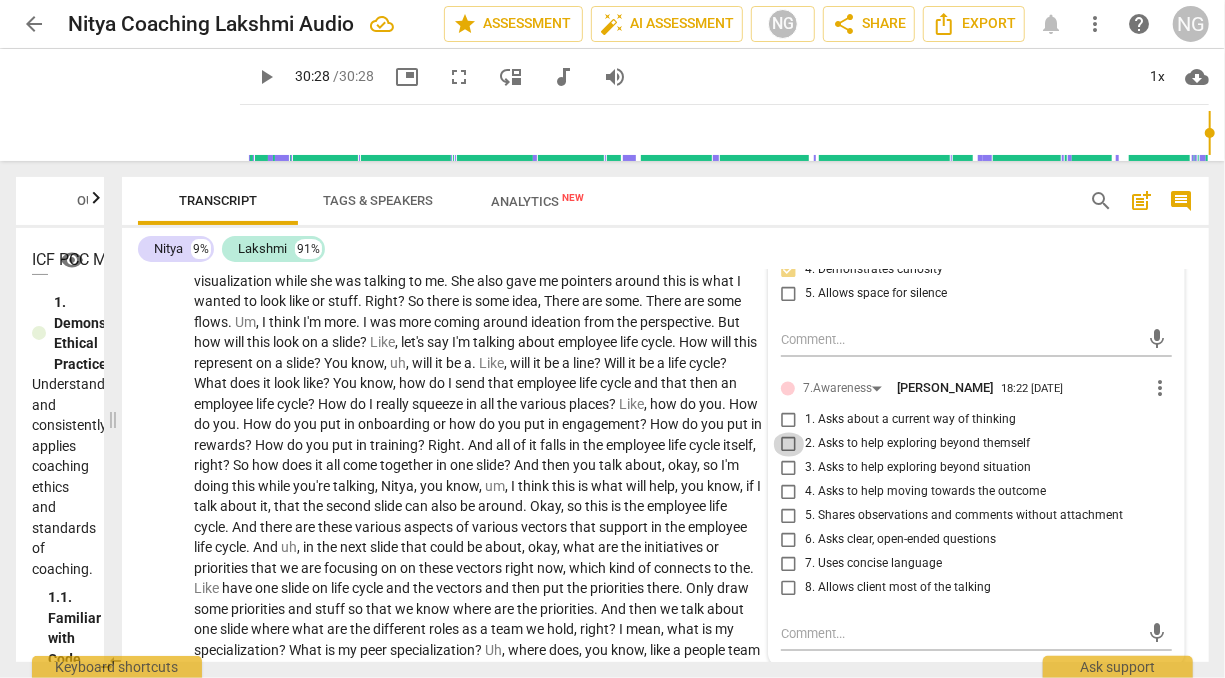 click on "2. Asks to help exploring beyond themself" at bounding box center (789, 445) 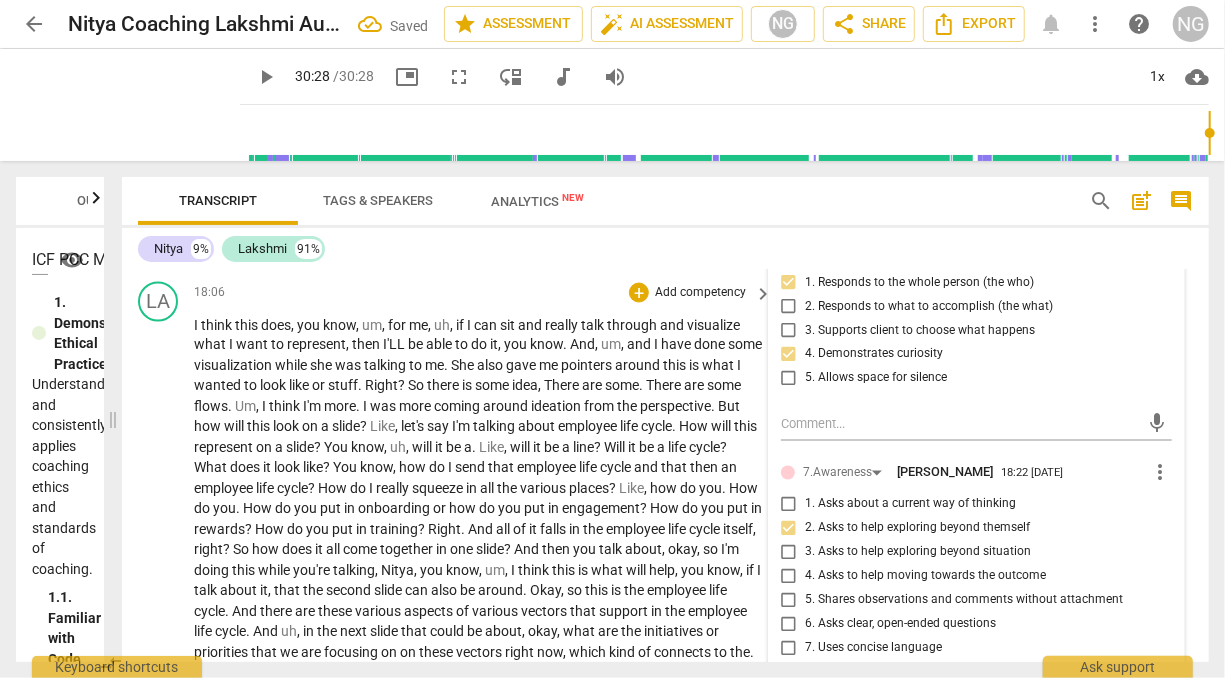 scroll, scrollTop: 5530, scrollLeft: 0, axis: vertical 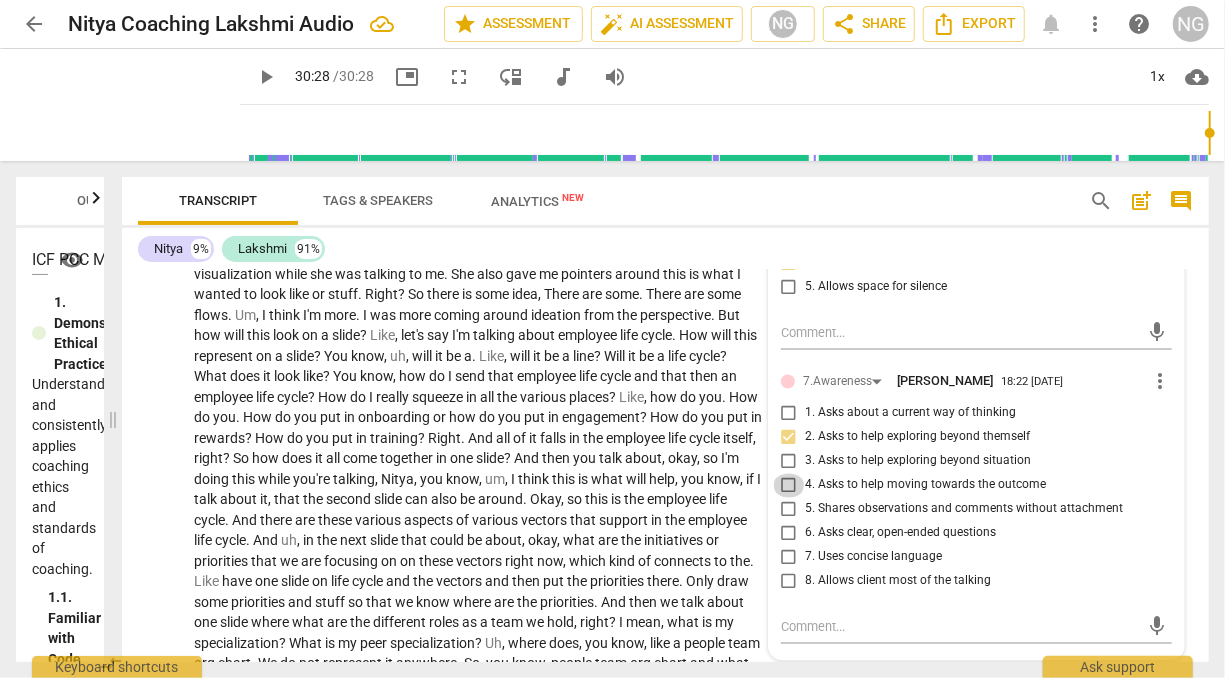 click on "4. Asks to help moving towards the outcome" at bounding box center (789, 486) 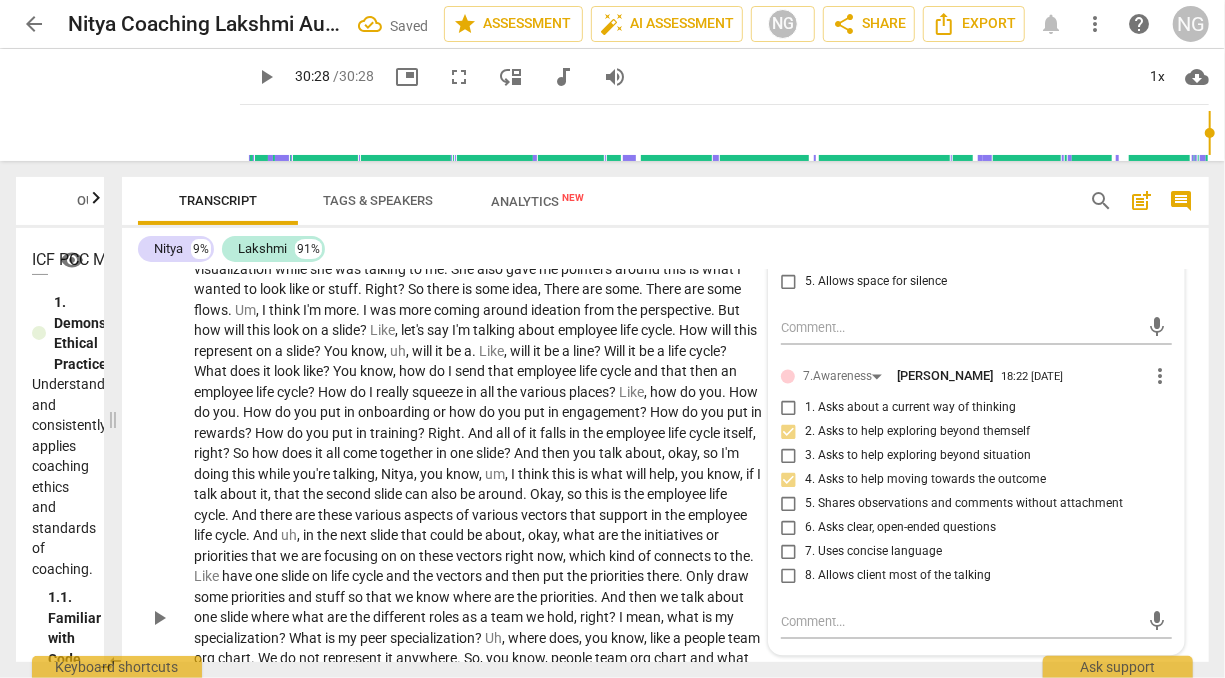 scroll, scrollTop: 5542, scrollLeft: 0, axis: vertical 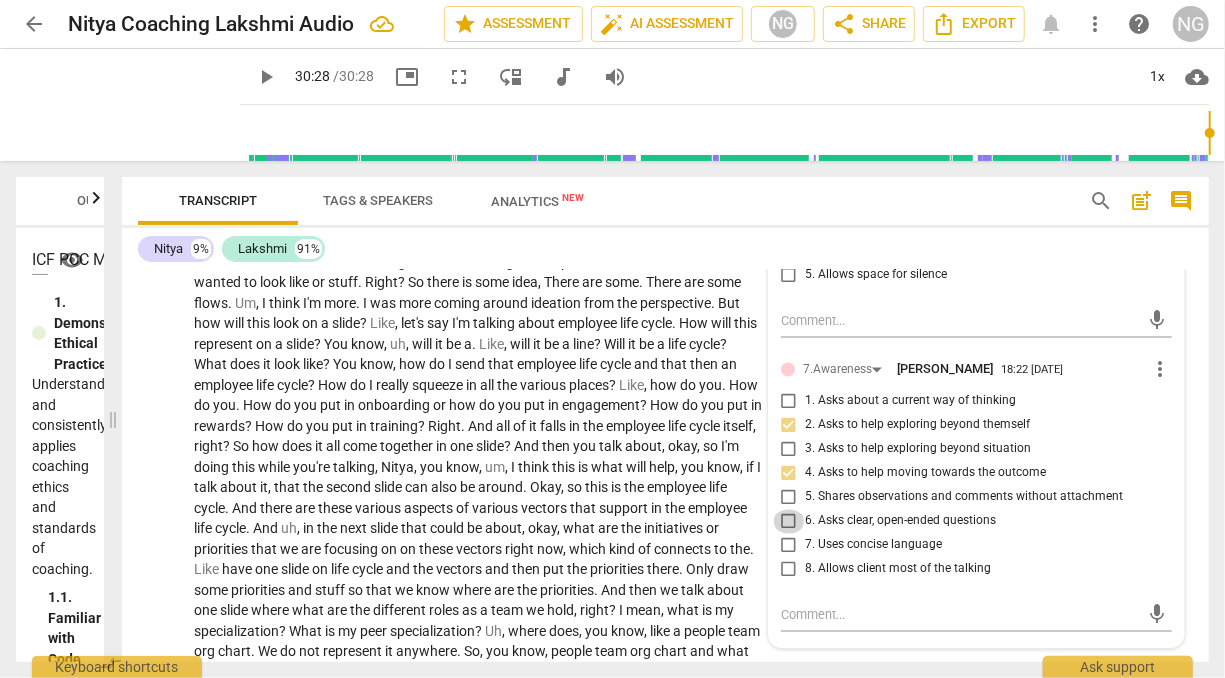 click on "6. Asks clear, open-ended questions" at bounding box center [789, 522] 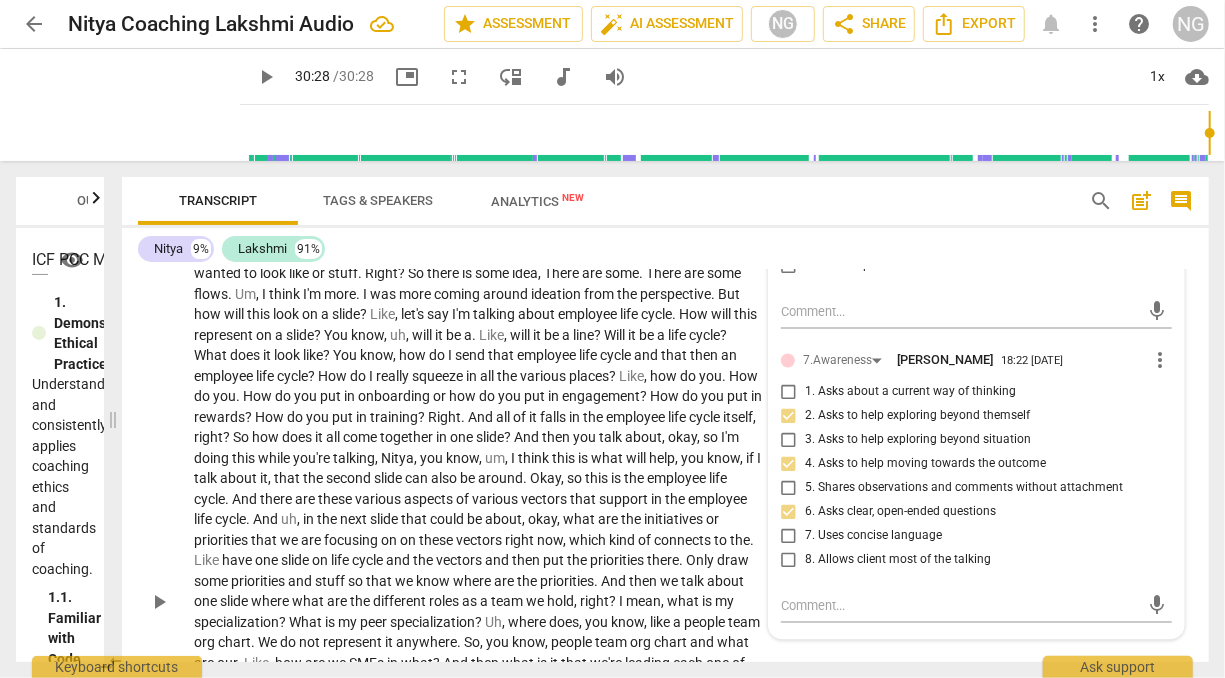scroll, scrollTop: 5552, scrollLeft: 0, axis: vertical 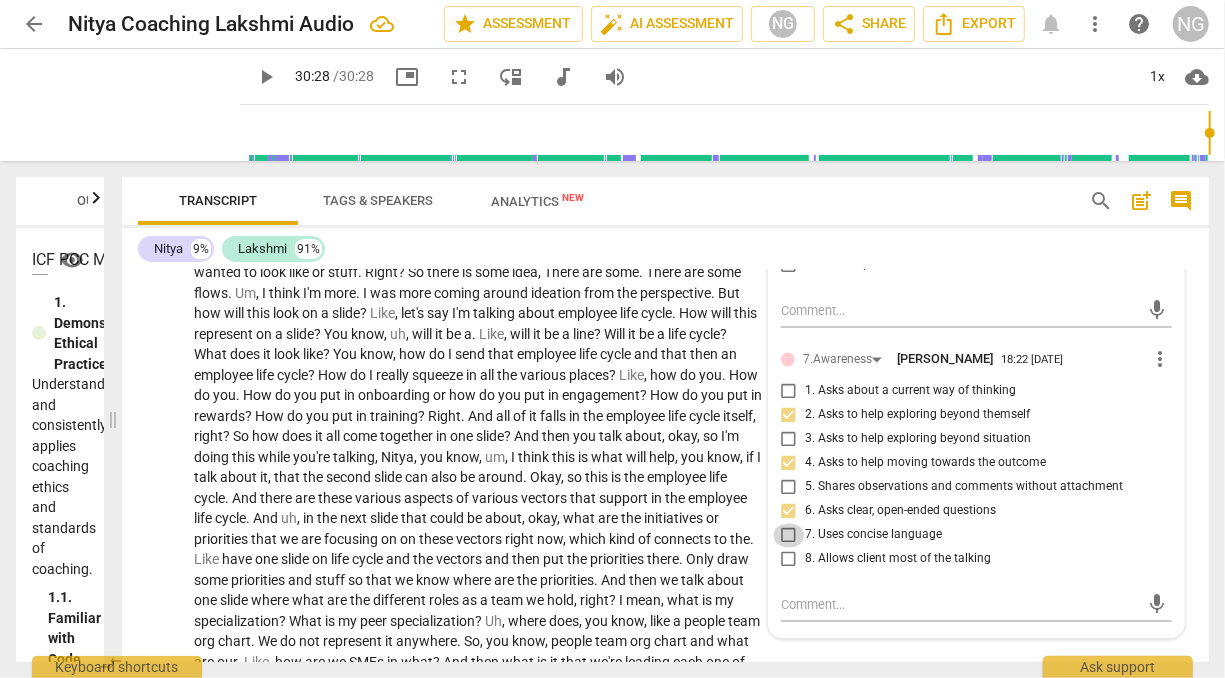 click on "7. Uses concise language" at bounding box center (789, 536) 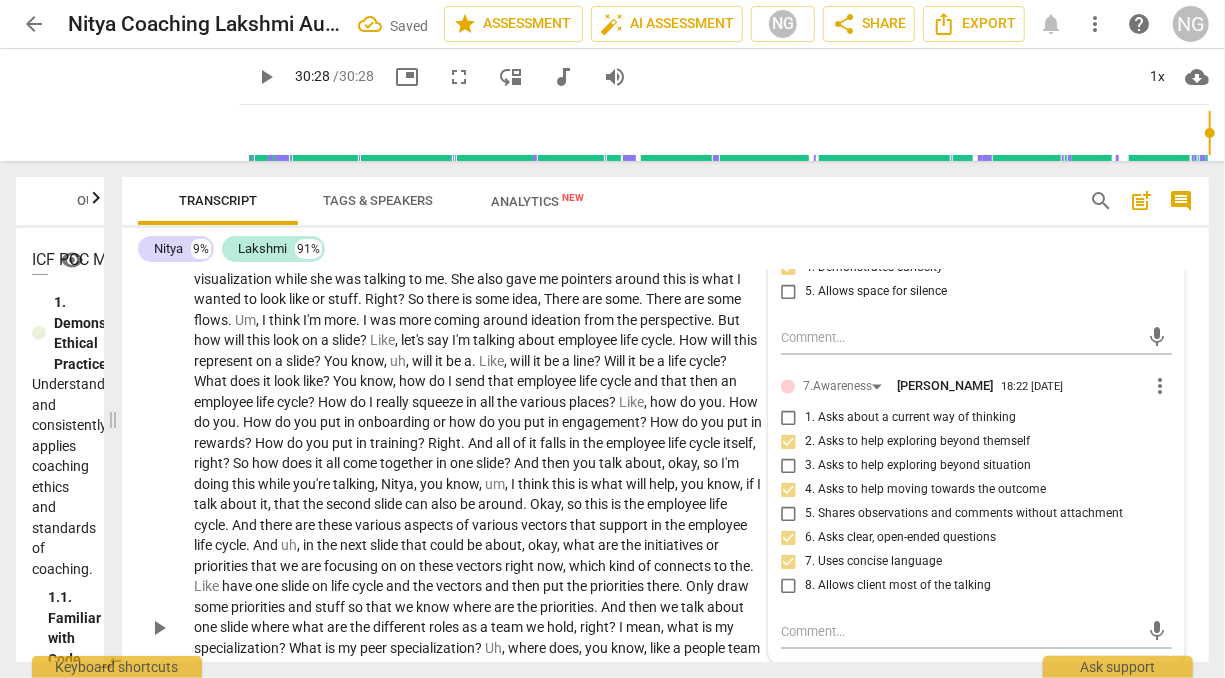 scroll, scrollTop: 5540, scrollLeft: 0, axis: vertical 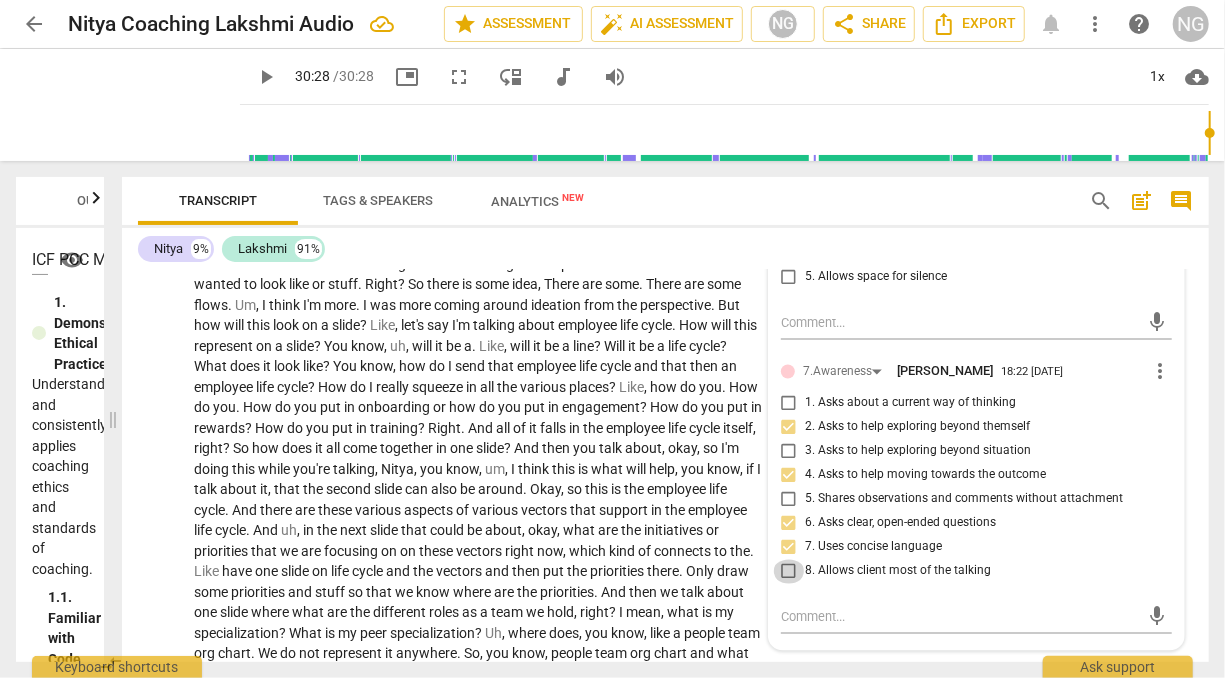 click on "8. Allows client most of the talking" at bounding box center (789, 572) 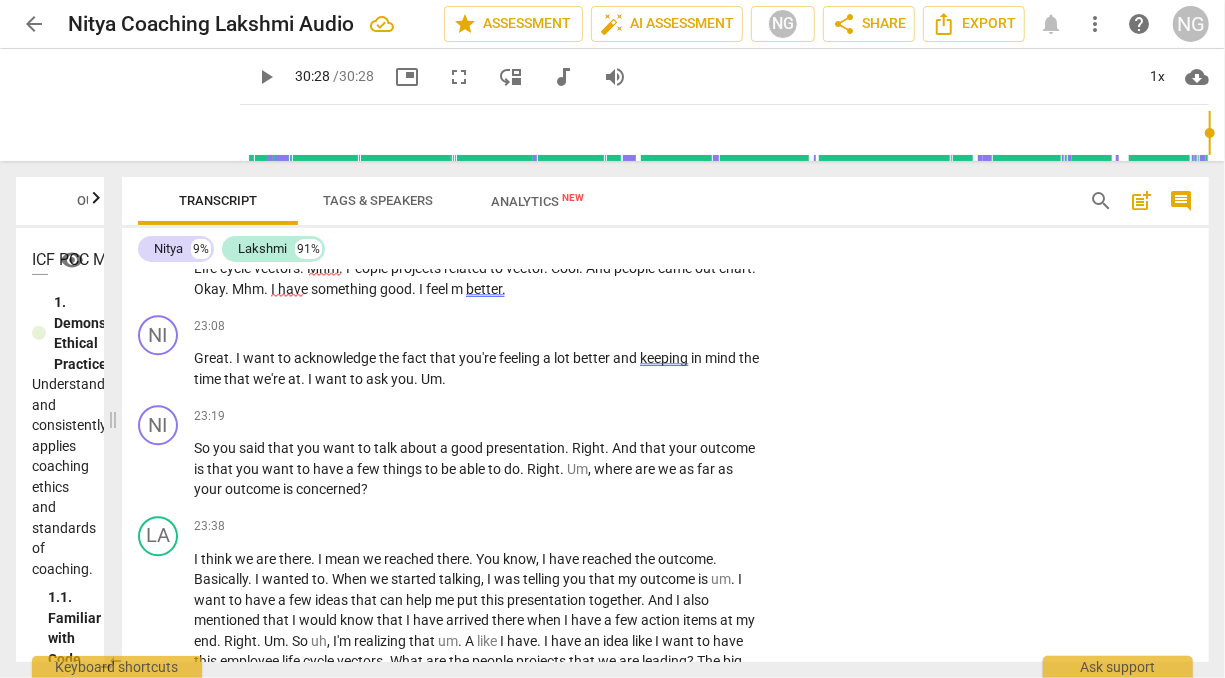 scroll, scrollTop: 6433, scrollLeft: 0, axis: vertical 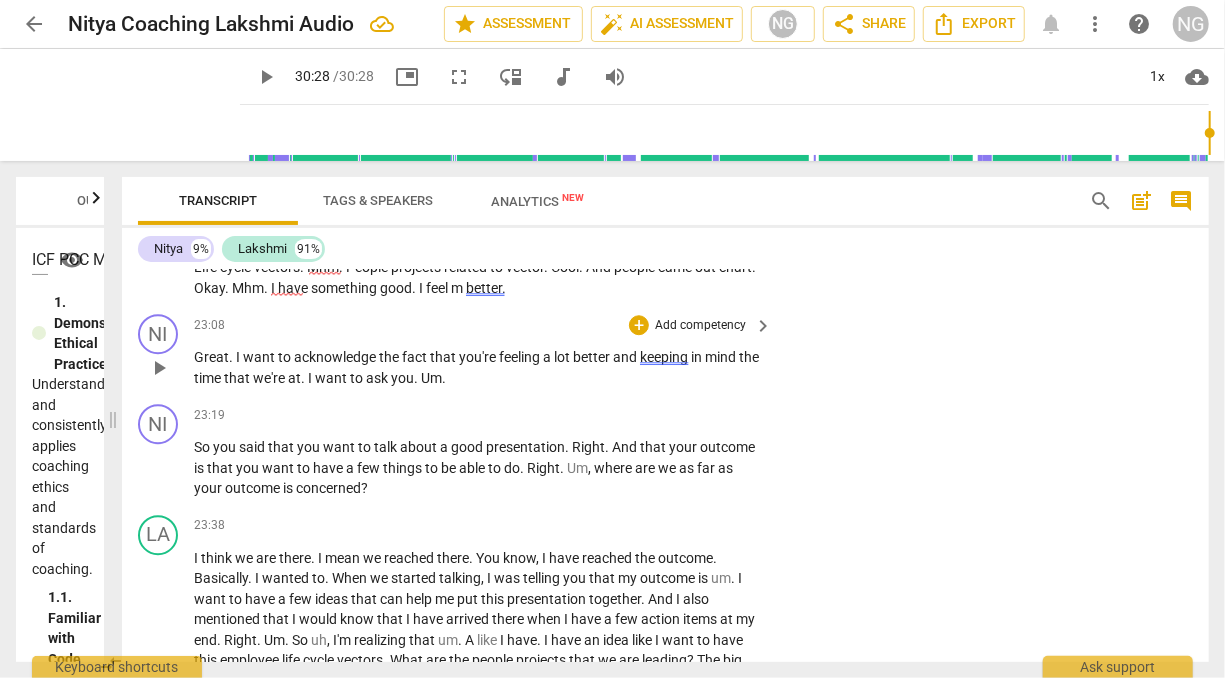 click on "Add competency" at bounding box center (700, 326) 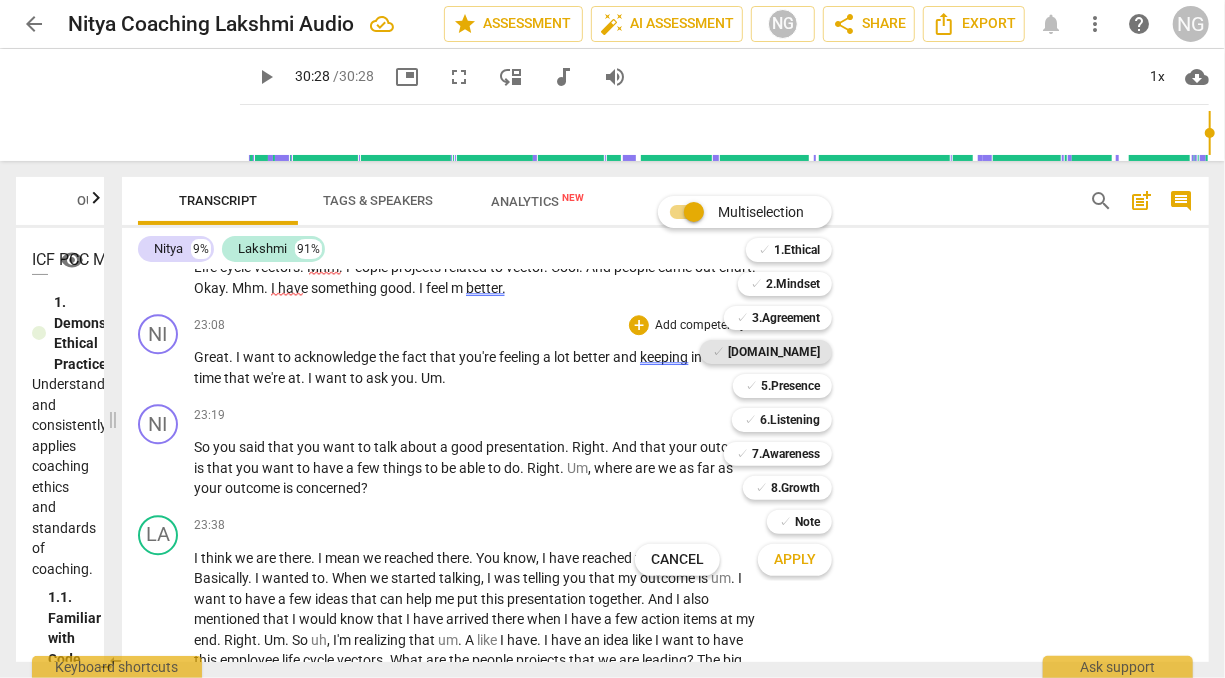 click on "[DOMAIN_NAME]" at bounding box center (774, 352) 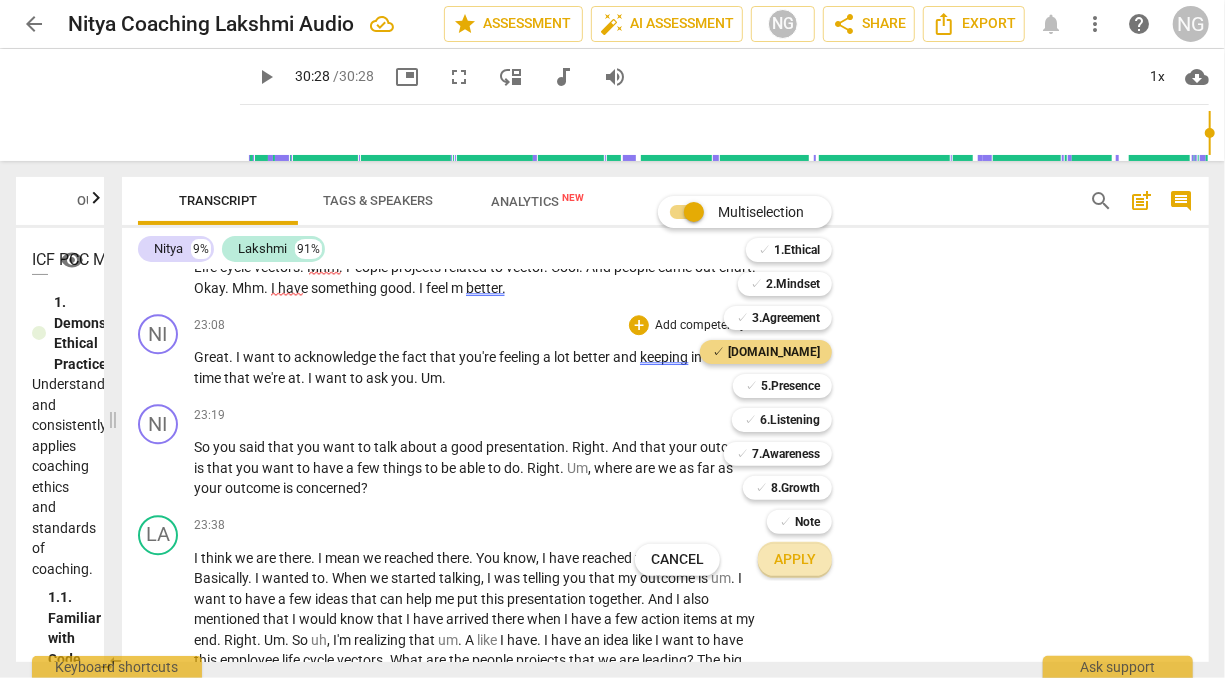 click on "Apply" at bounding box center (795, 560) 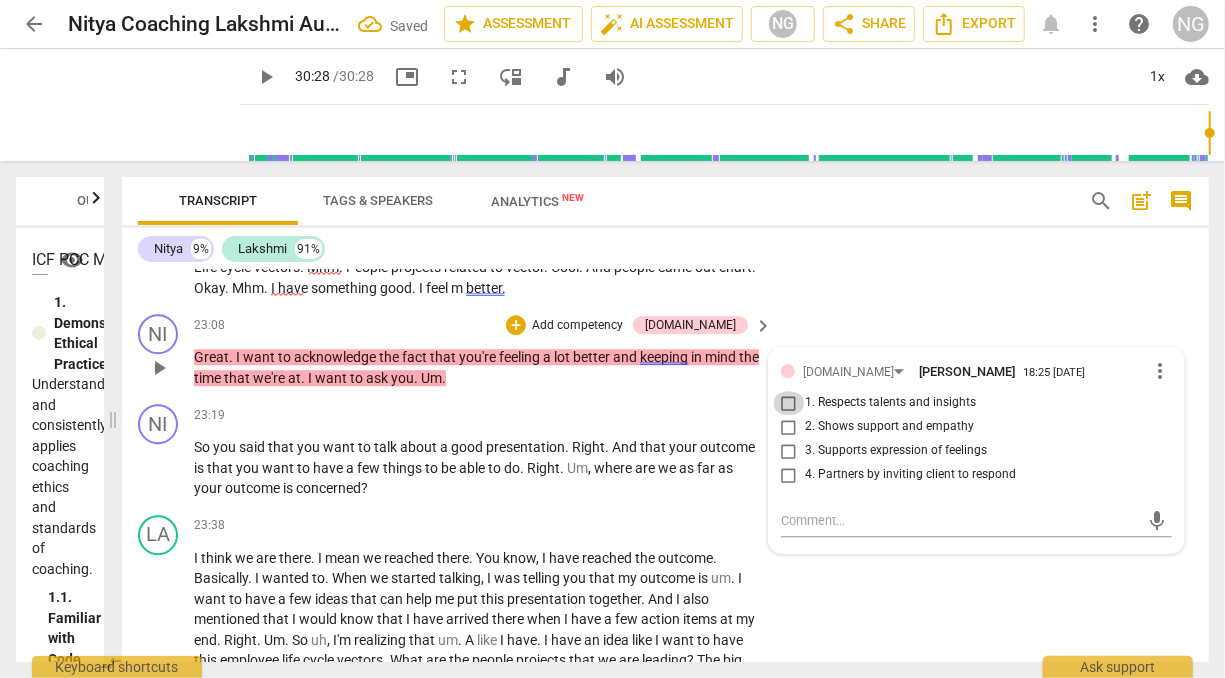 click on "1. Respects talents and insights" at bounding box center [789, 403] 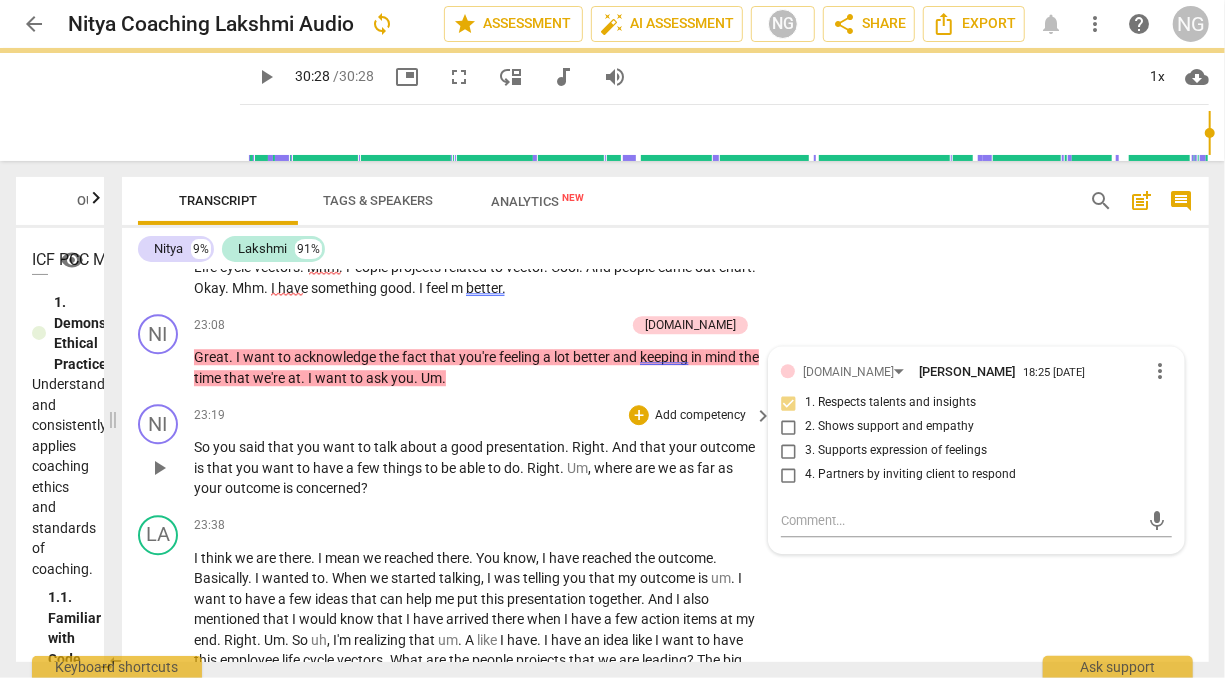 click on "So   you   said   that   you   want   to   talk   about   a   good   presentation .   Right .   And   that   your   outcome   is   that   you   want   to   have   a   few   things   to   be   able   to   do .   Right .   Um ,   where   are   we   as   far   as   your   outcome   is   concerned ?" at bounding box center [478, 468] 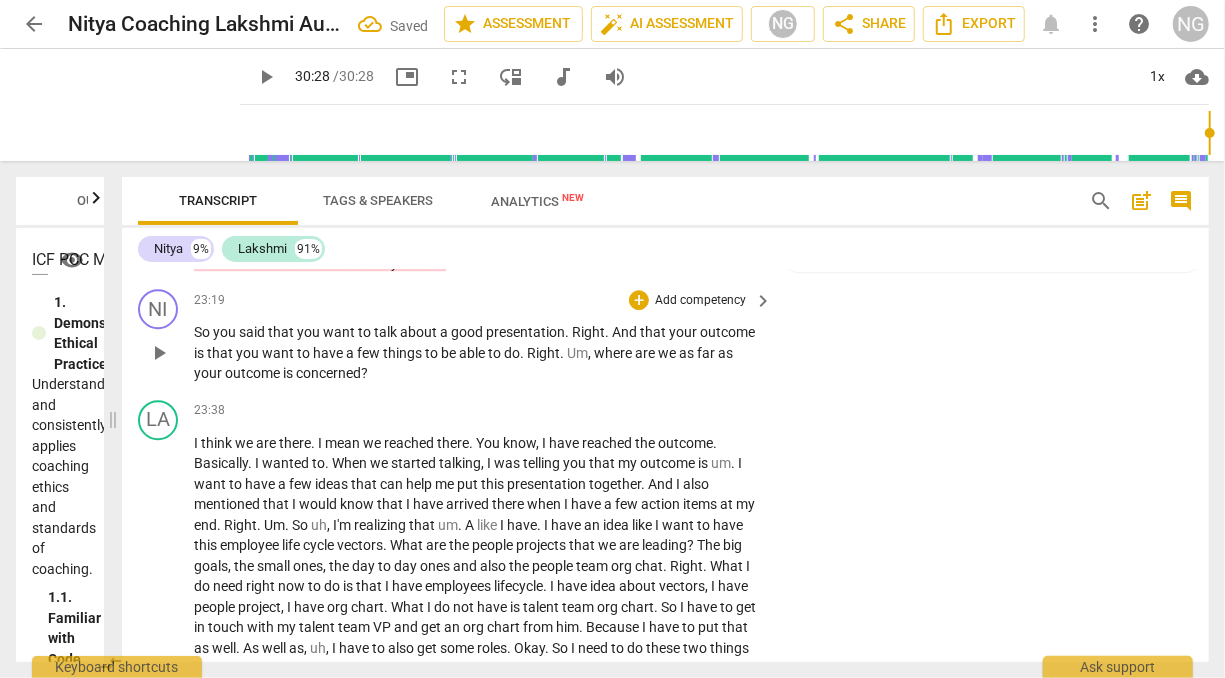 scroll, scrollTop: 6549, scrollLeft: 0, axis: vertical 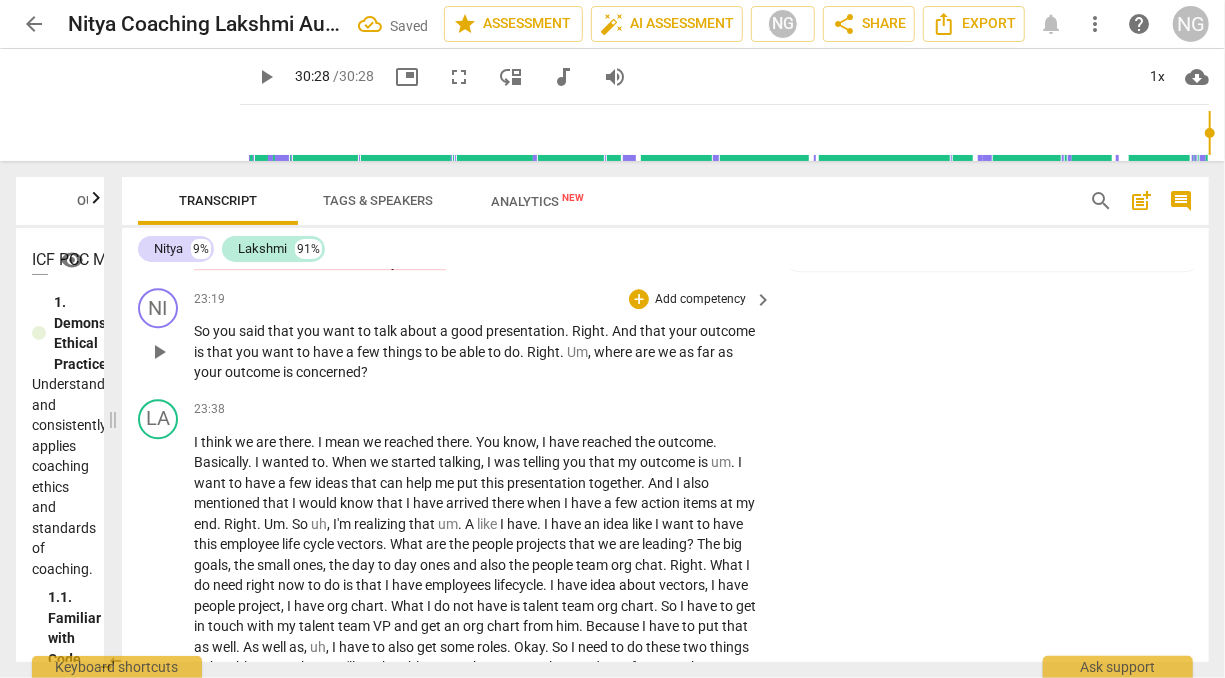 click on "Add competency" at bounding box center (700, 300) 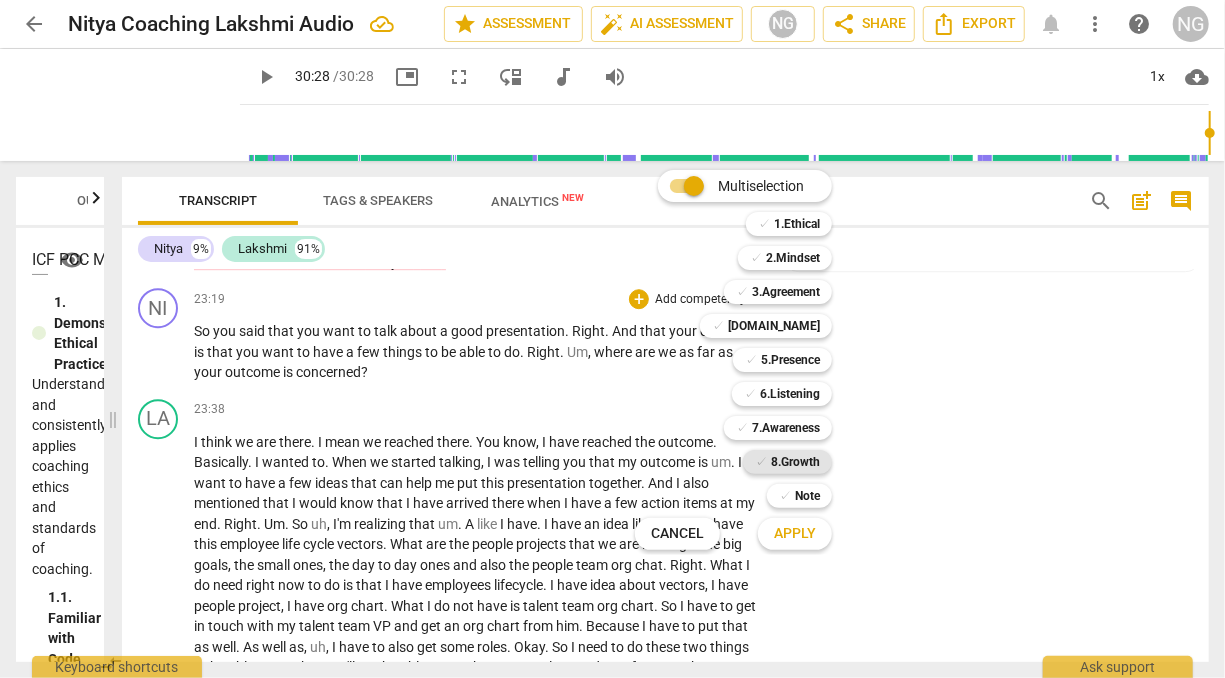 click on "8.Growth" at bounding box center (795, 462) 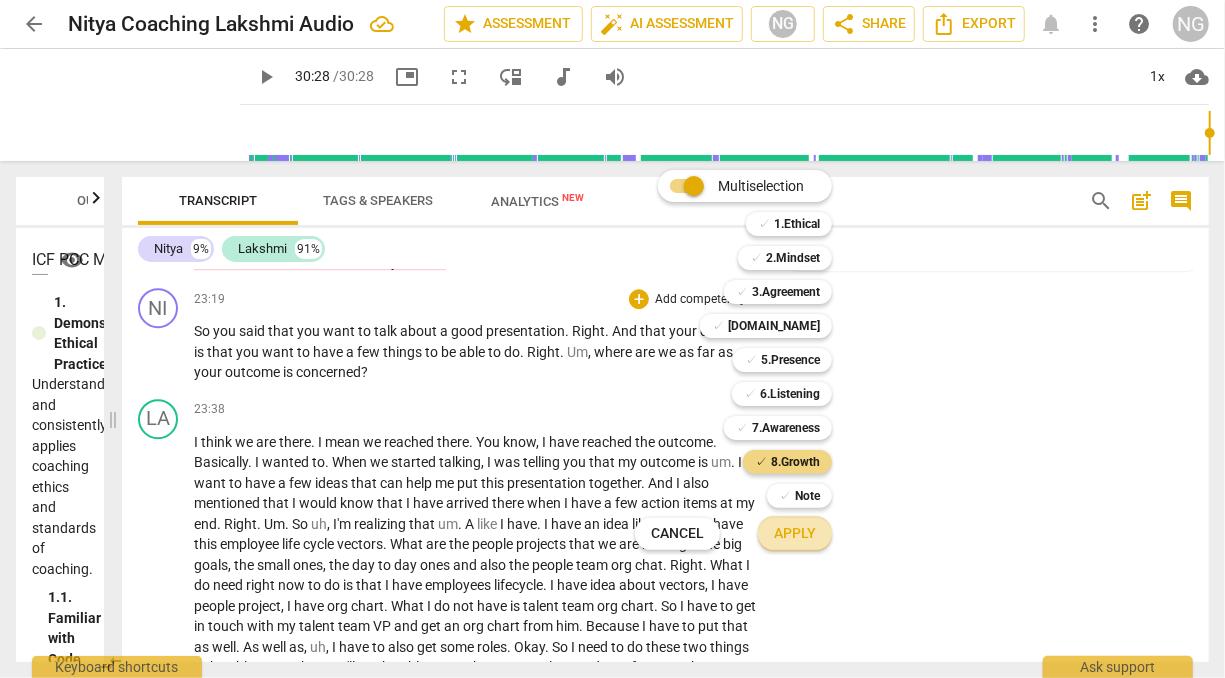 click on "Apply" at bounding box center (795, 534) 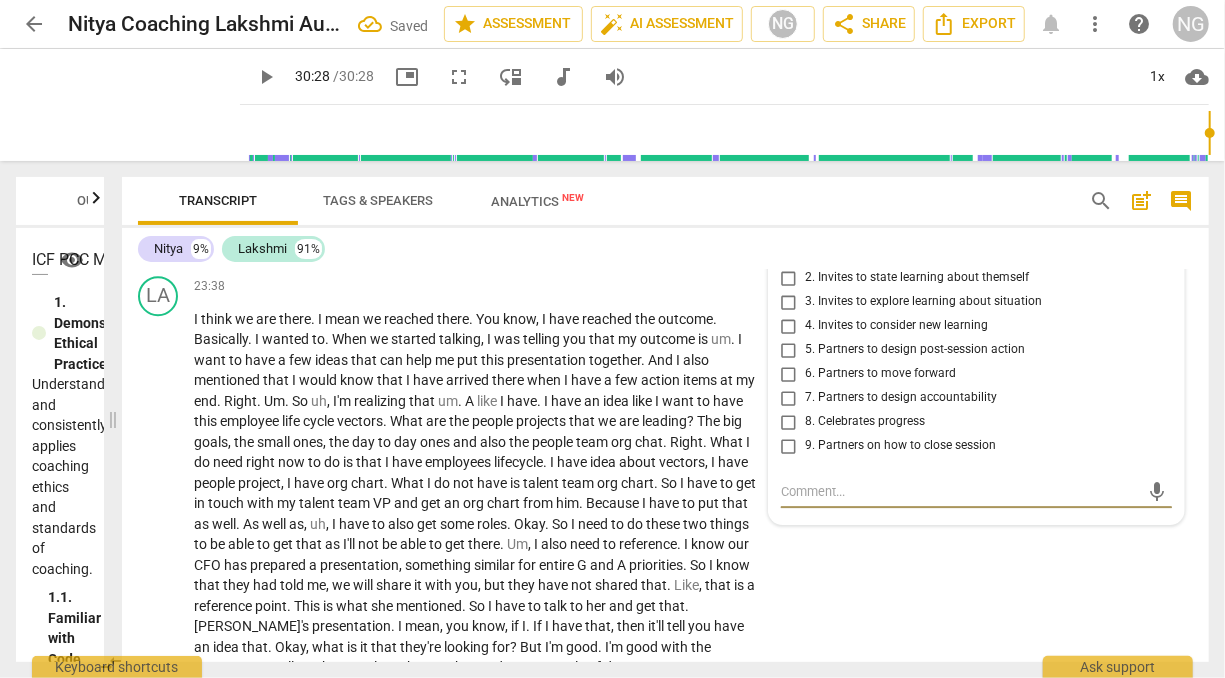 scroll, scrollTop: 6646, scrollLeft: 0, axis: vertical 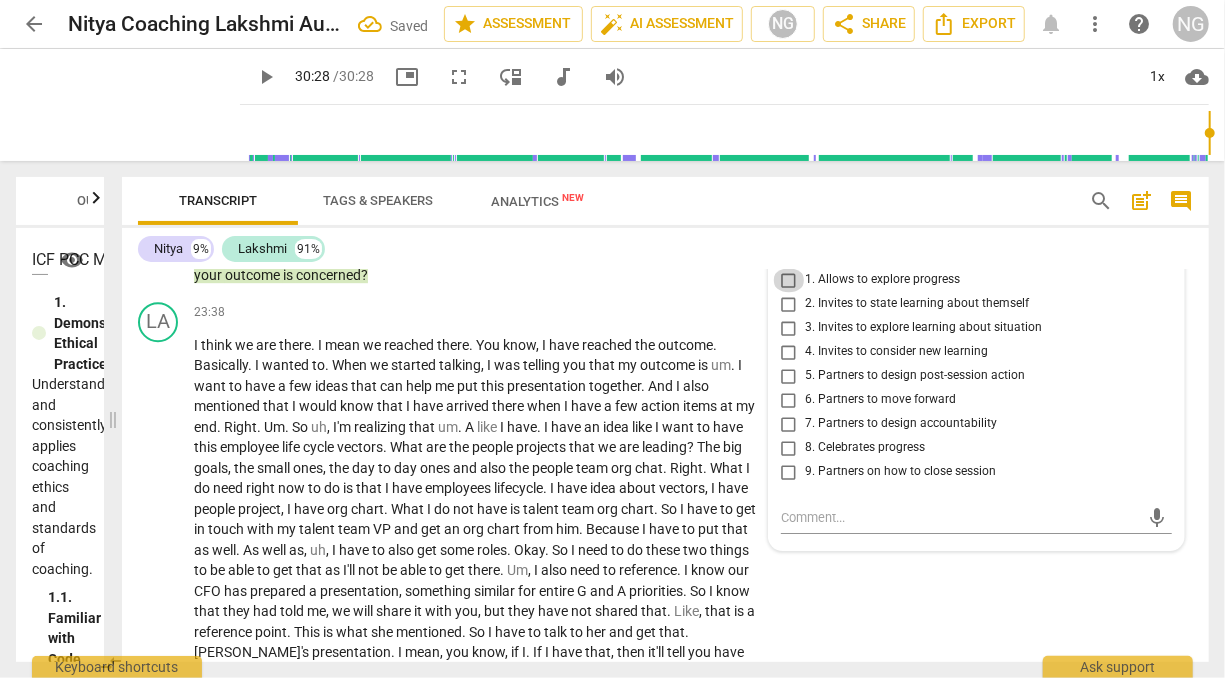 click on "1. Allows to explore progress" at bounding box center [789, 280] 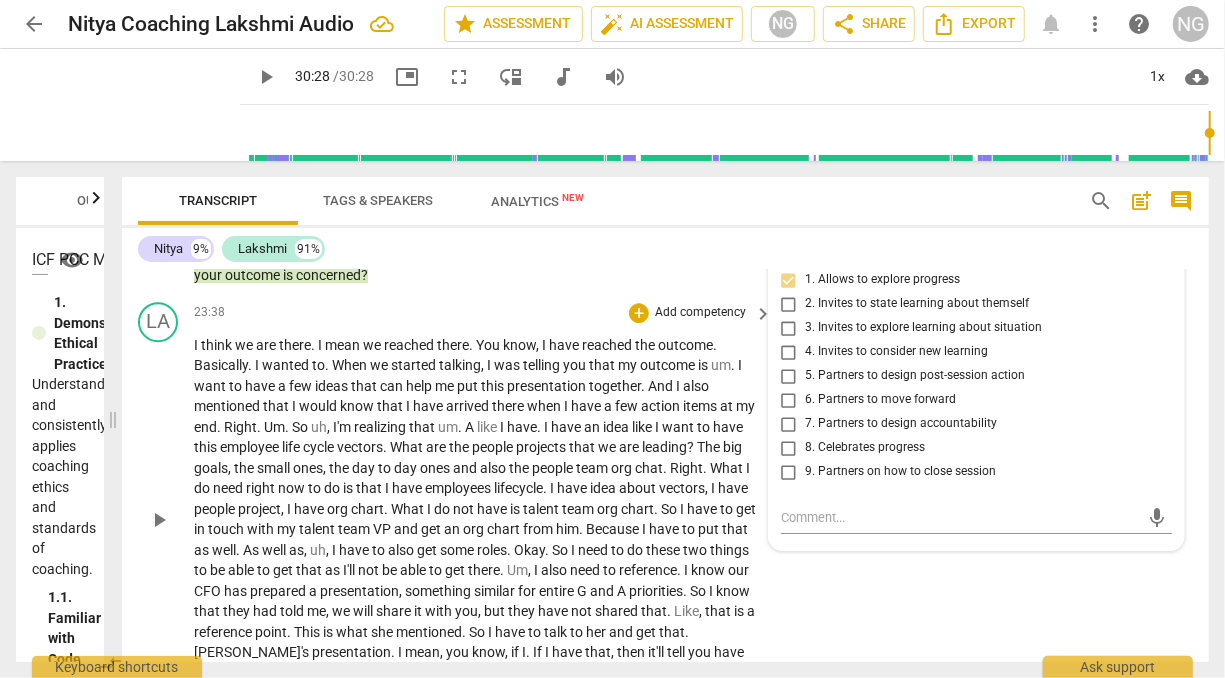 click on "I   think   we   are   there .   I   mean   we   reached   there .   You   know ,   I   have   reached   the   outcome .   Basically .   I   wanted   to .   When   we   started   talking ,   I   was   telling   you   that   my   outcome   is   um .   I   want   to   have   a   few   ideas   that   can   help   me   put   this   presentation   together .   And   I   also   mentioned   that   I   would   know   that   I   have   arrived   there   when   I   have   a   few   action   items   at   my   end .   Right .   Um .   So   uh ,   I'm   realizing   that   um .   A   like   I   have .   I   have   an   idea   like   I   want   to   have   this   employee   life   cycle   vectors .   What   are   the   people   projects   that   we   are   leading ?   The   big   goals ,   the   small   ones ,   the   day   to   day   ones   and   also   the   people   team   org   chat .   Right .   What   I   do   need   right   now   to   do   is   that   I   have   employees   lifecycle .   I   have   idea   about   ," at bounding box center (478, 519) 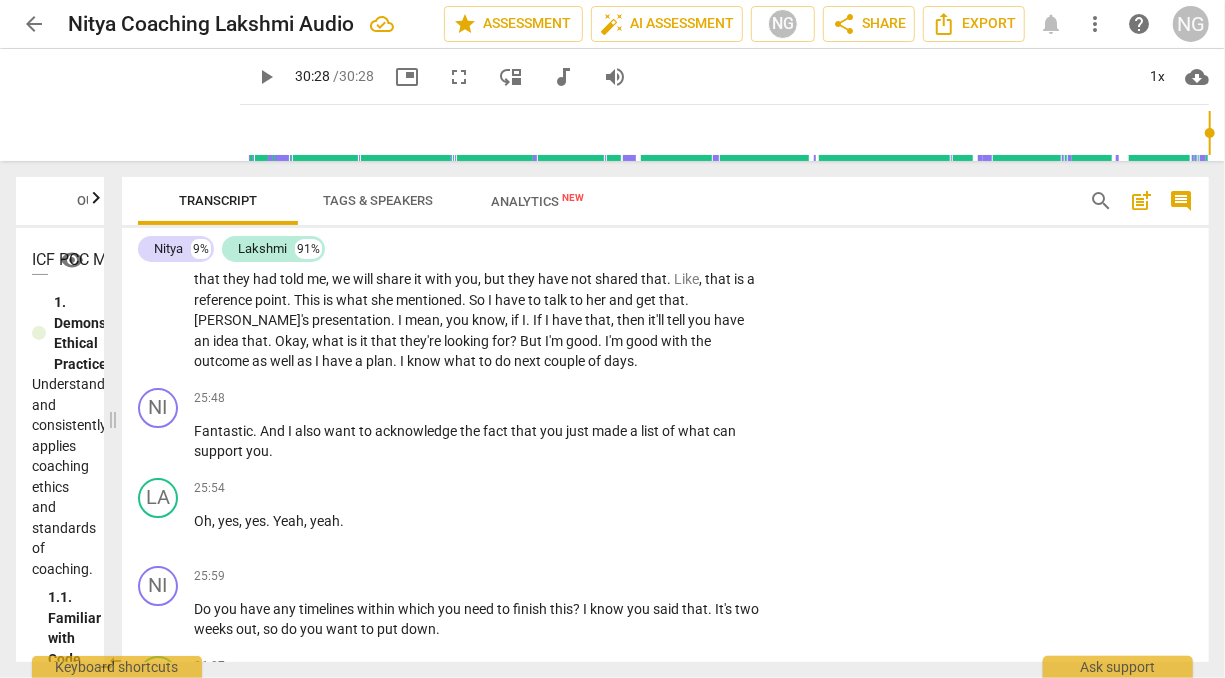 scroll, scrollTop: 6993, scrollLeft: 0, axis: vertical 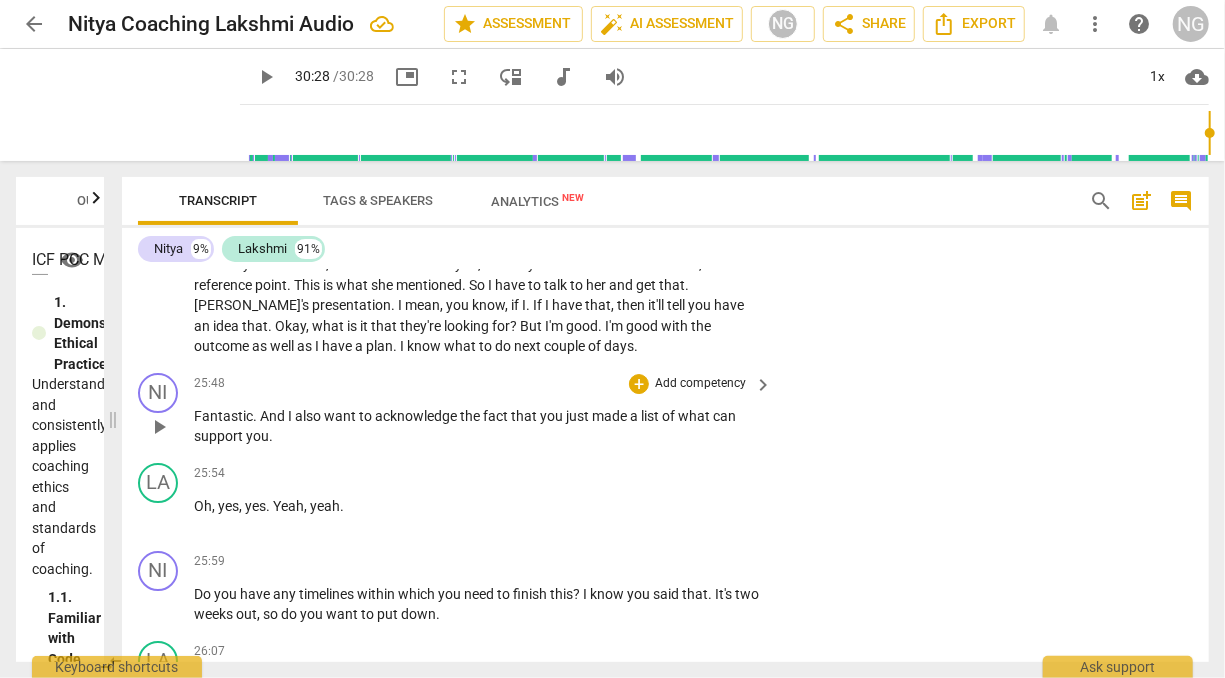 click on "Add competency" at bounding box center (700, 384) 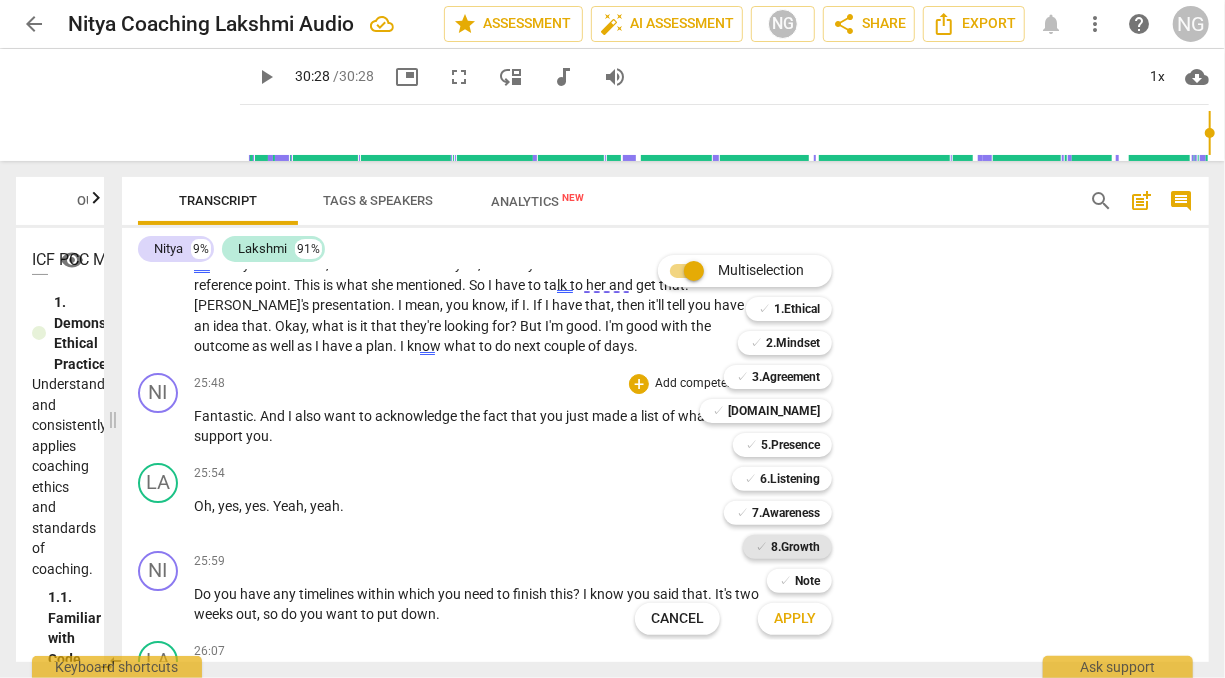 click on "8.Growth" at bounding box center (795, 547) 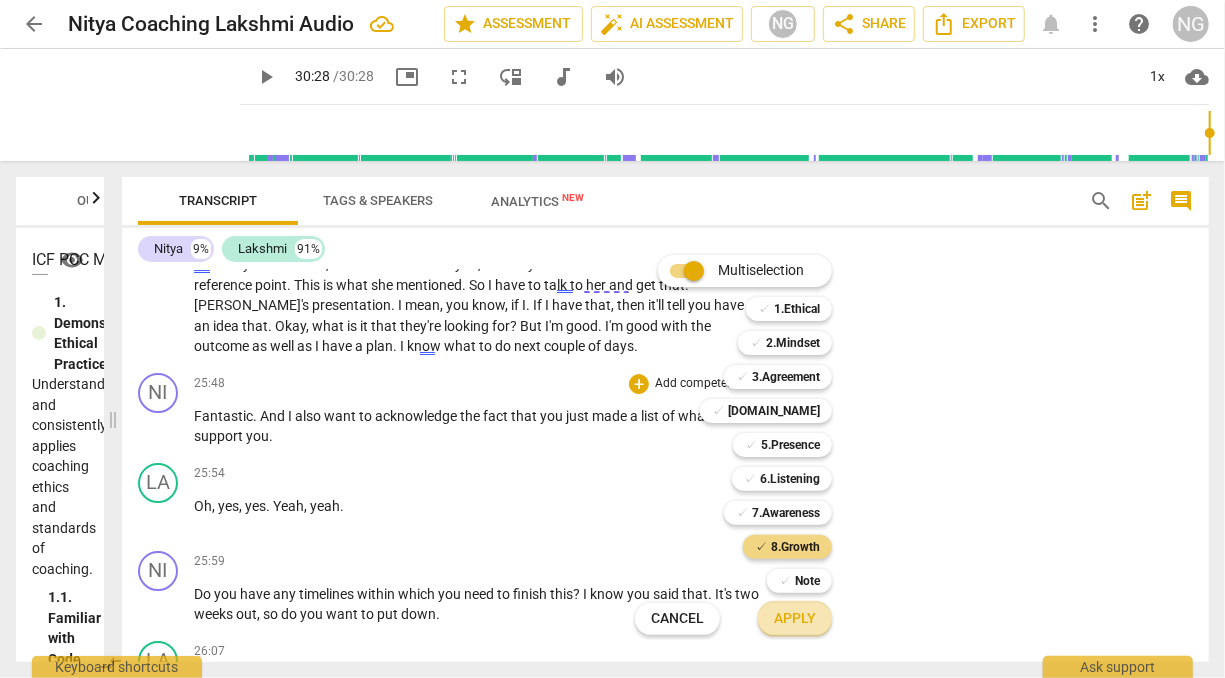 click on "Apply" at bounding box center (795, 619) 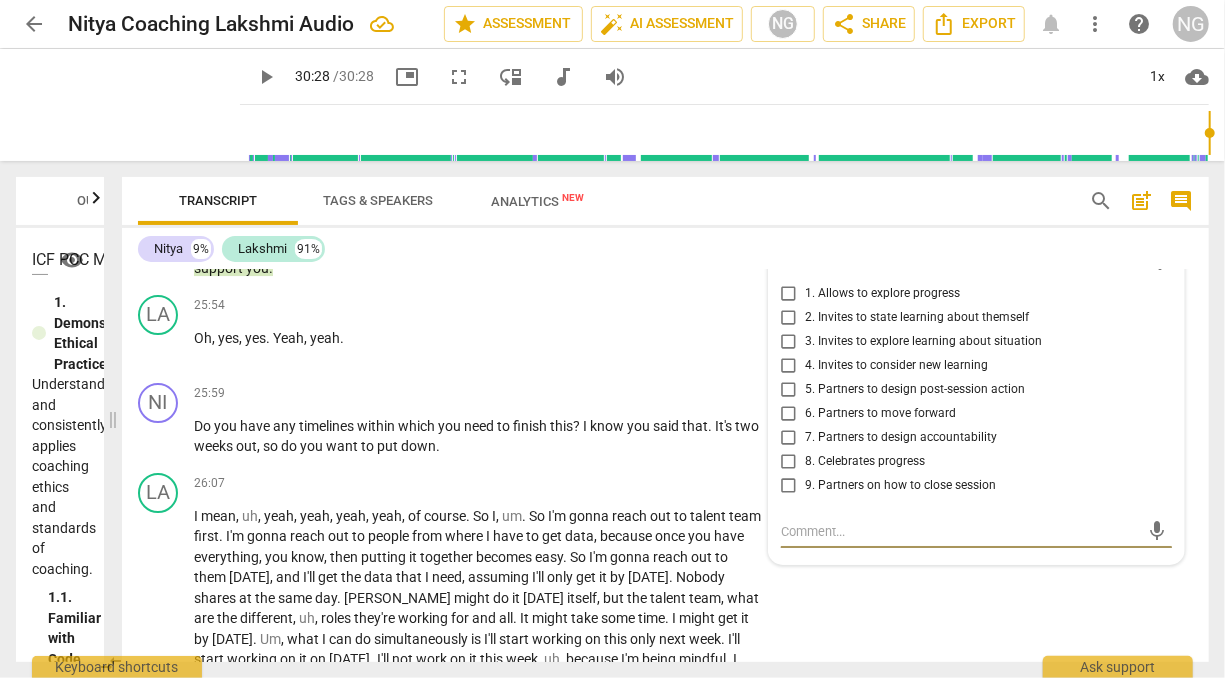 scroll, scrollTop: 7160, scrollLeft: 0, axis: vertical 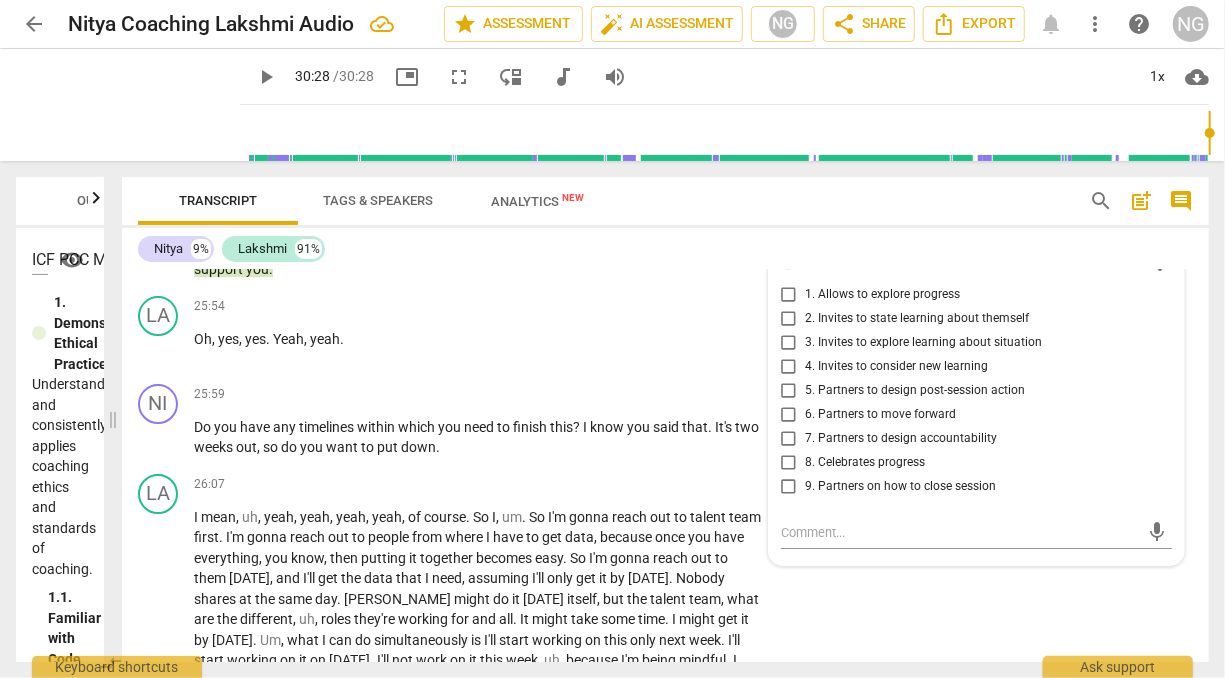 click on "6. Partners to move forward" at bounding box center [880, 415] 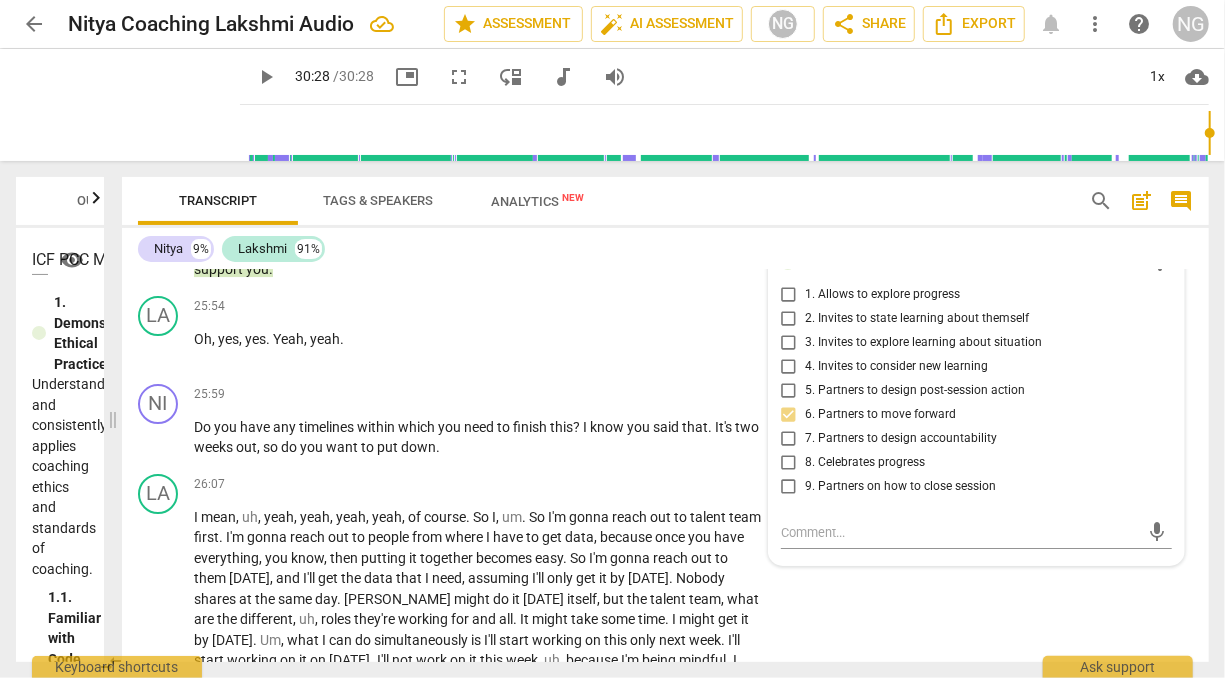 click on "6. Partners to move forward" at bounding box center (880, 415) 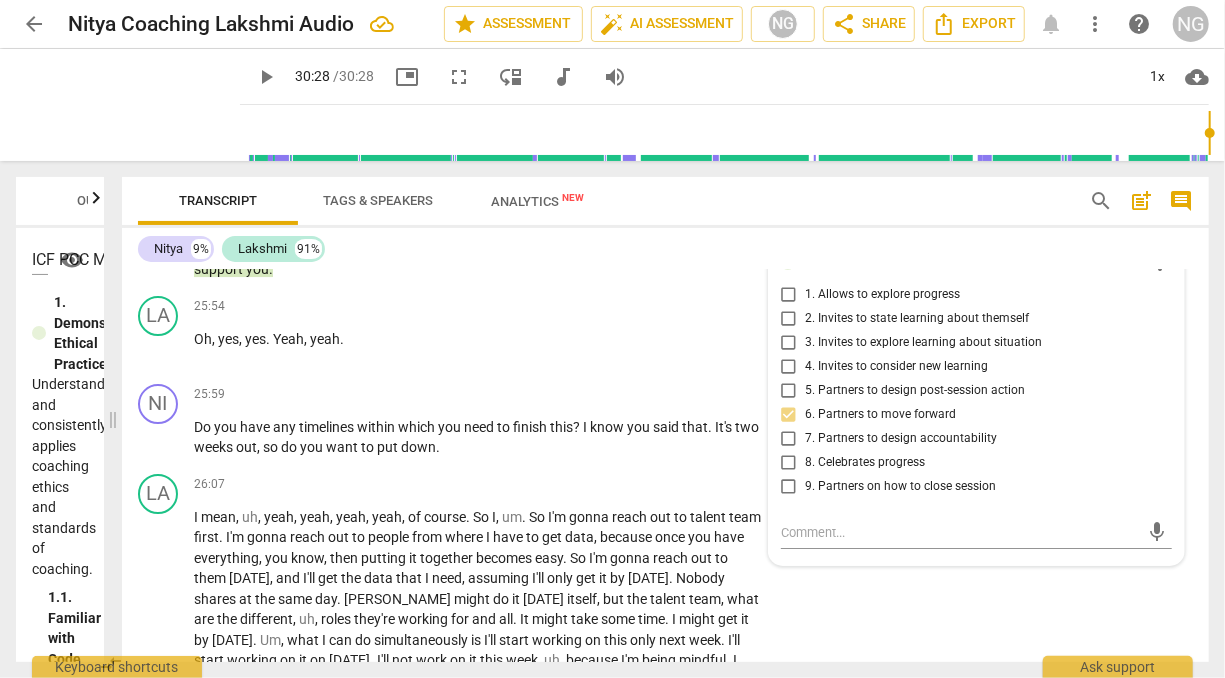 click on "6. Partners to move forward" at bounding box center [789, 415] 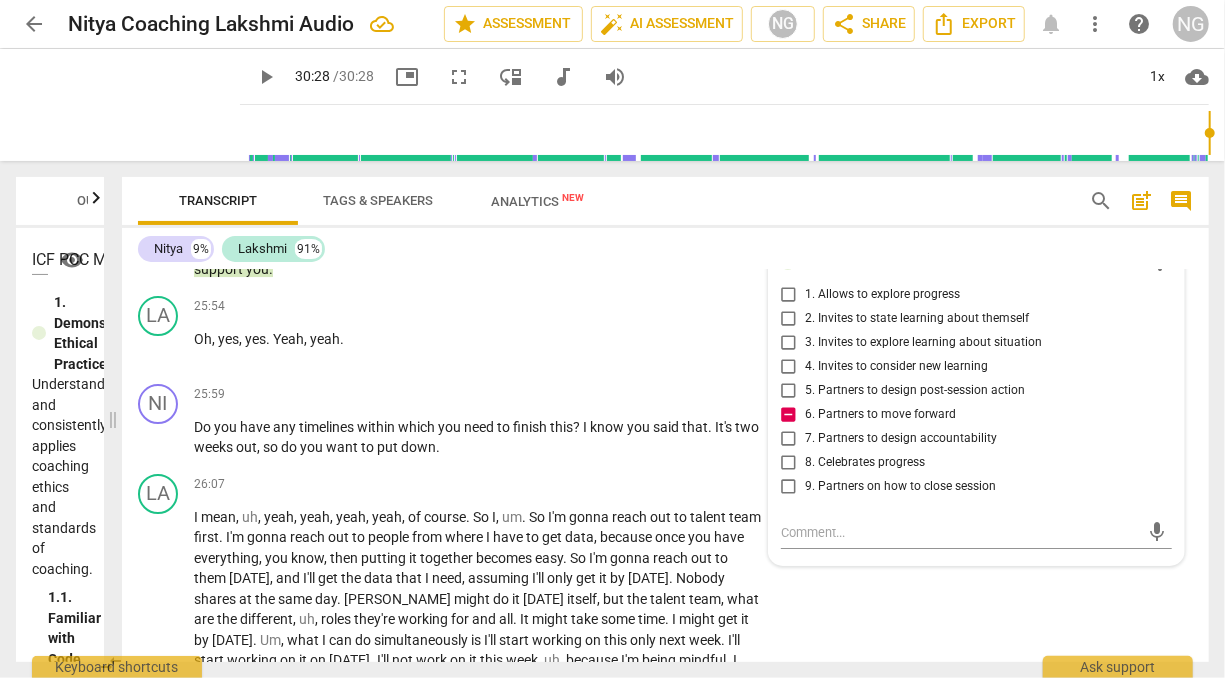 click on "6. Partners to move forward" at bounding box center (880, 415) 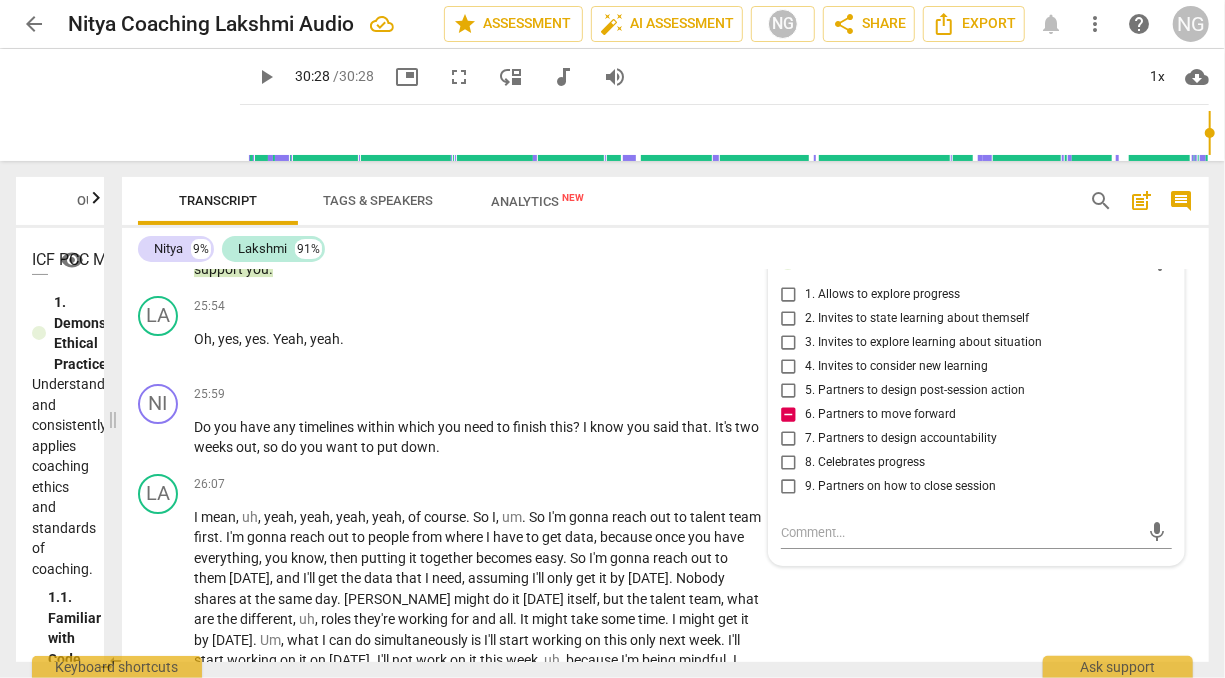 checkbox on "false" 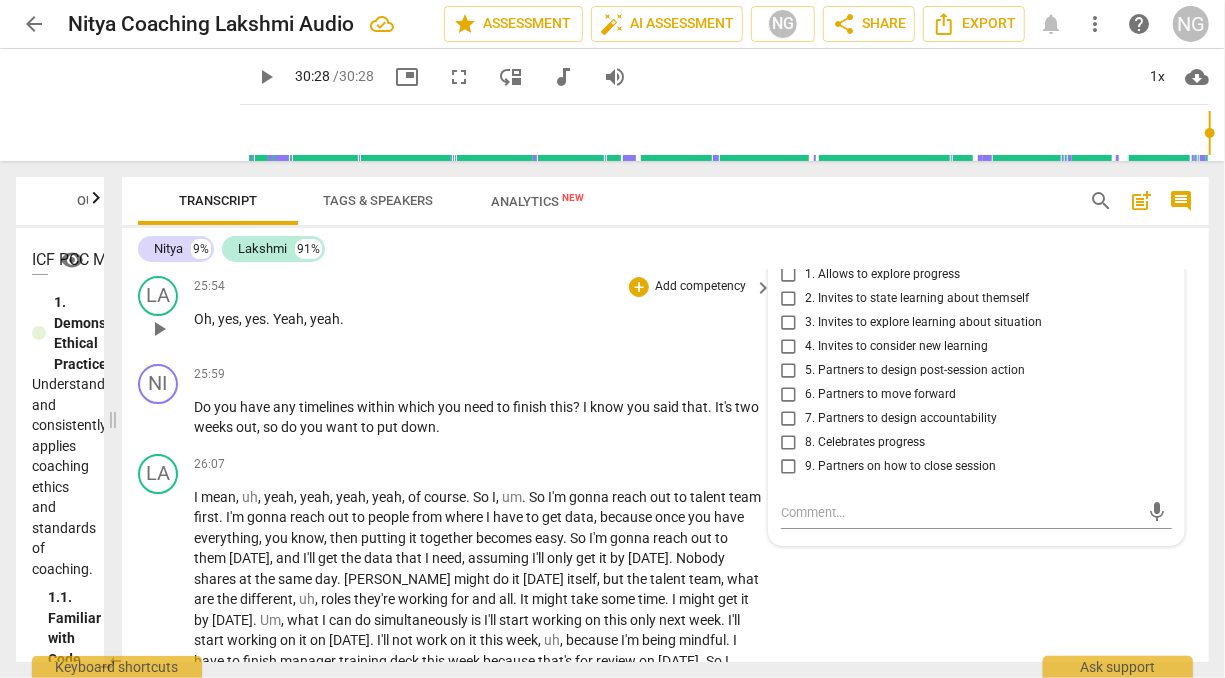 scroll, scrollTop: 7180, scrollLeft: 0, axis: vertical 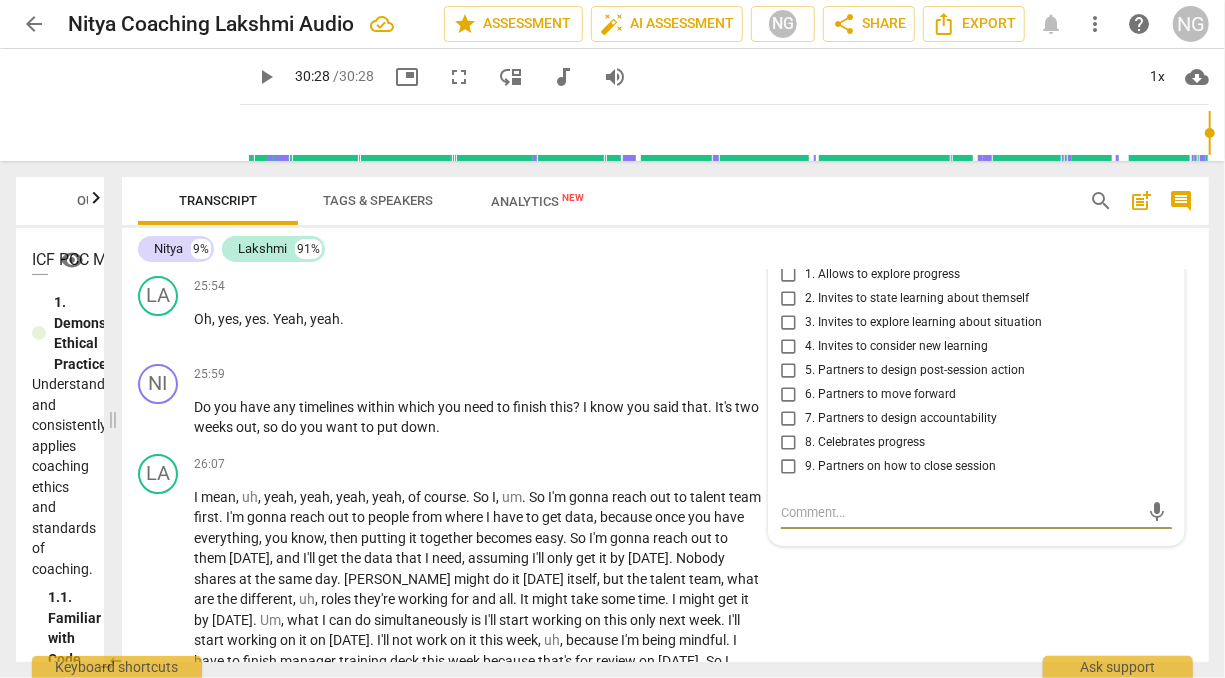 click at bounding box center (960, 512) 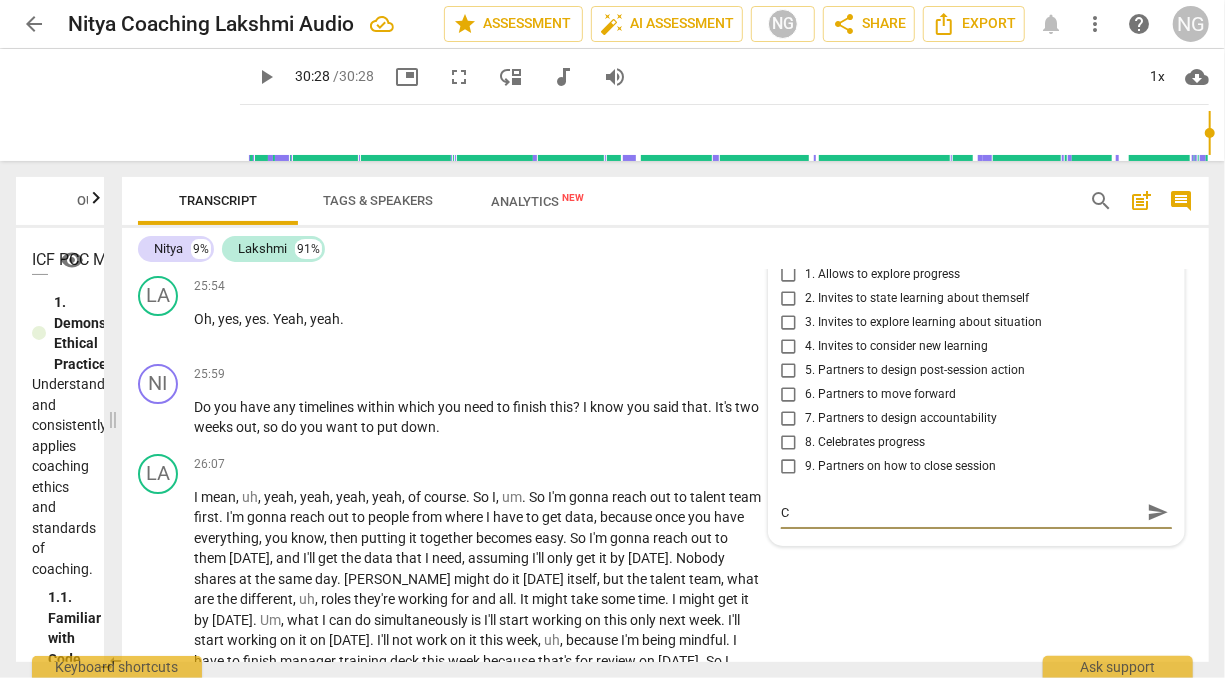 type on "Co" 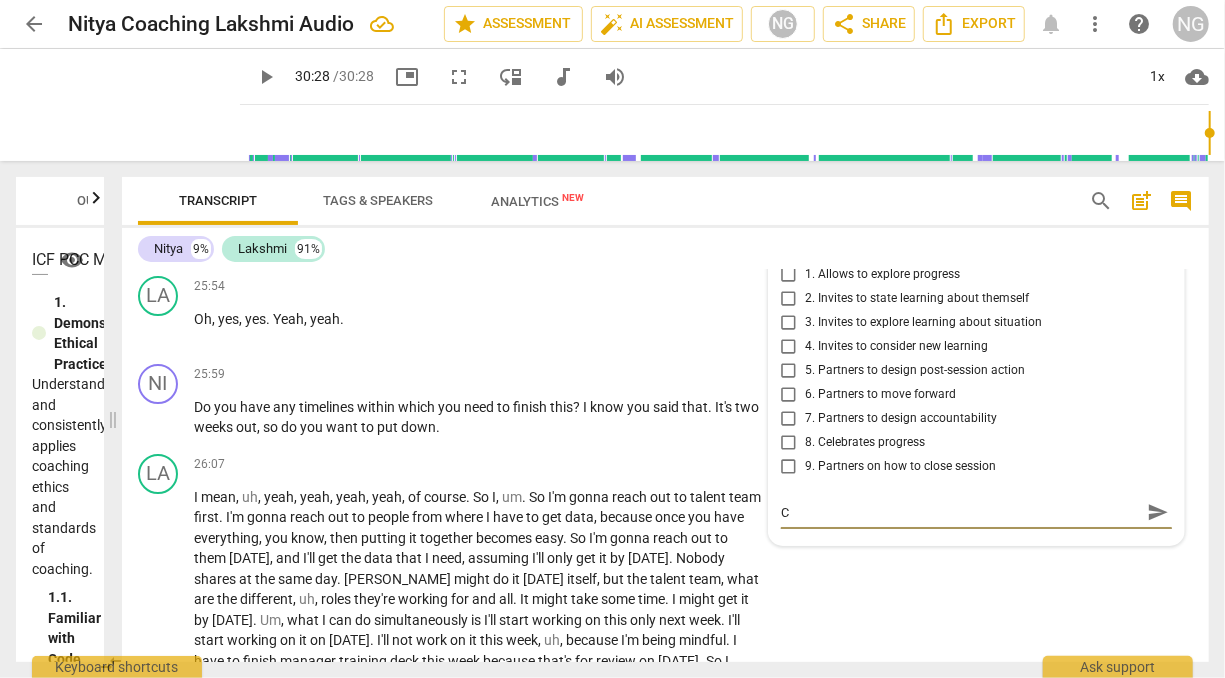 type on "Co" 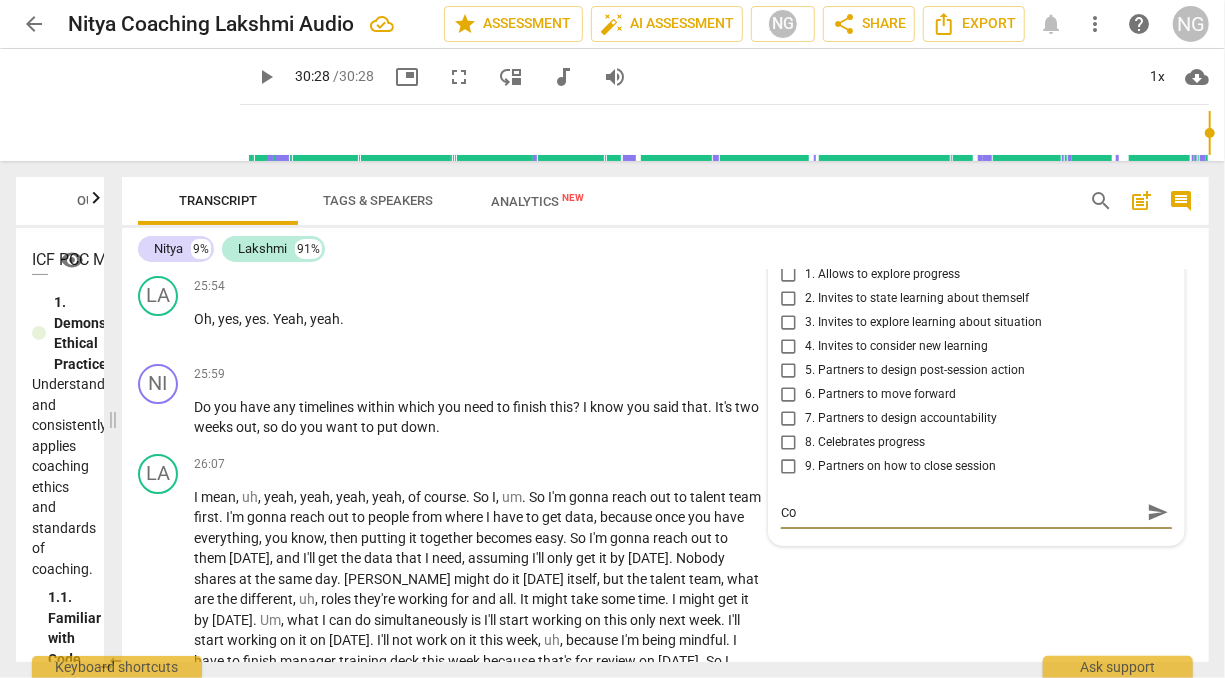 type on "Coa" 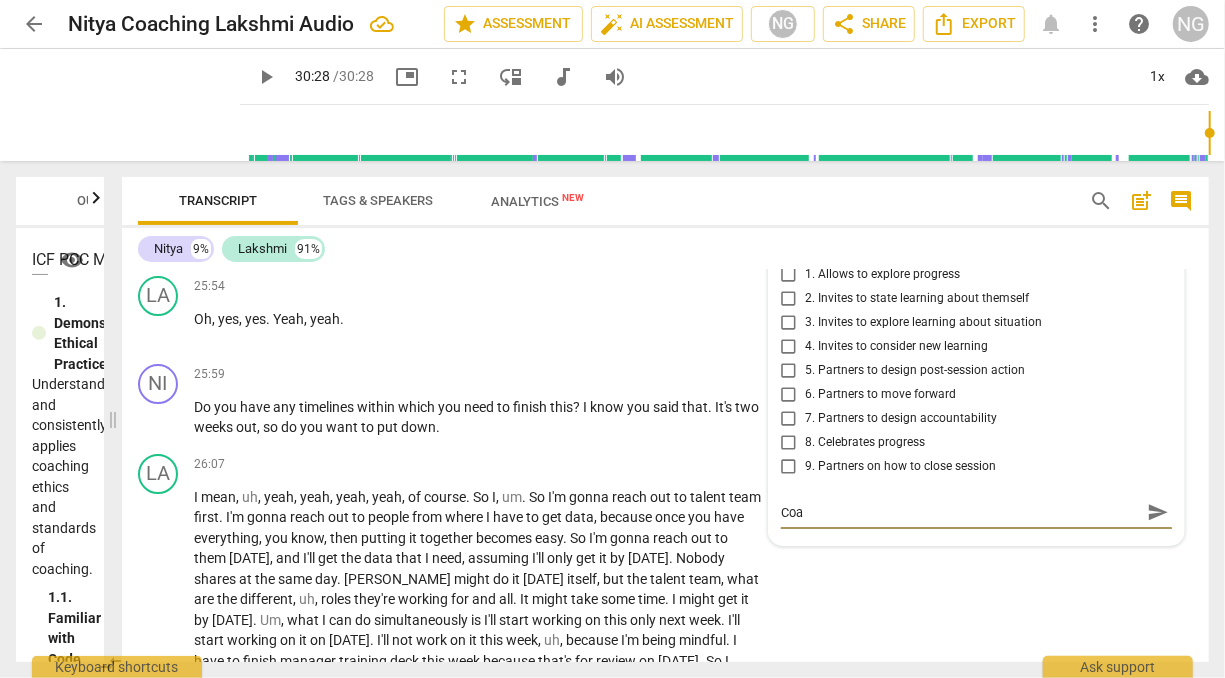 type on "Coac" 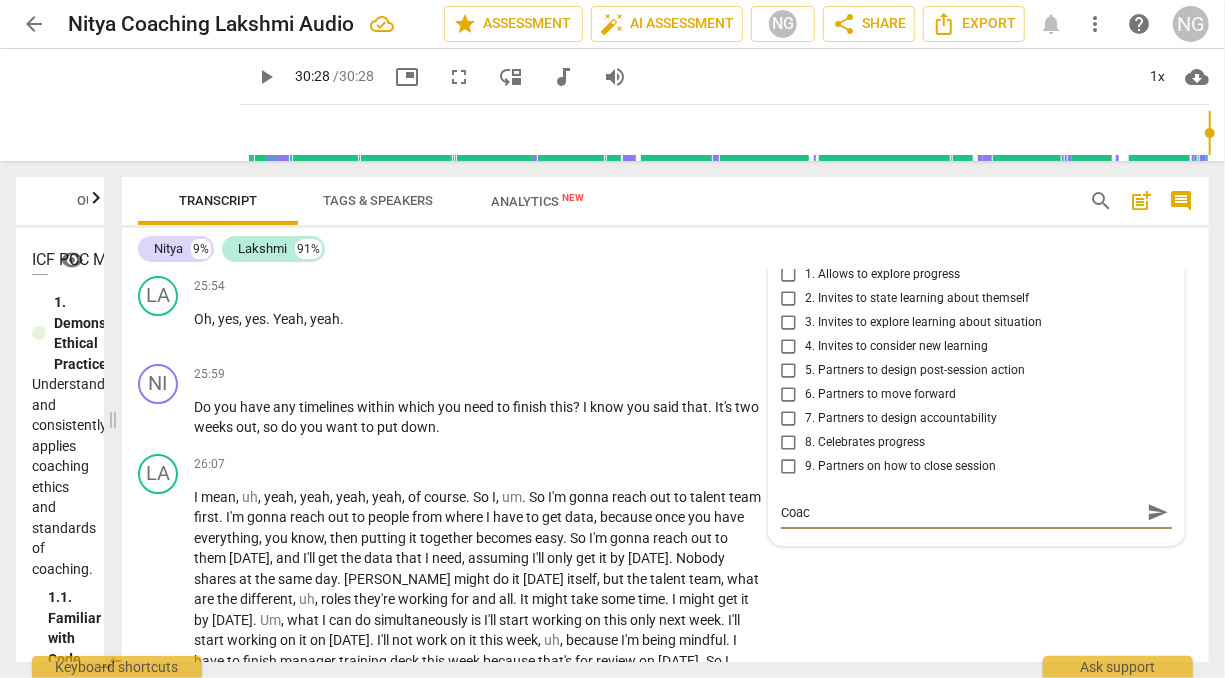 type on "Coach" 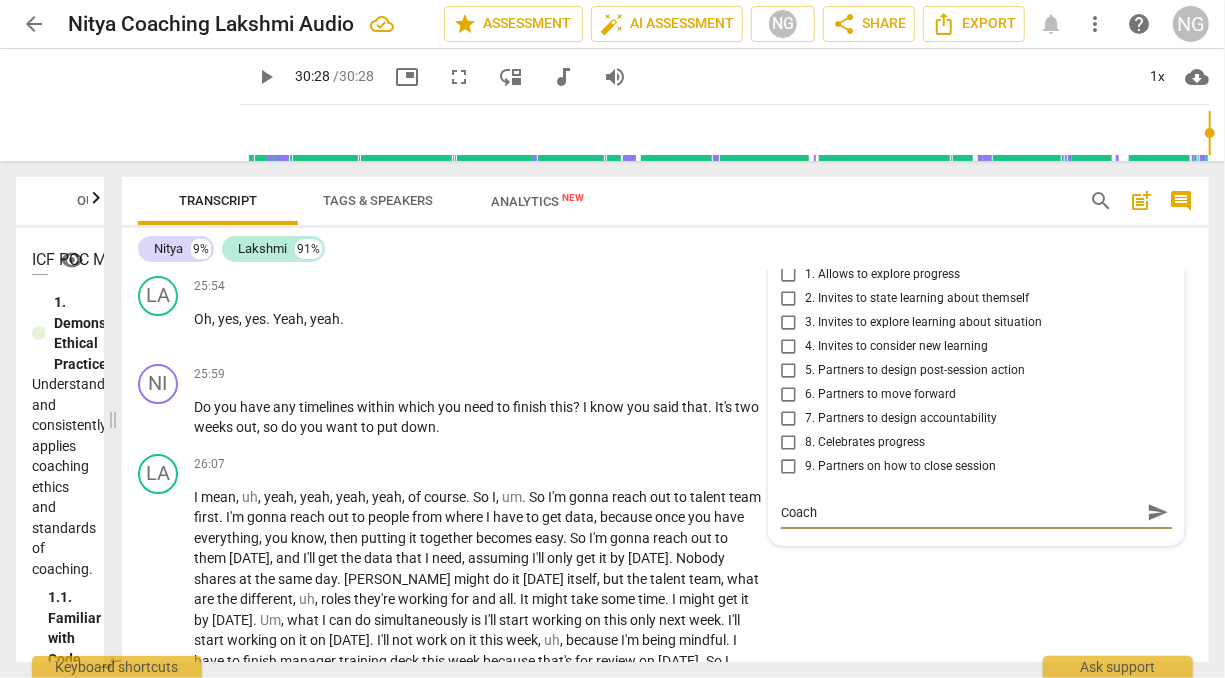 type on "Coach" 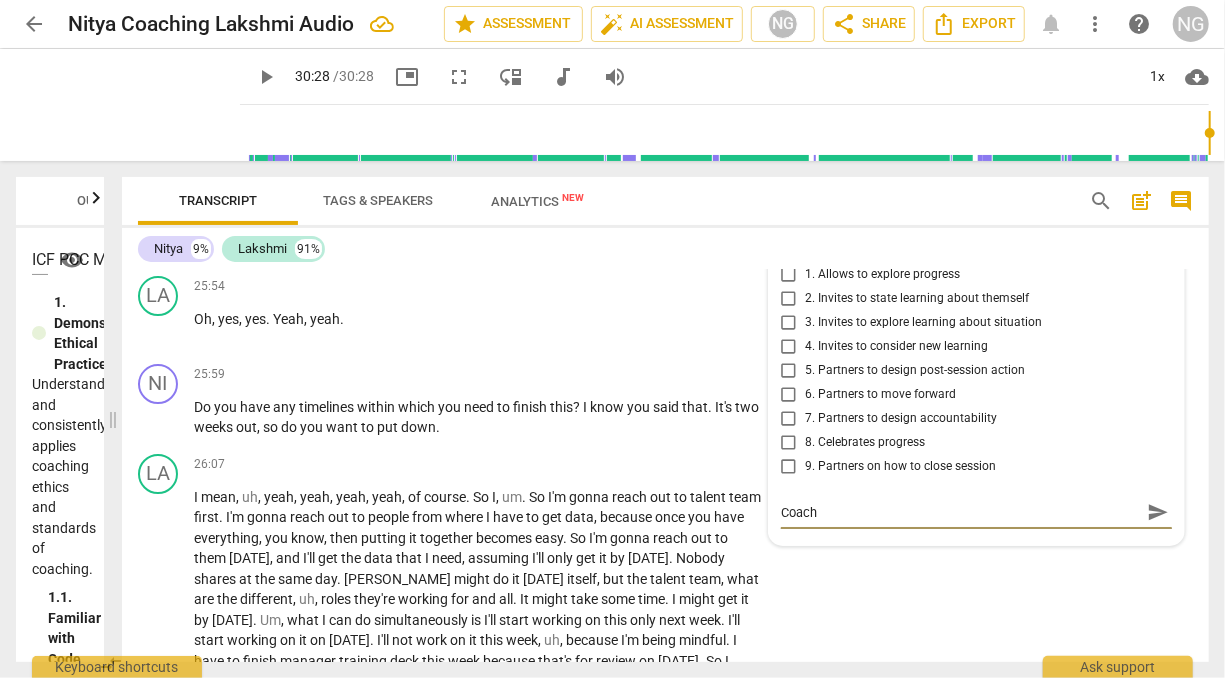 type on "Coach" 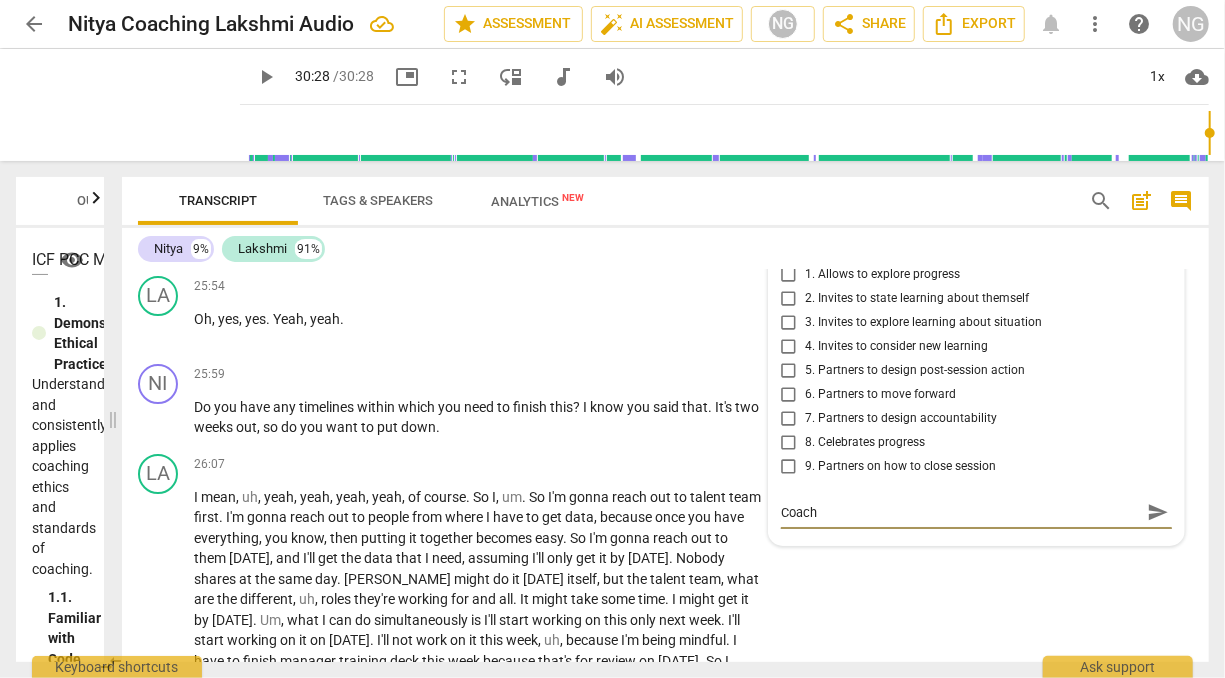 type on "Coach h" 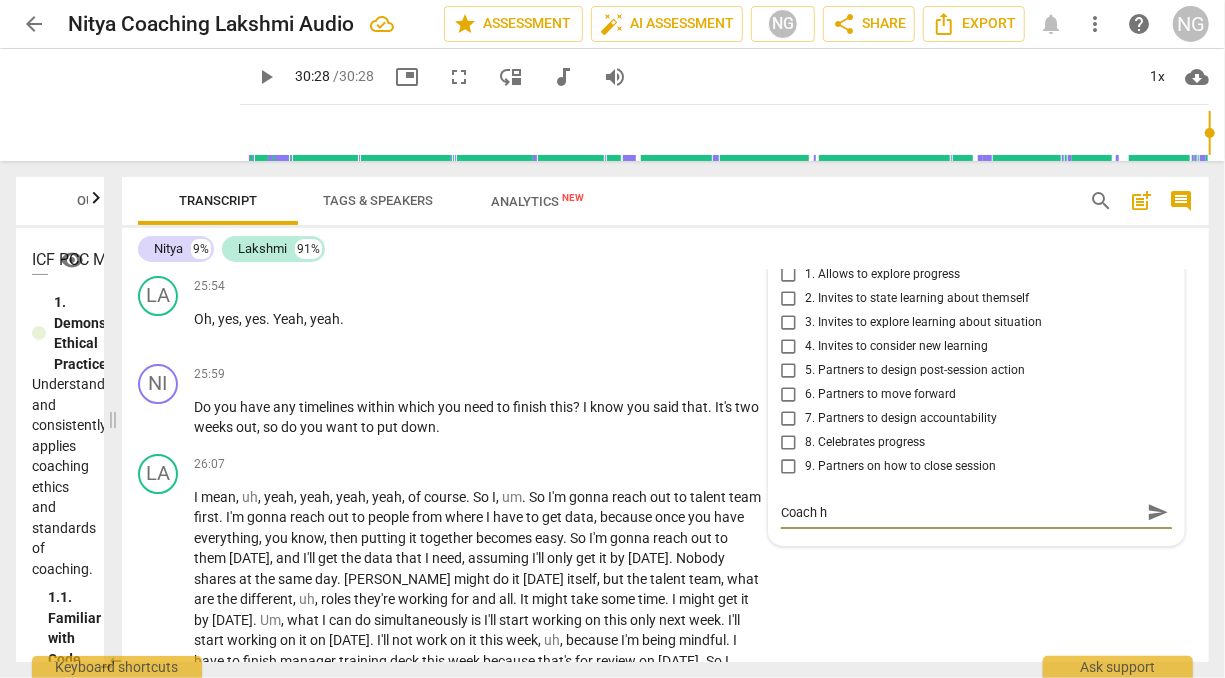 type on "Coach [PERSON_NAME]" 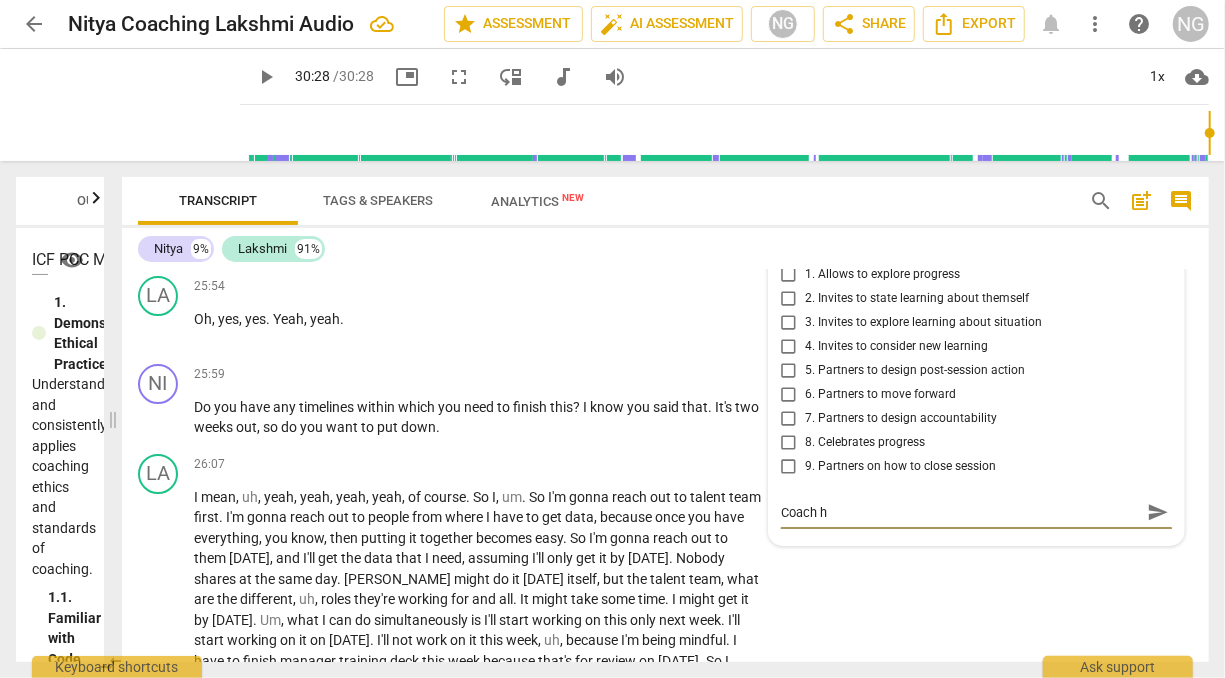 type on "Coach [PERSON_NAME]" 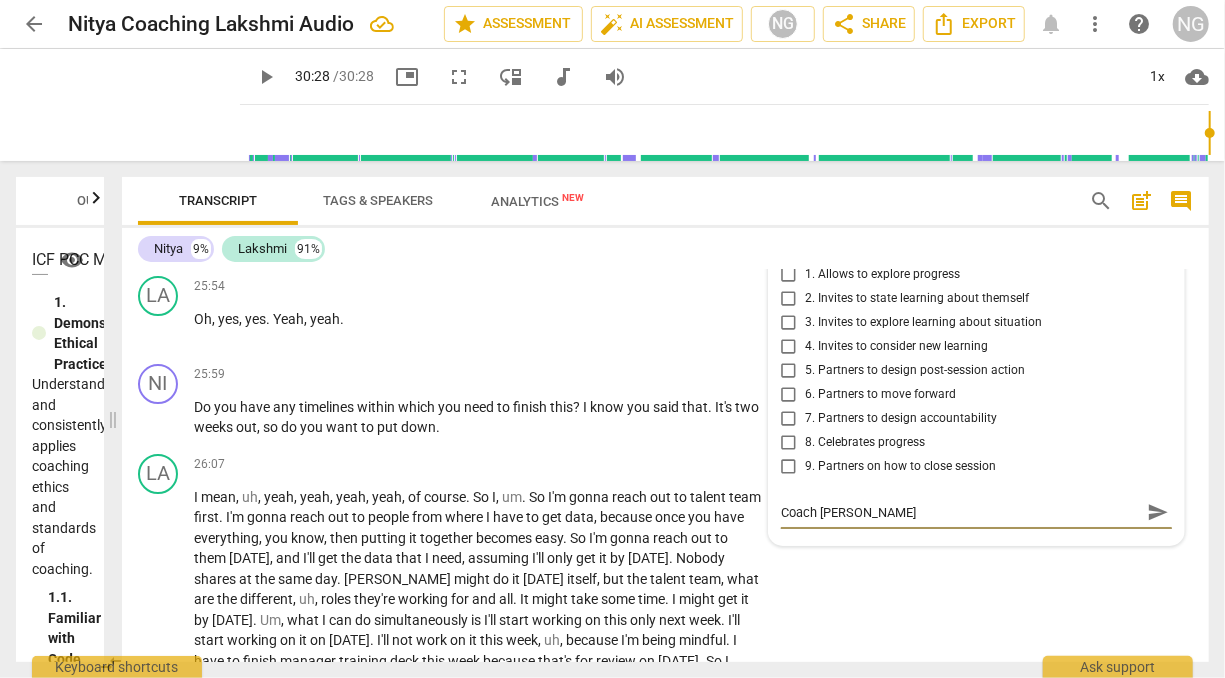 type on "Coach her" 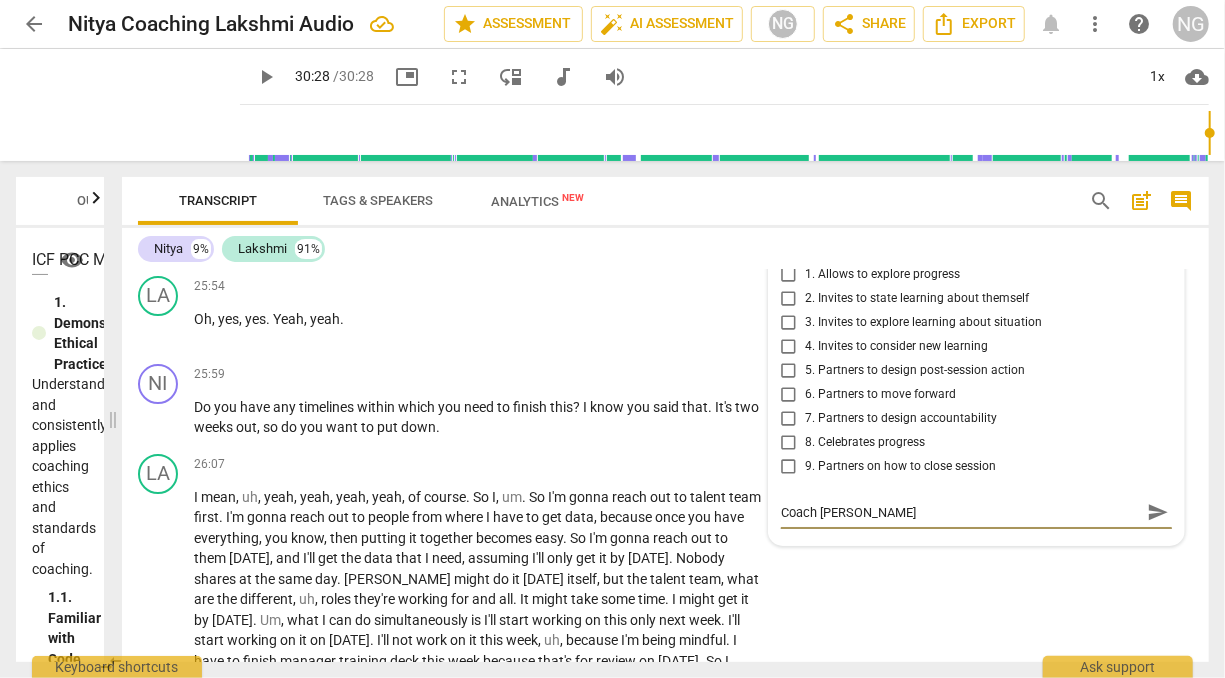 type on "Coach her" 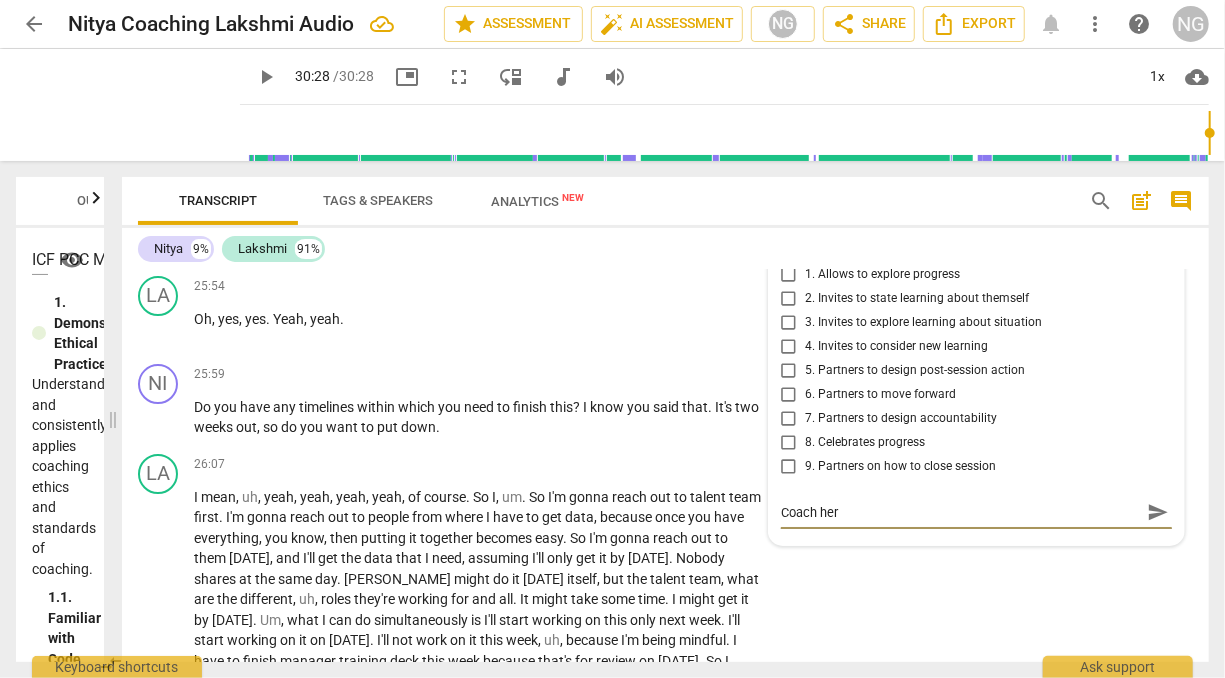 type on "Coach here" 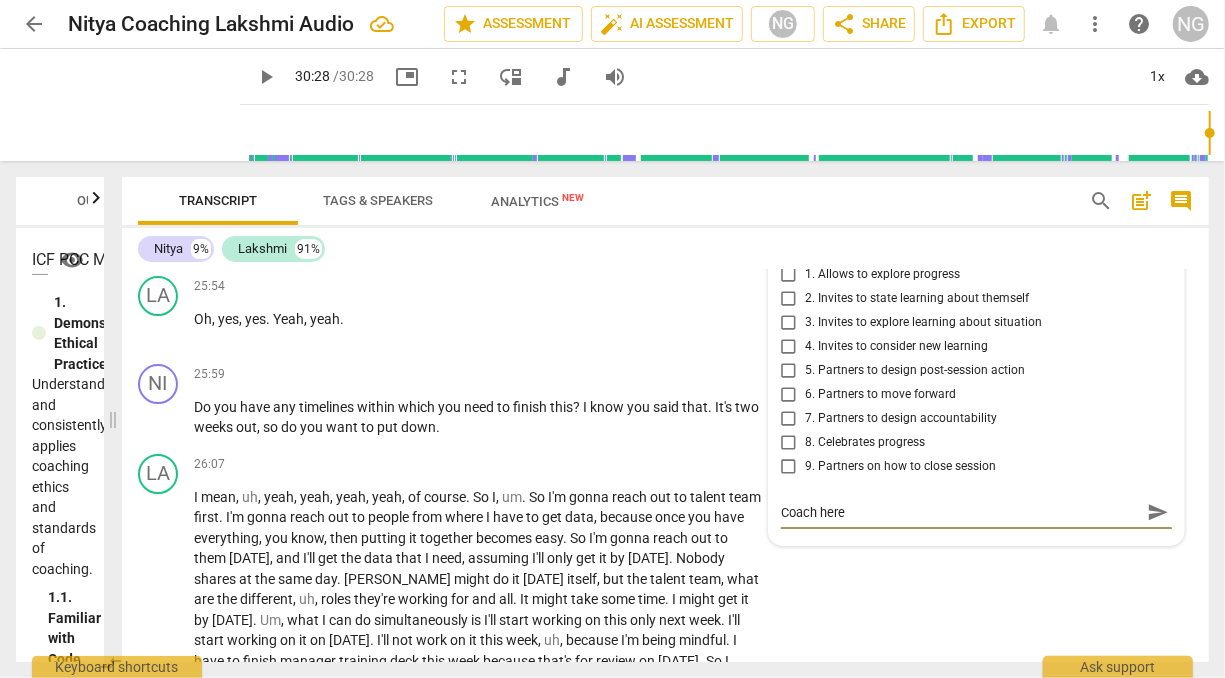 type on "Coach here" 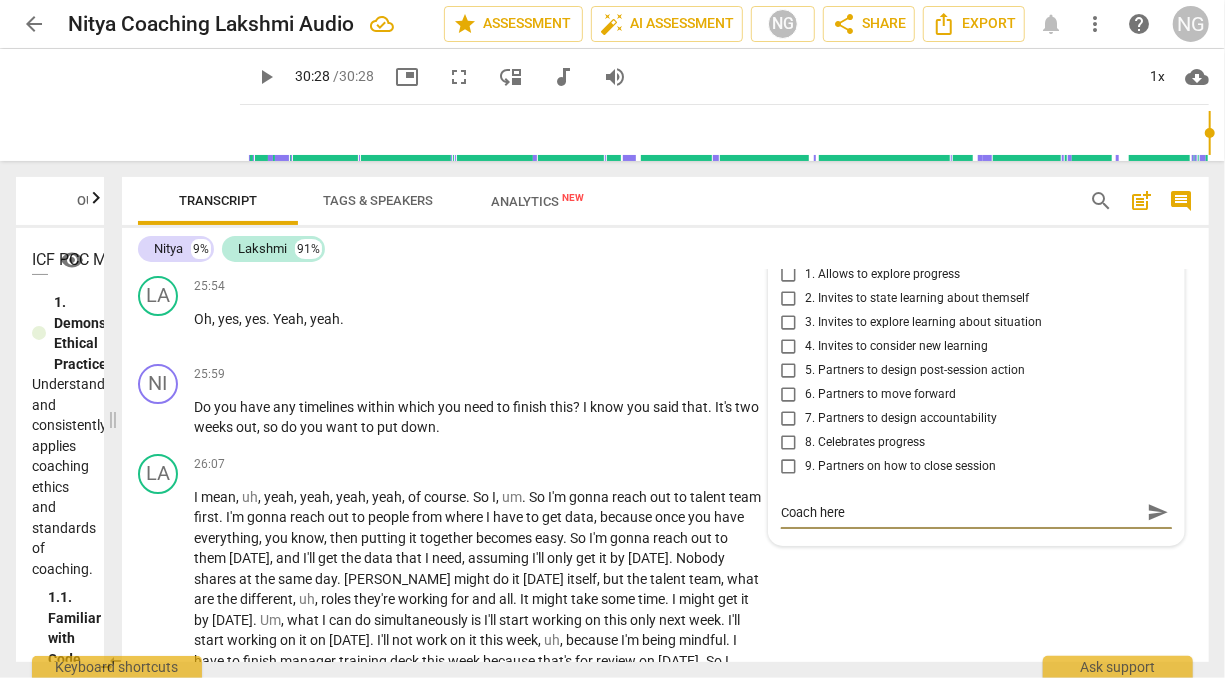type on "Coach here m" 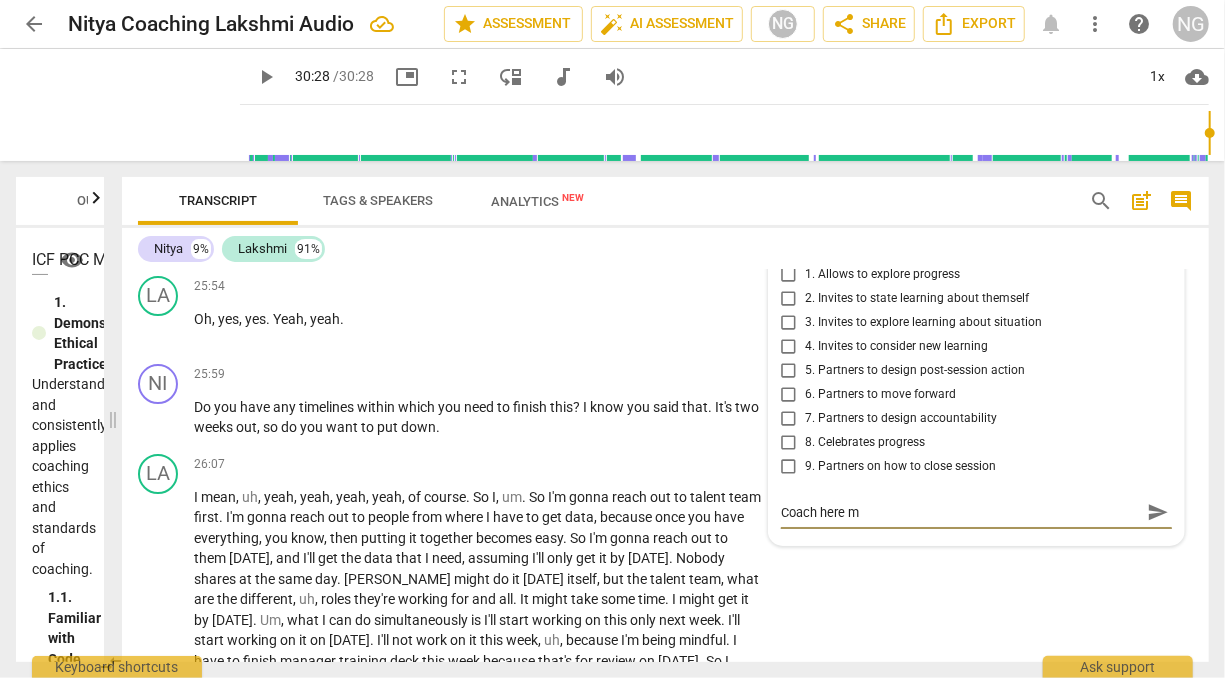 type on "Coach here ma" 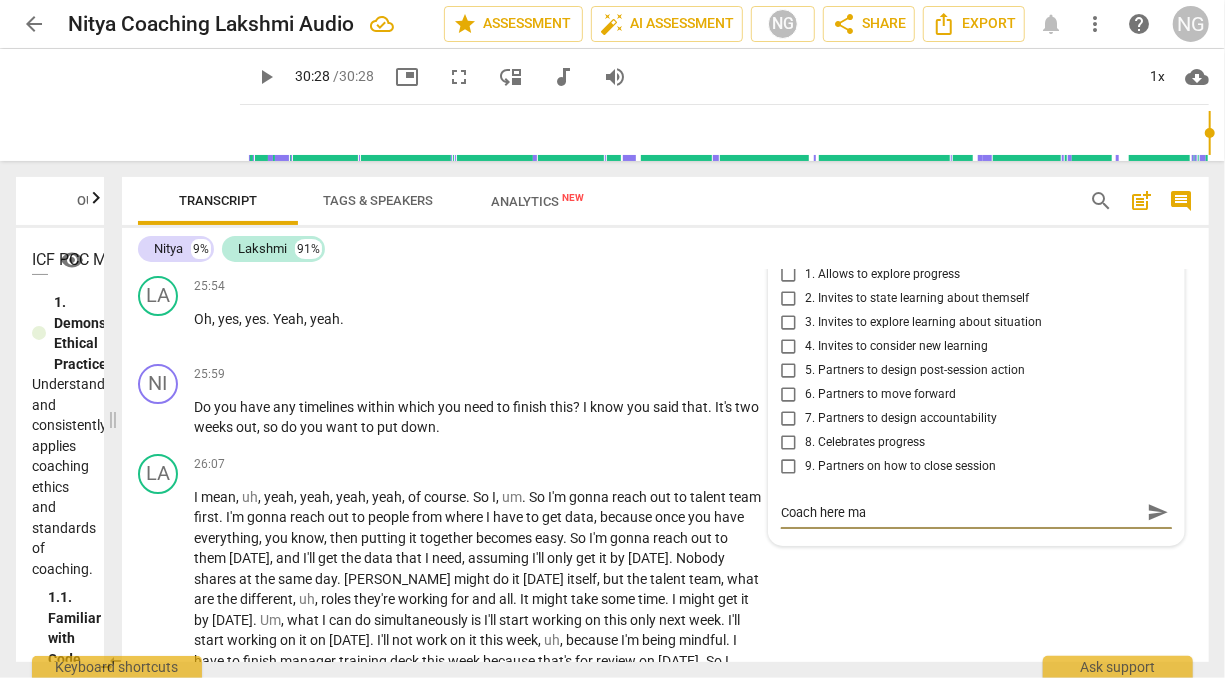 type on "Coach here mad" 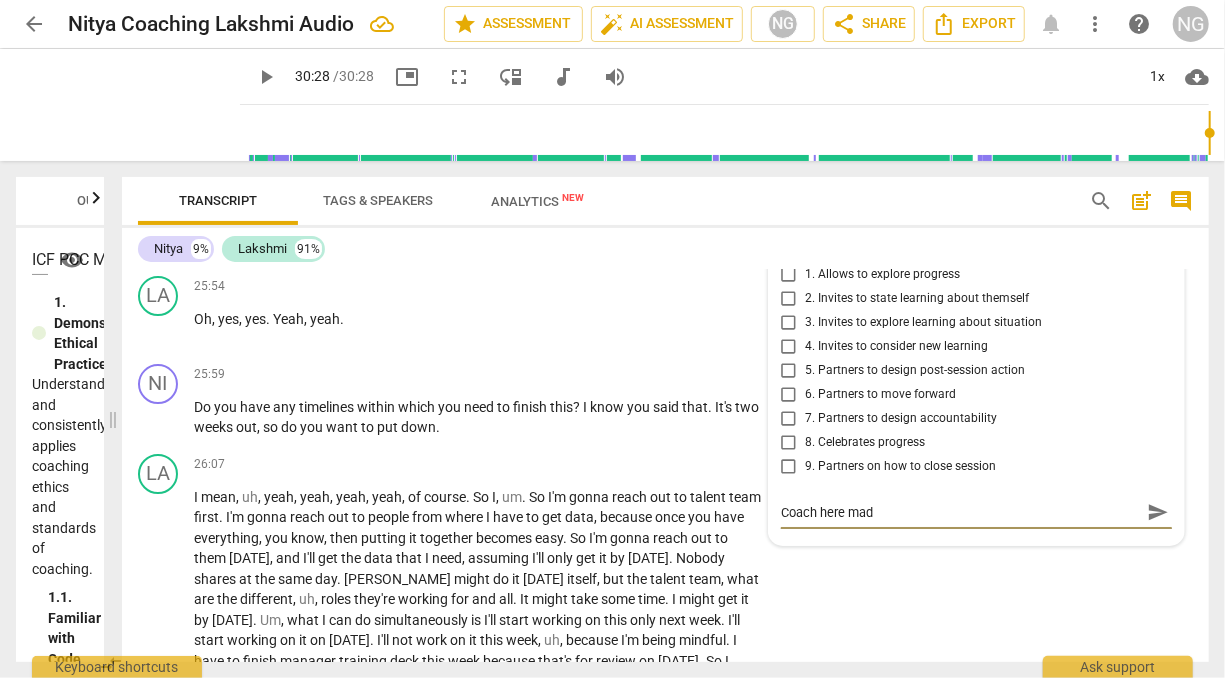 type on "Coach here made" 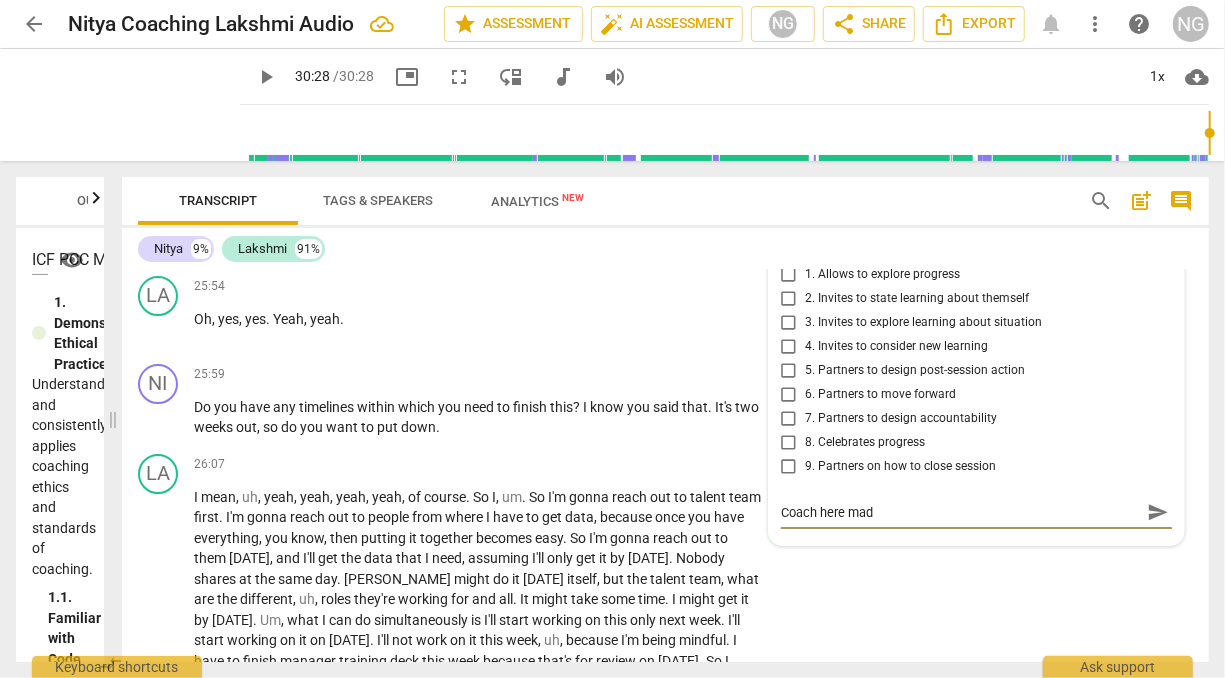 type on "Coach here made" 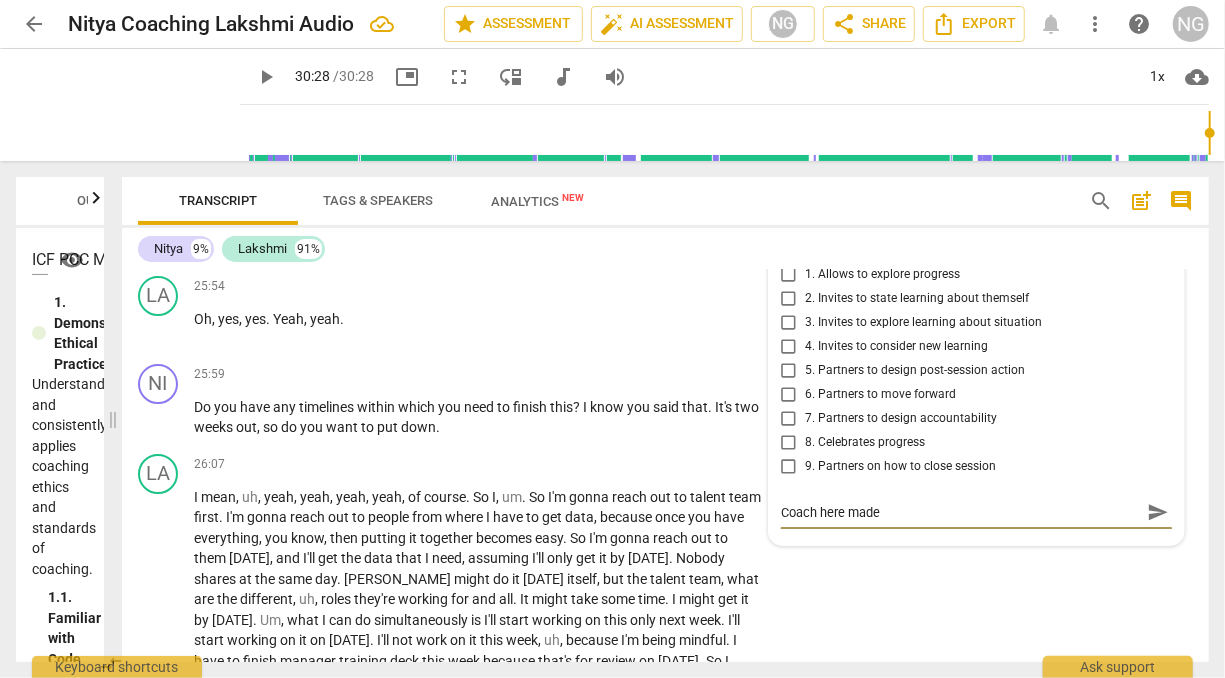 type on "Coach here made" 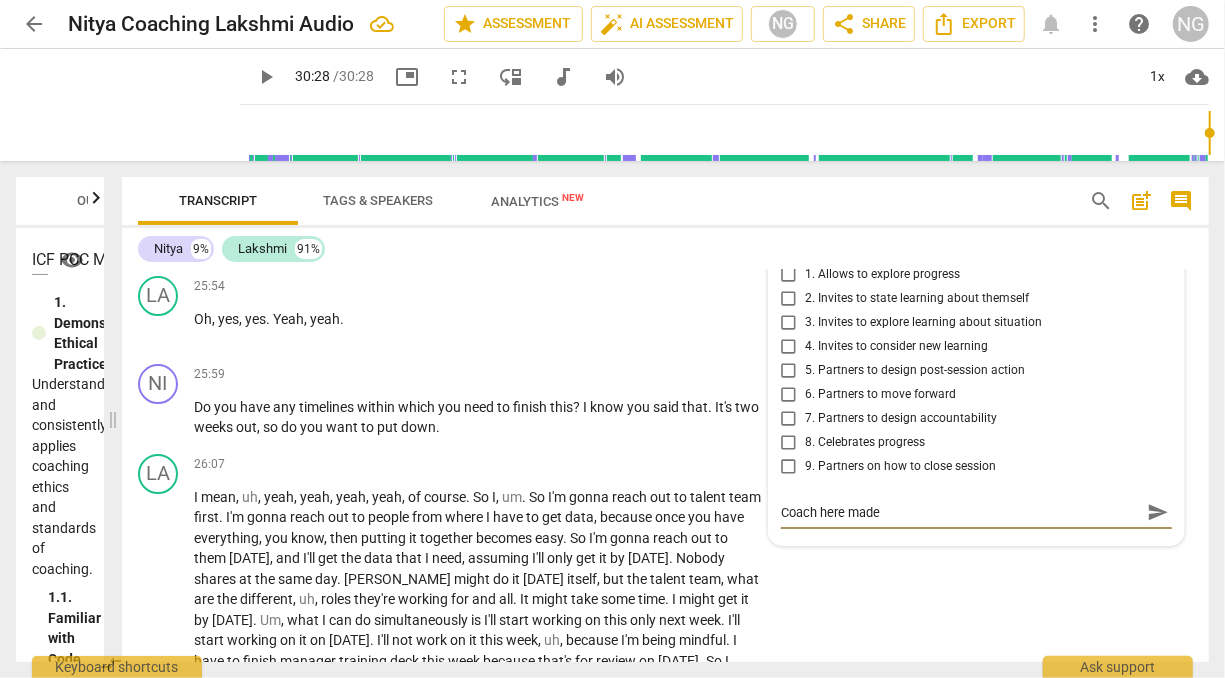 type on "Coach here made a" 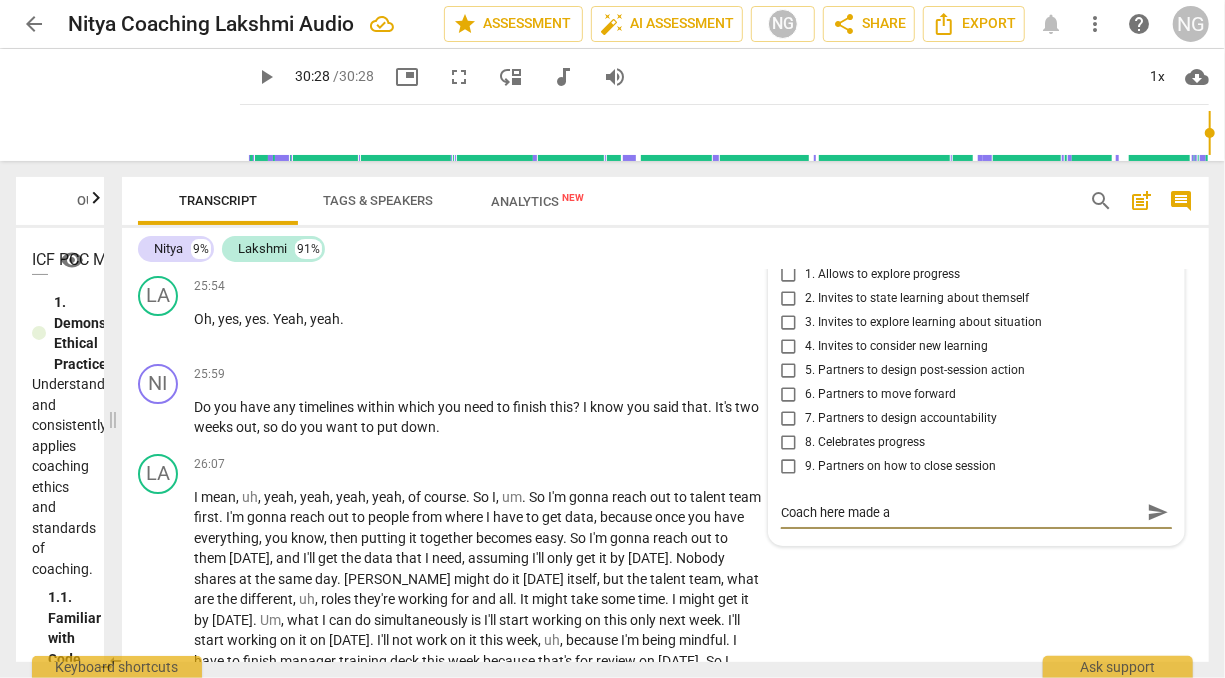 type on "Coach here made an" 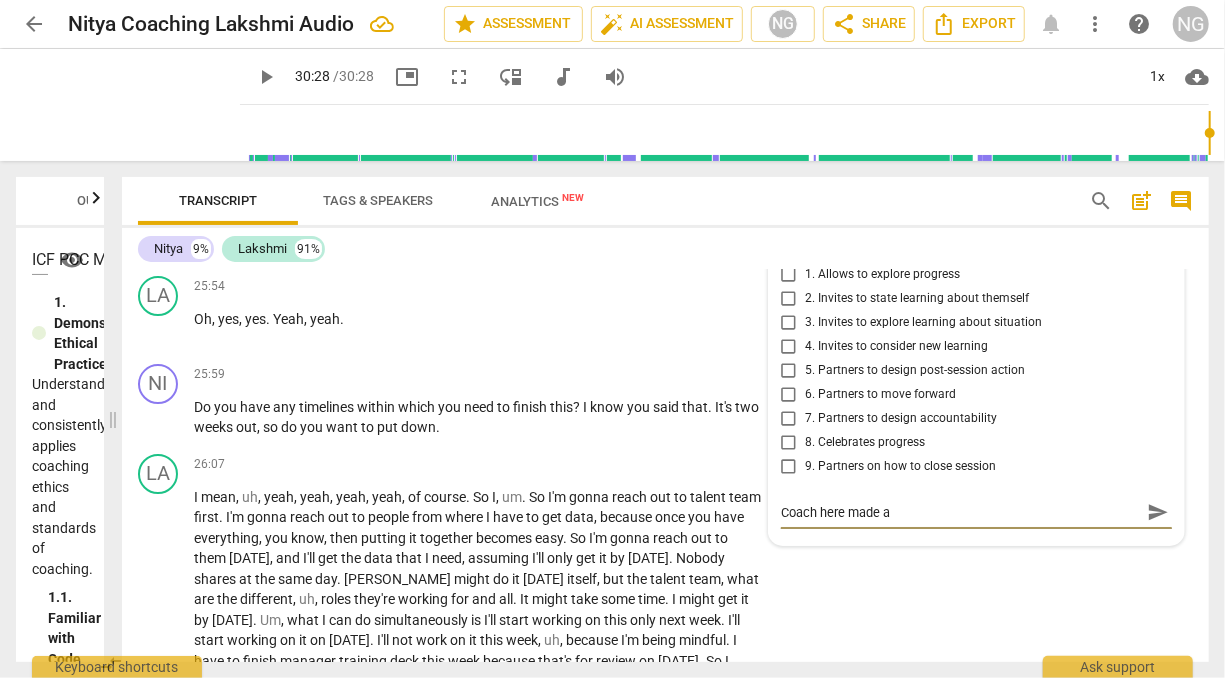 type on "Coach here made an" 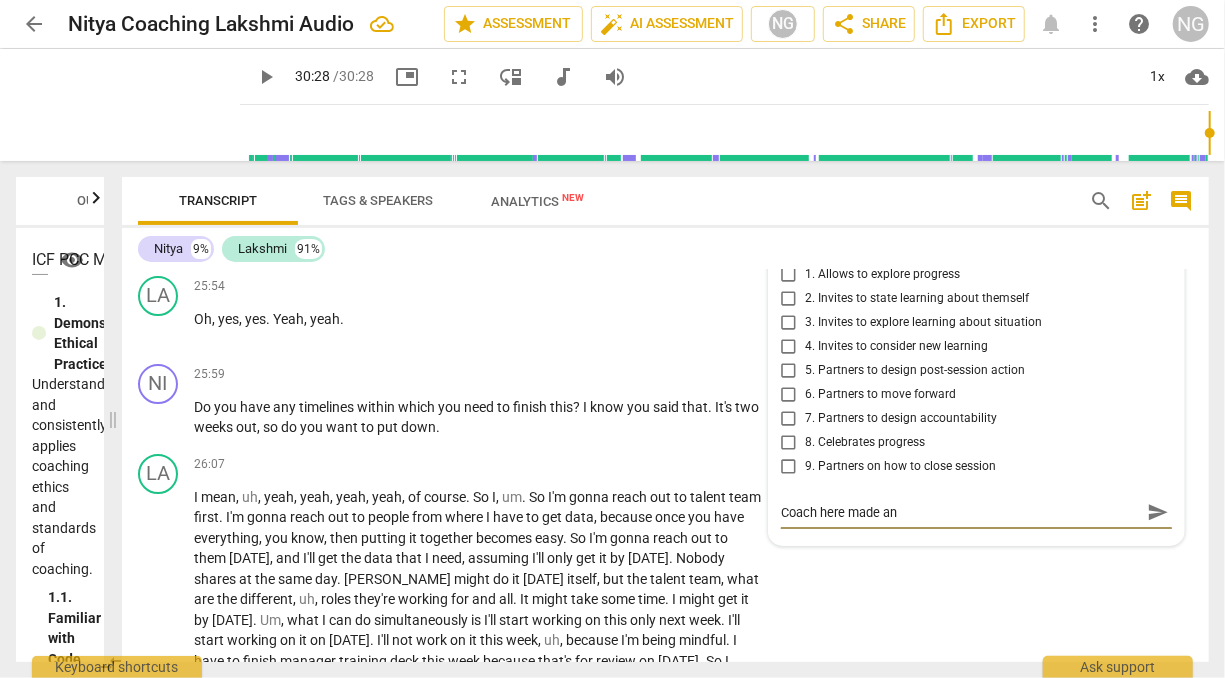 type on "Coach here made an" 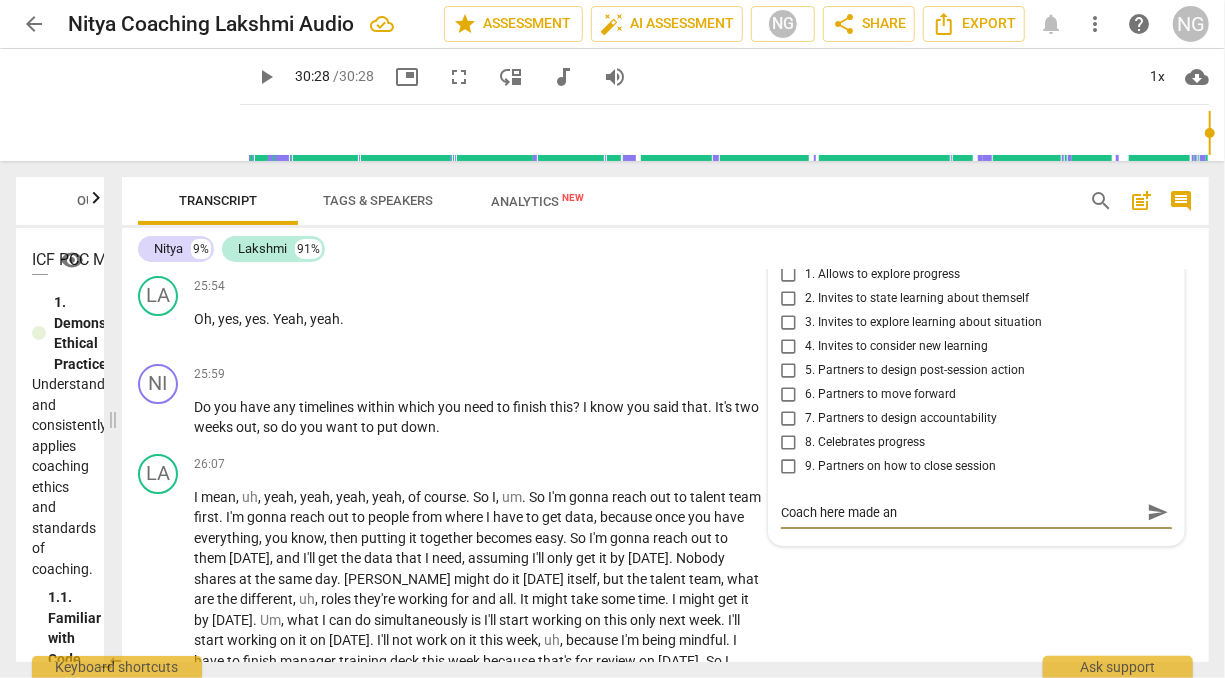 type on "Coach here made an a" 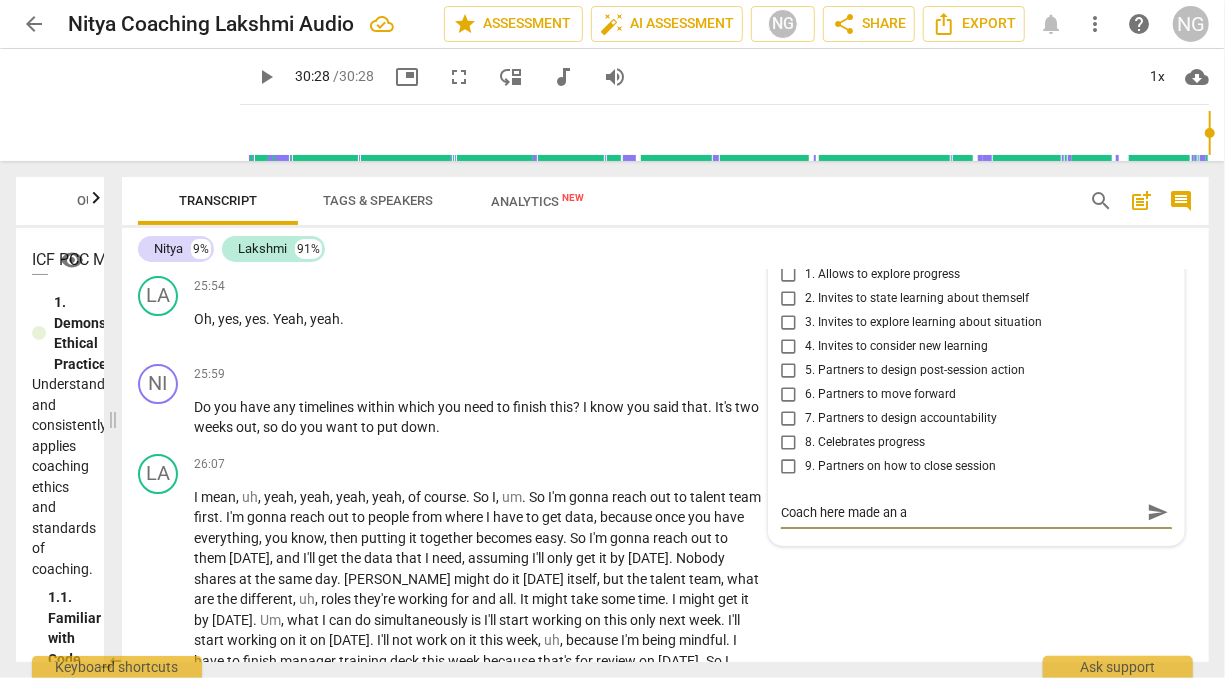 type on "Coach here made an as" 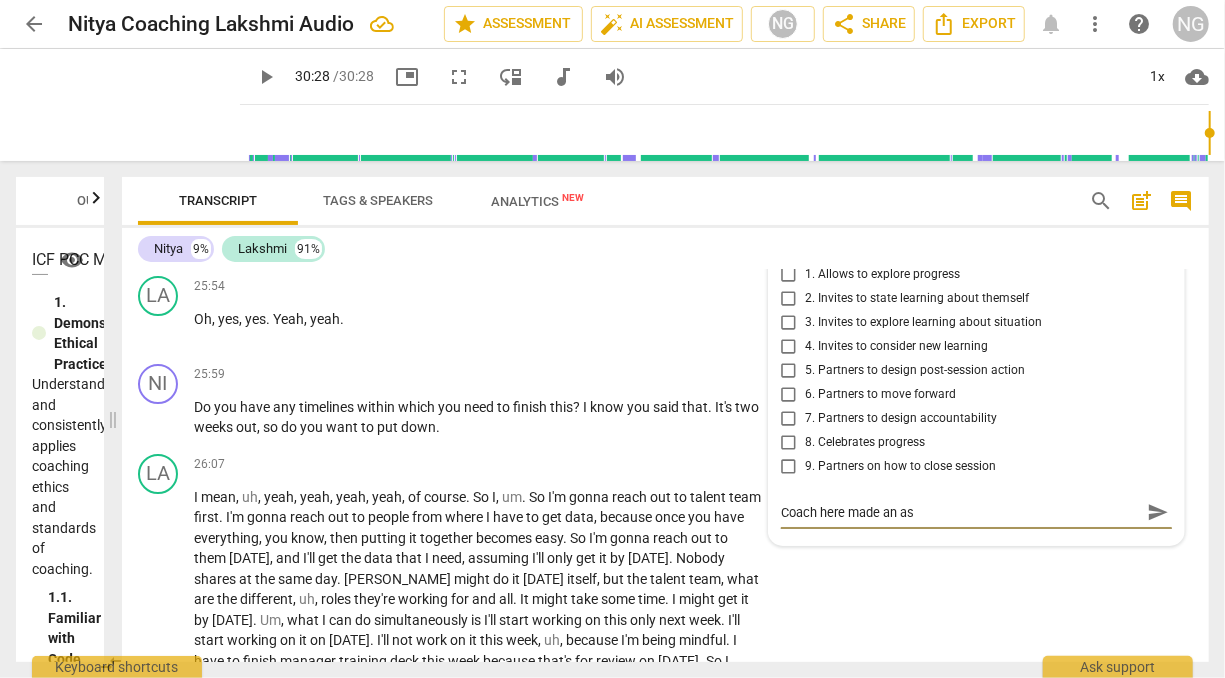 type on "Coach here made an ass" 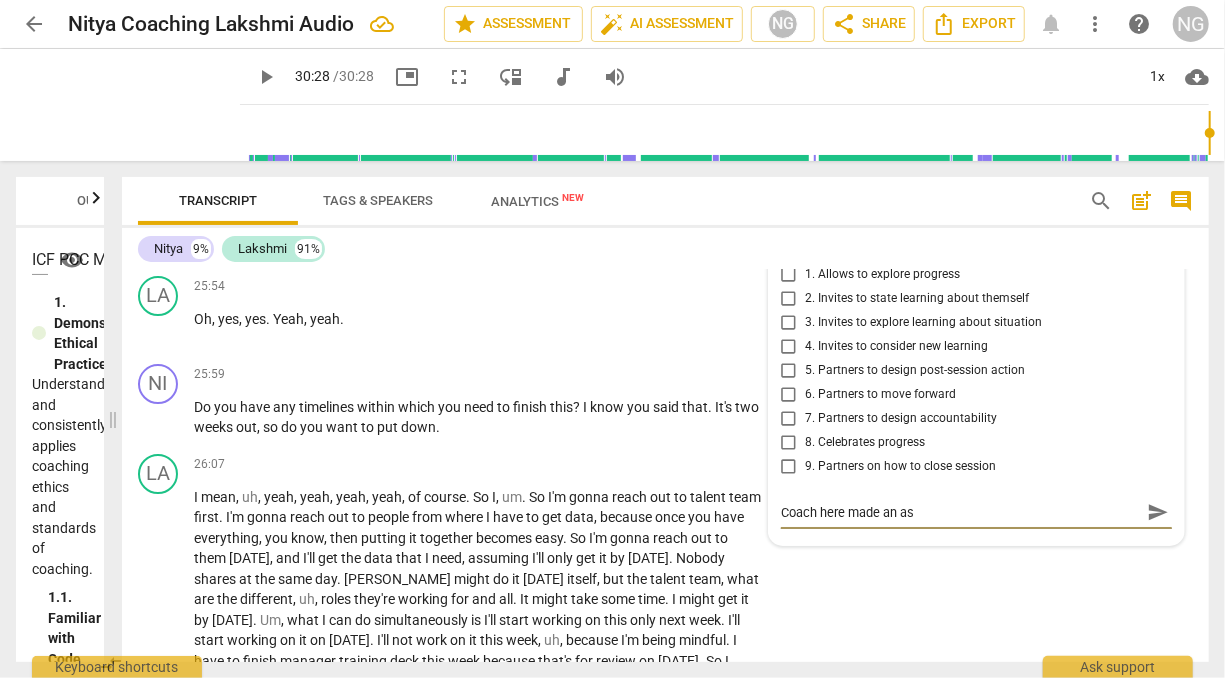 type on "Coach here made an ass" 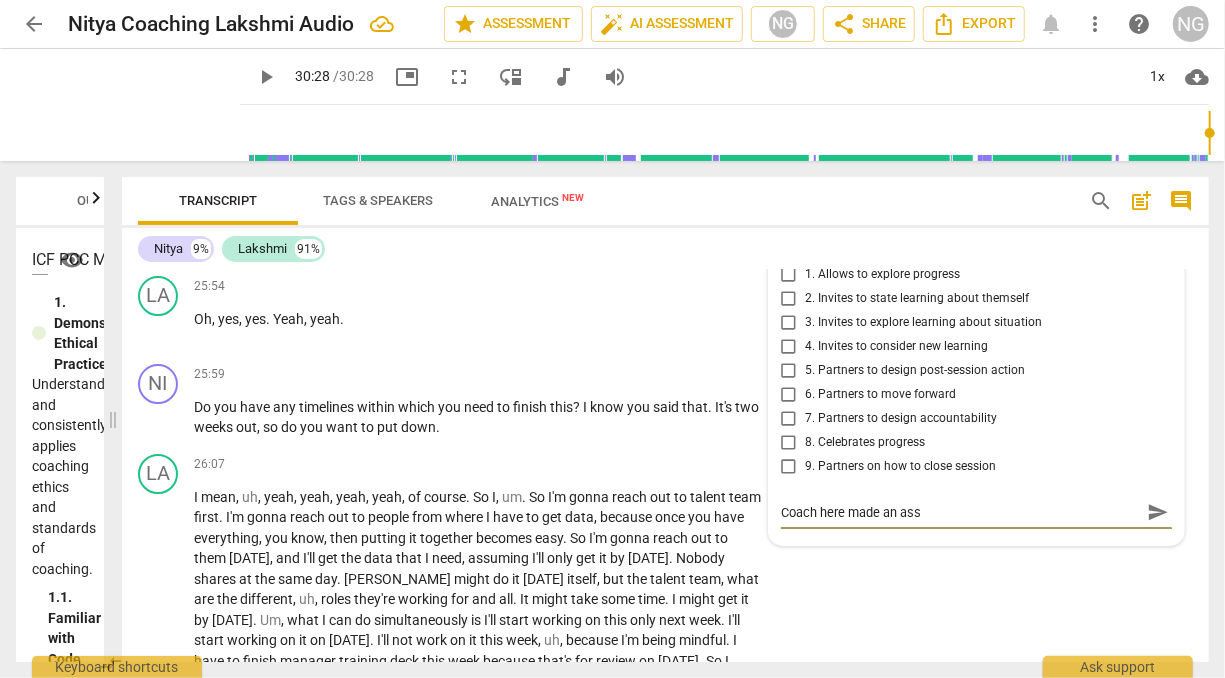 type on "Coach here made an assu" 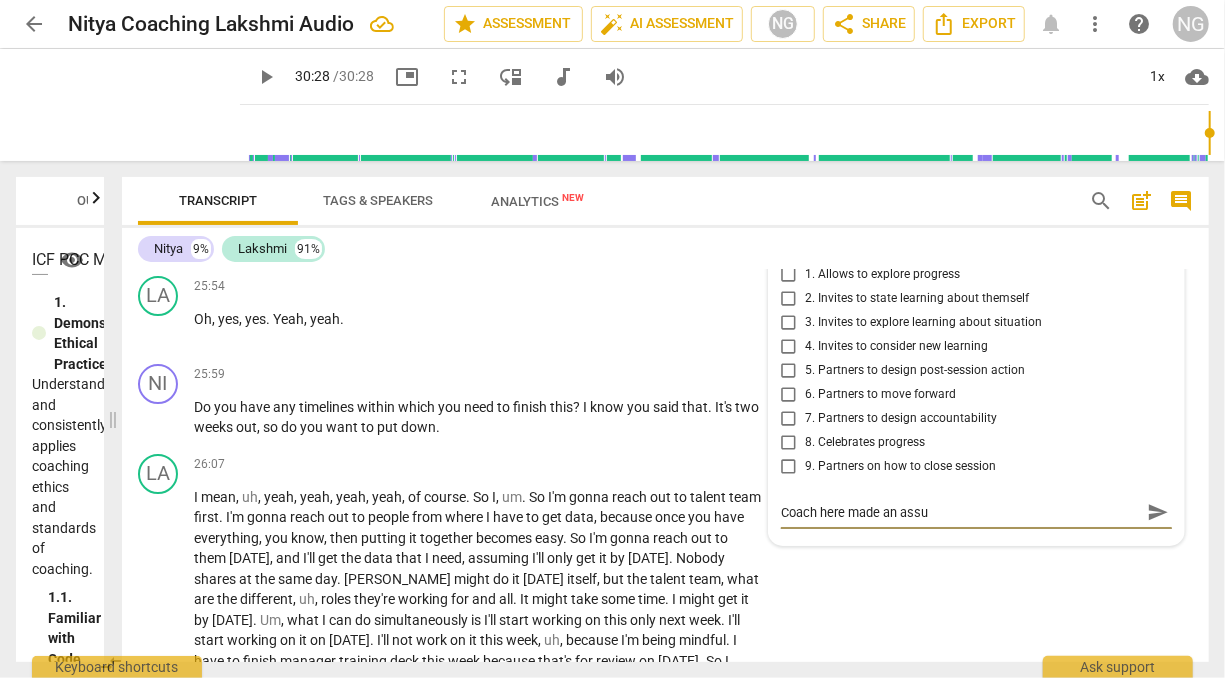 type on "Coach here made an ass" 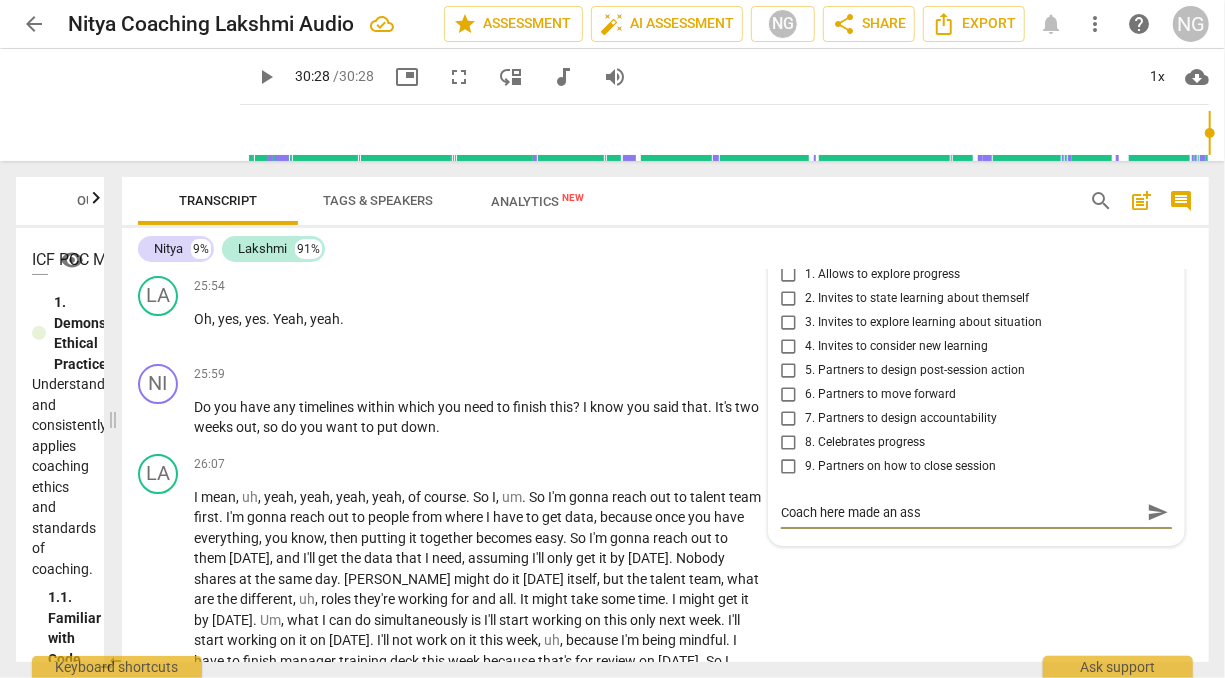type on "Coach here made an as" 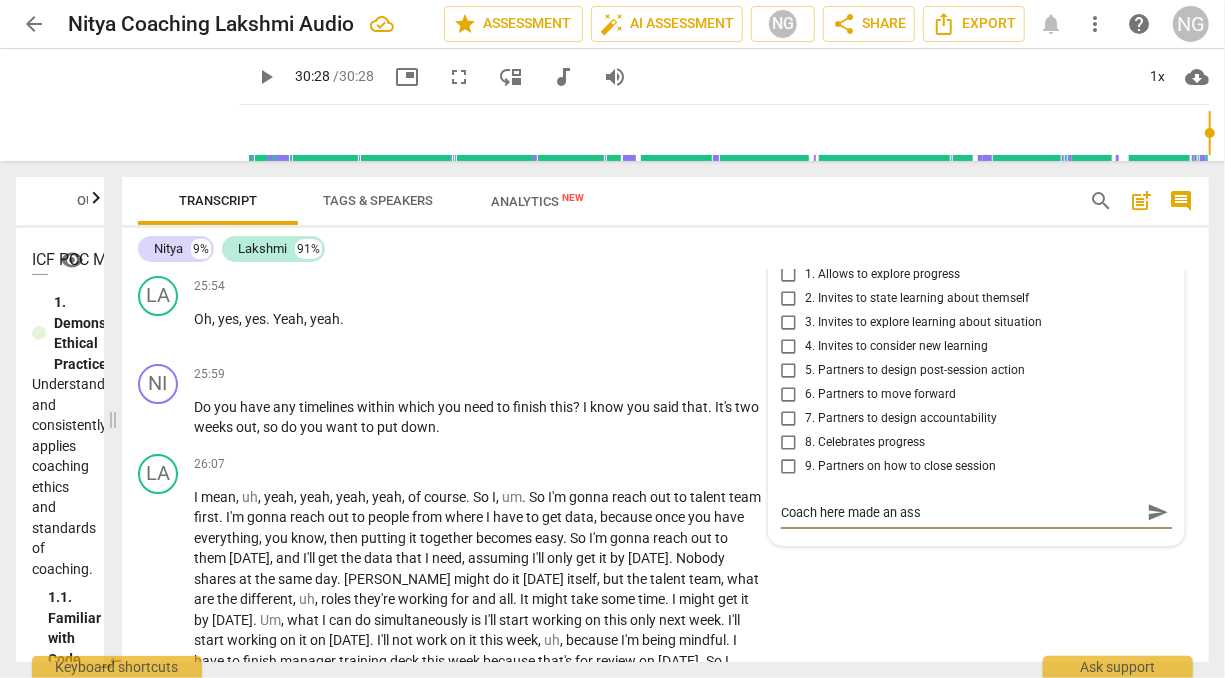 type on "Coach here made an as" 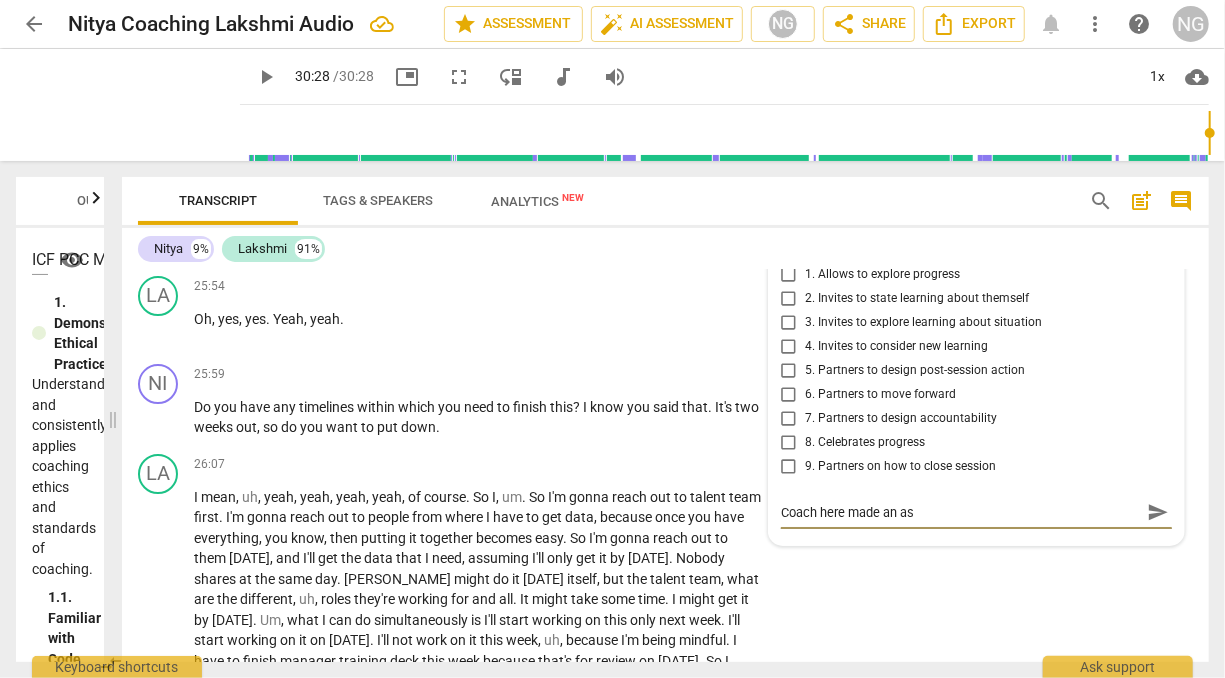 type on "Coach here made an a" 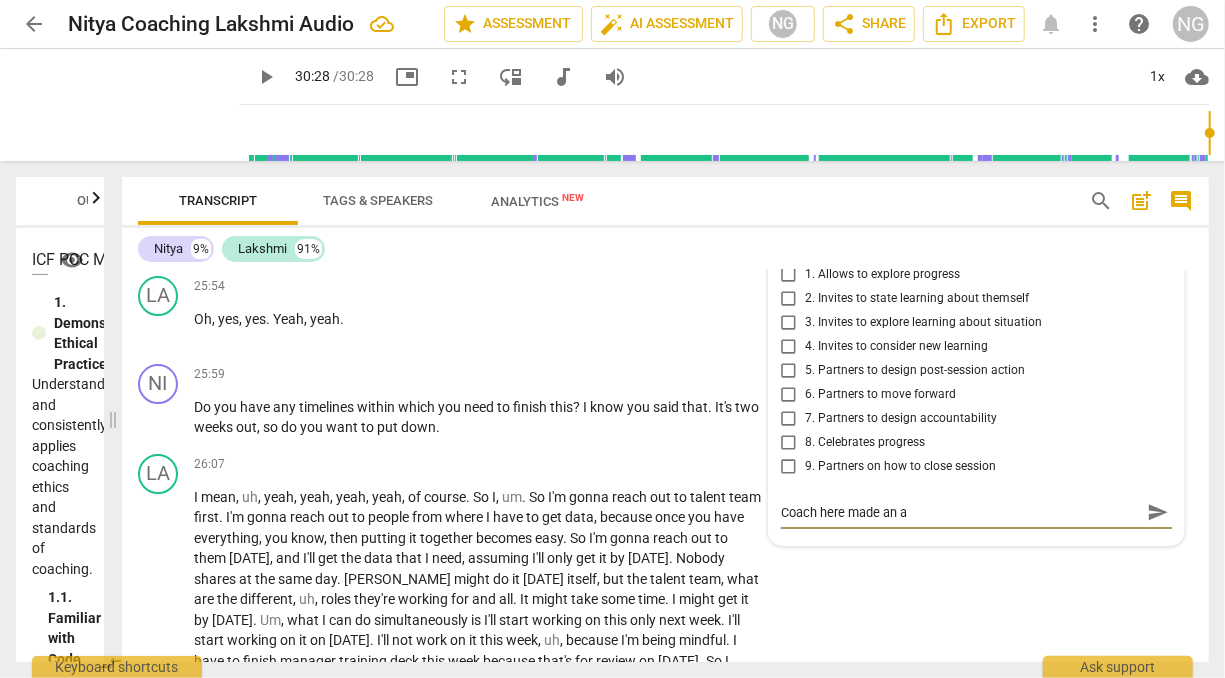 type on "Coach here made an" 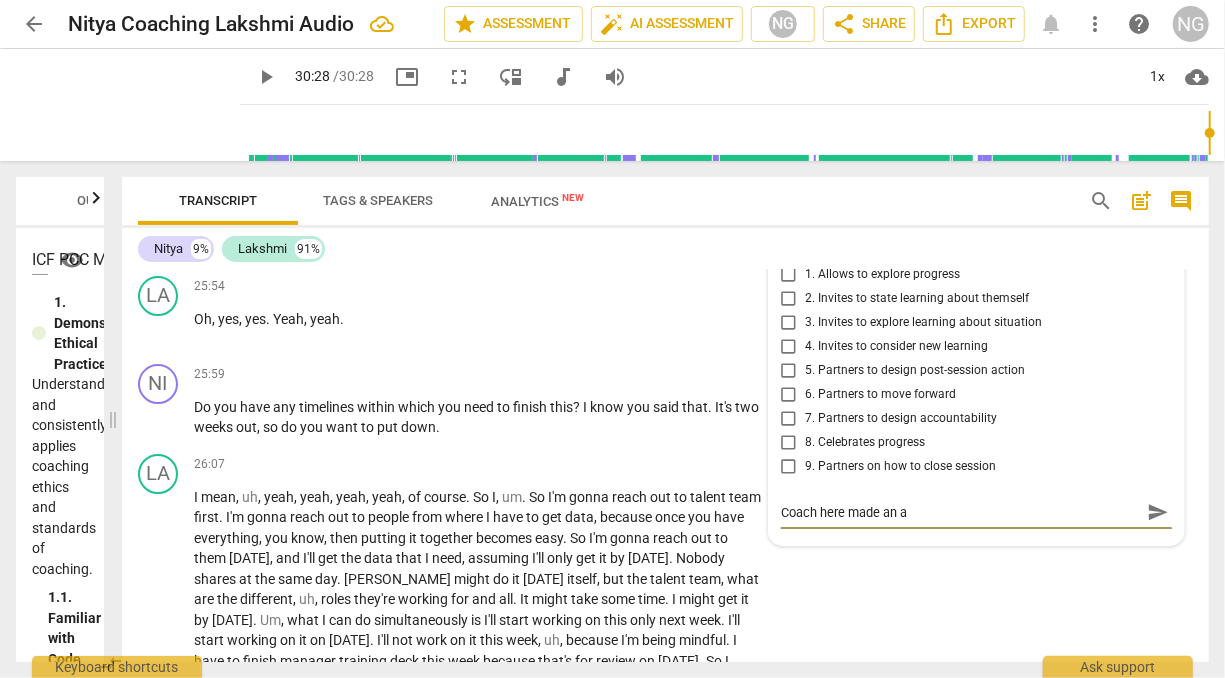 type on "Coach here made an" 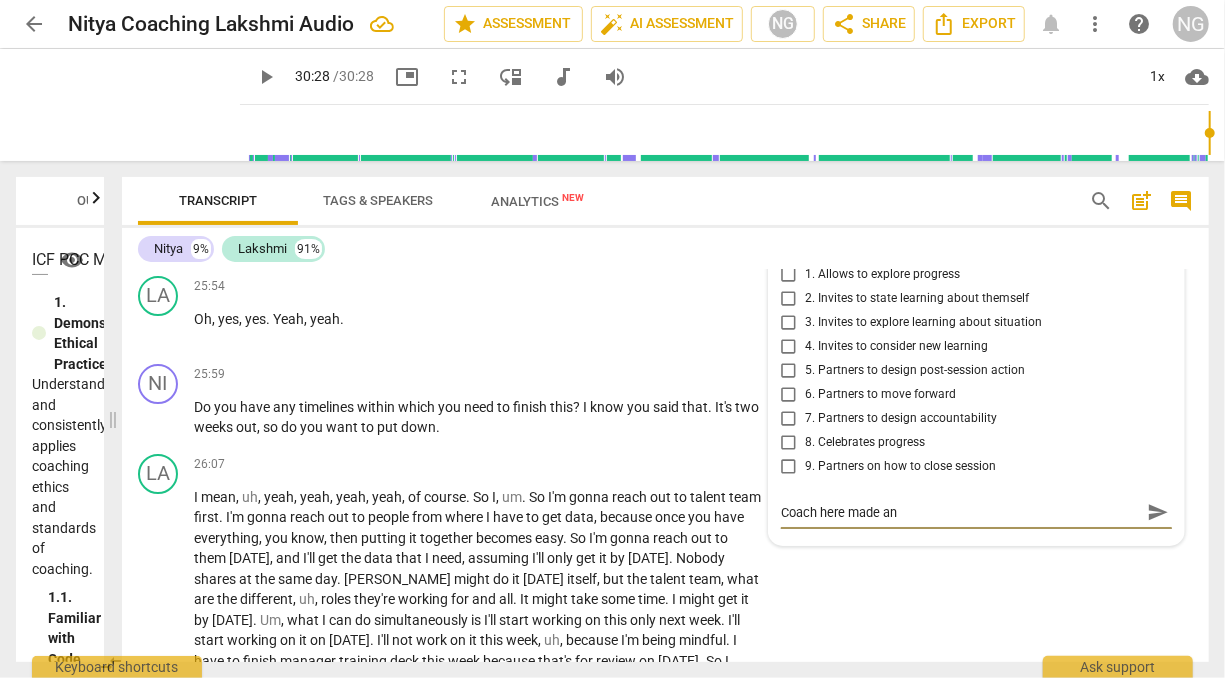 type on "Coach here made an" 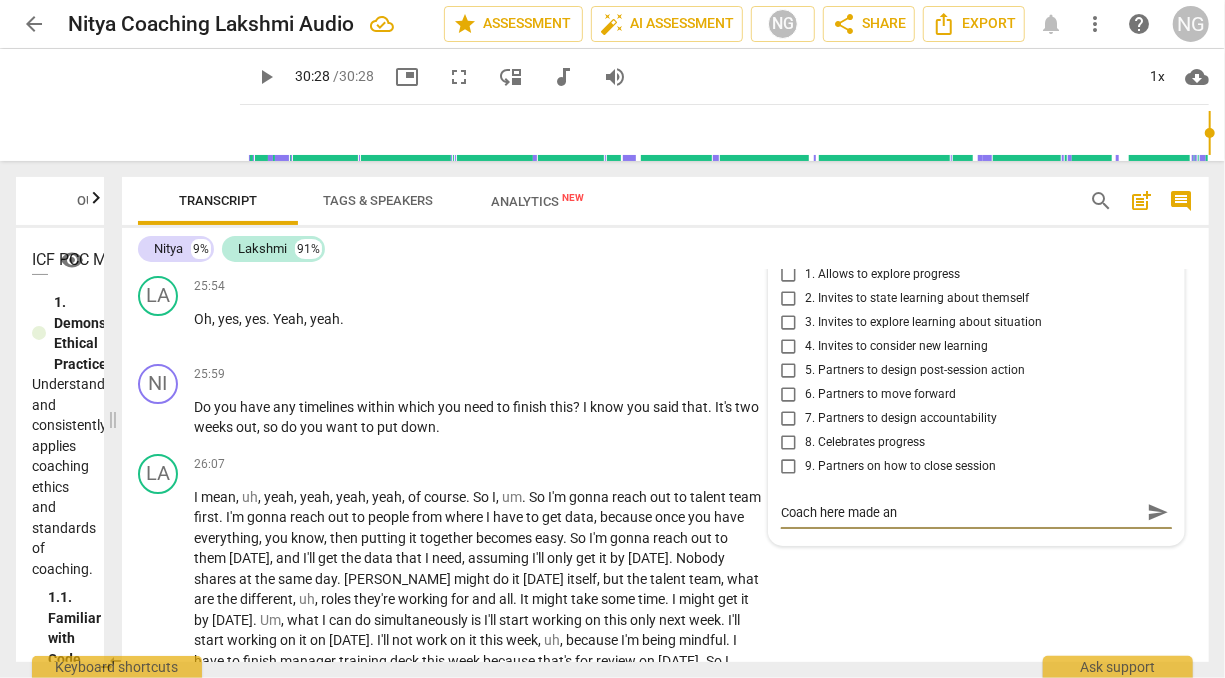 type on "Coach here made a" 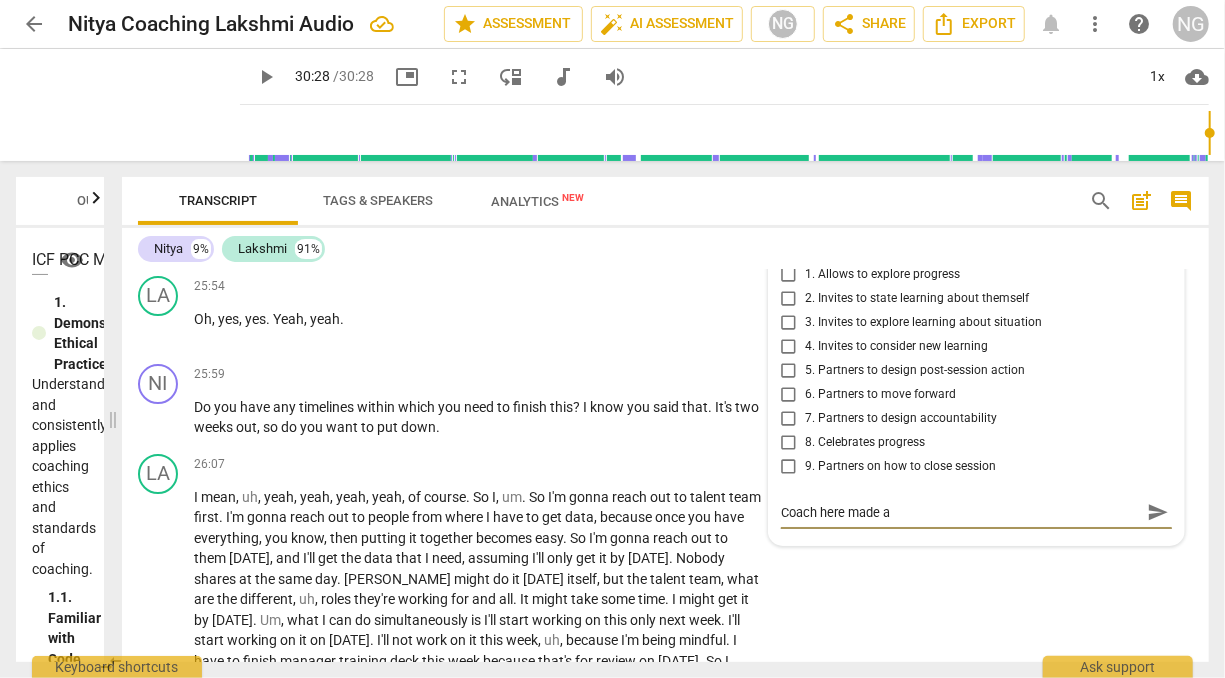 type on "Coach here made" 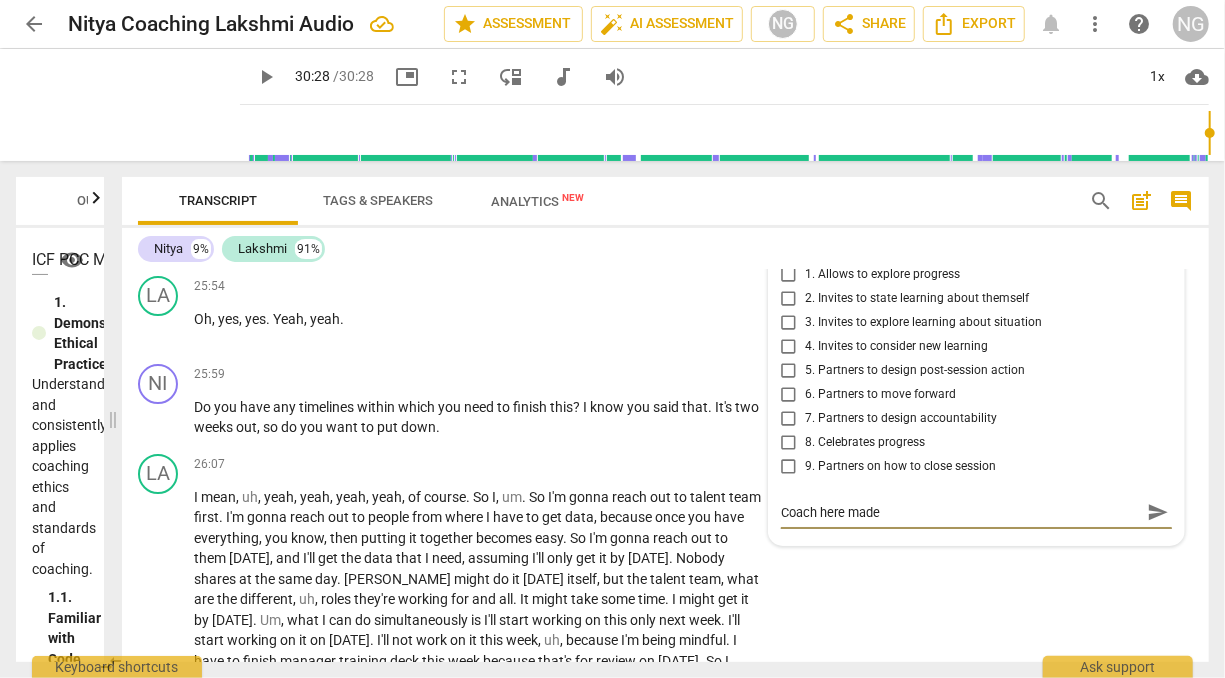 type on "Coach here made" 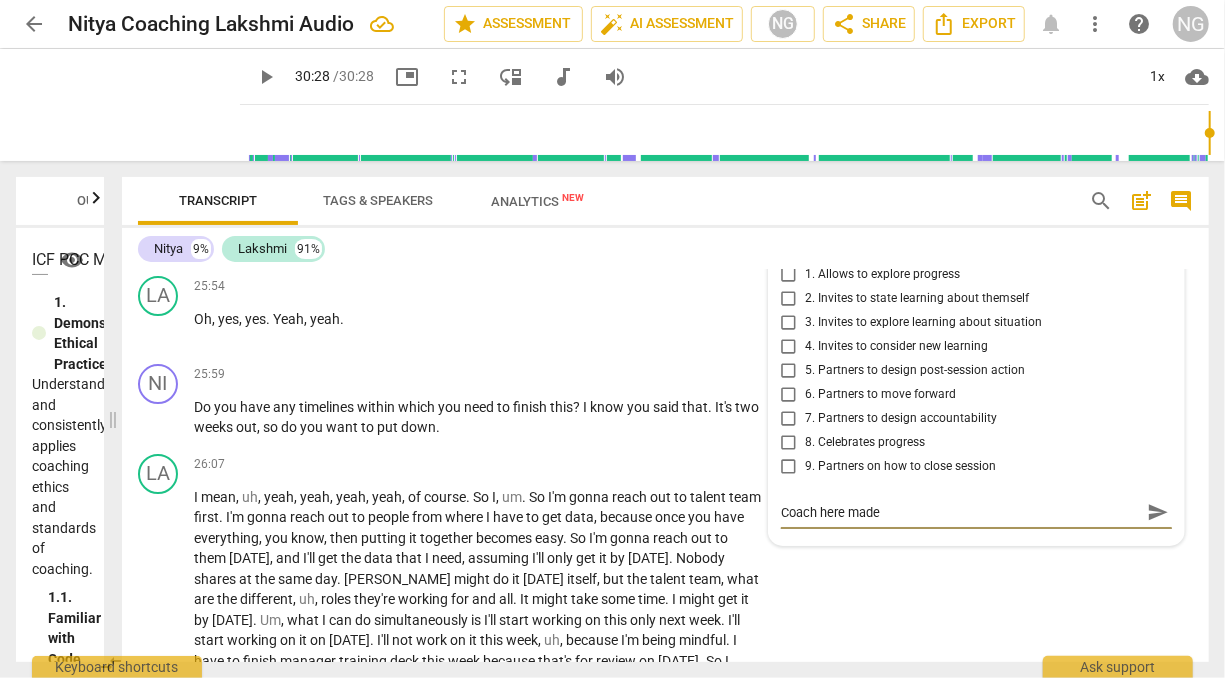 type on "Coach here made" 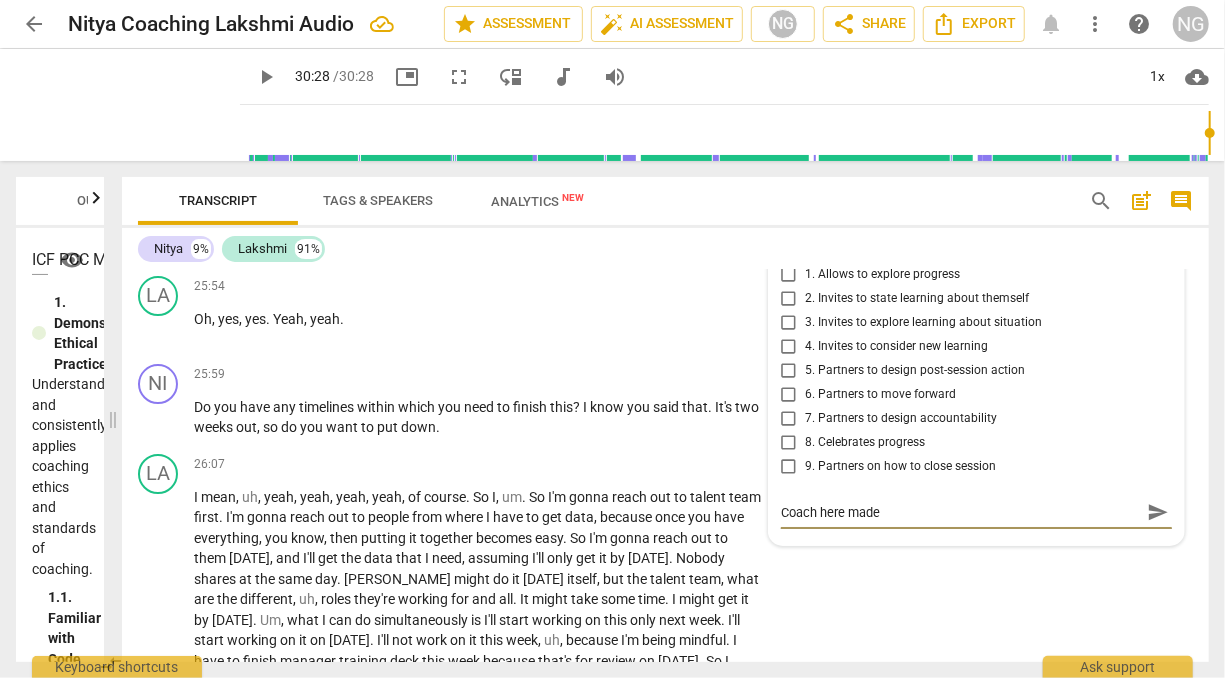 type on "Coach here mad" 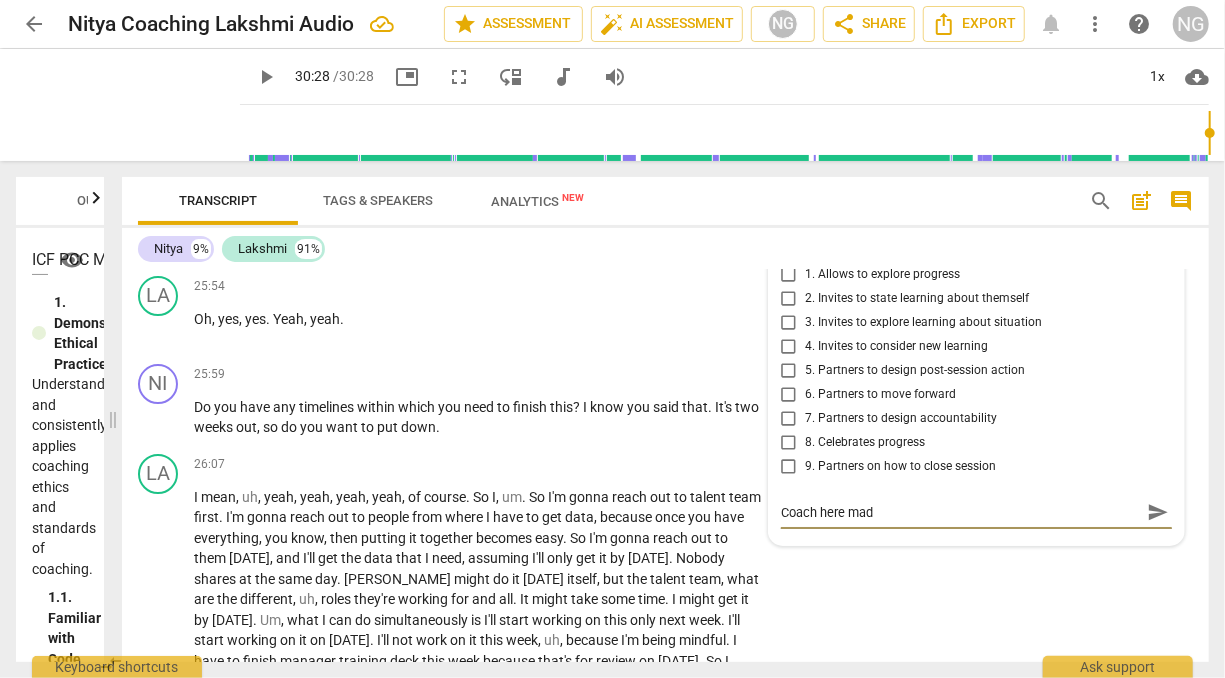 type on "Coach here ma" 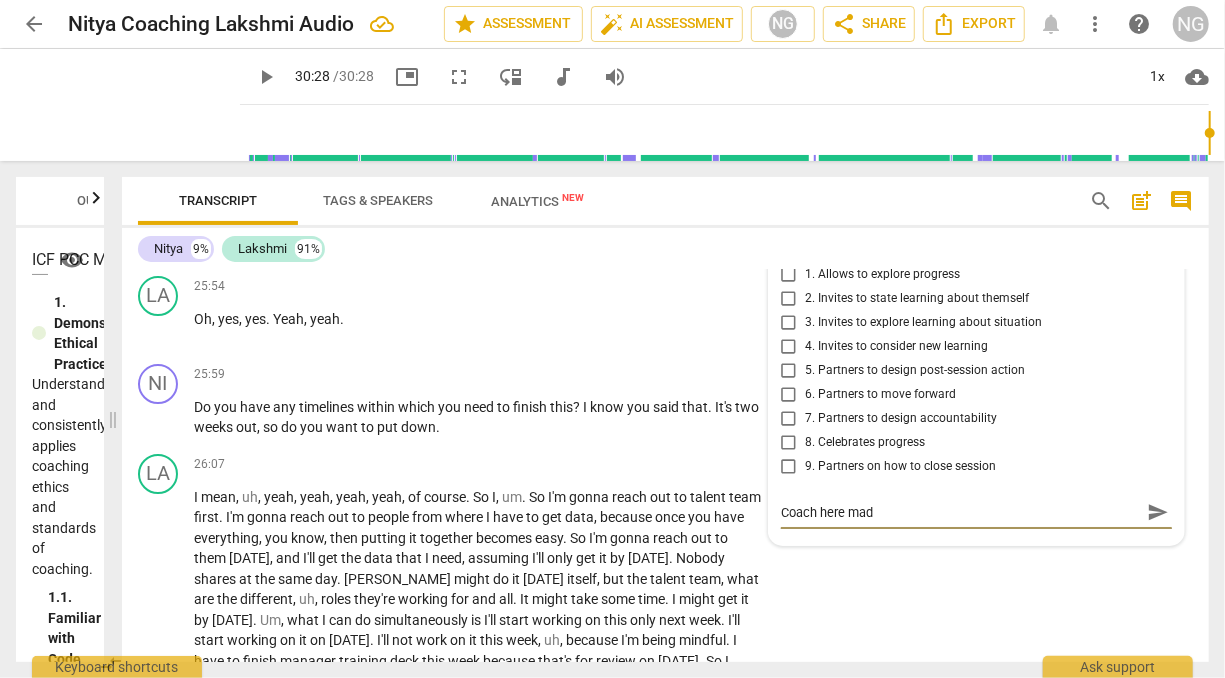 type on "Coach here ma" 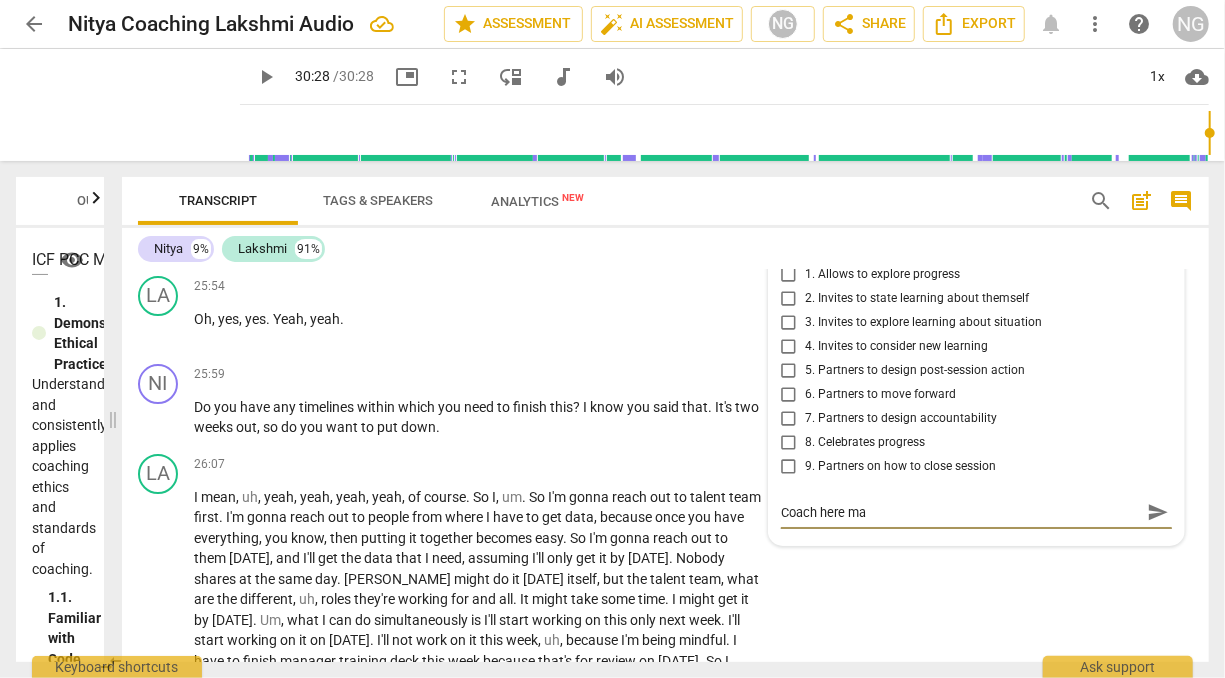 type on "Coach here m" 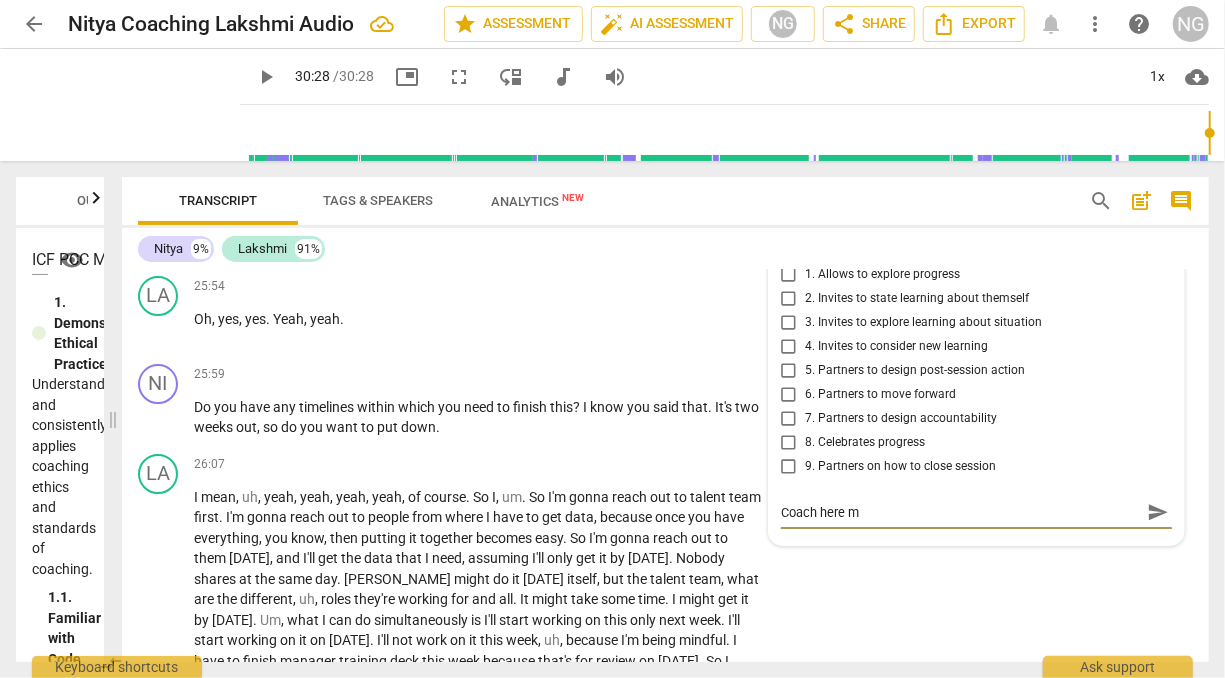 type on "Coach here" 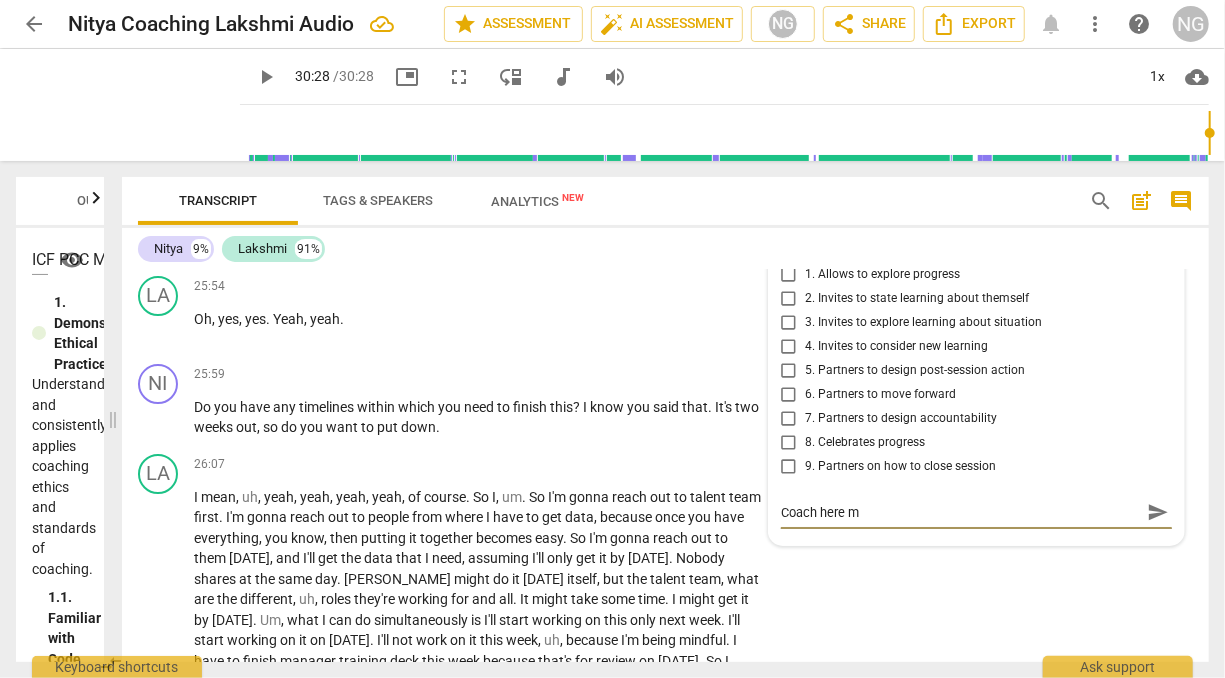 type on "Coach here" 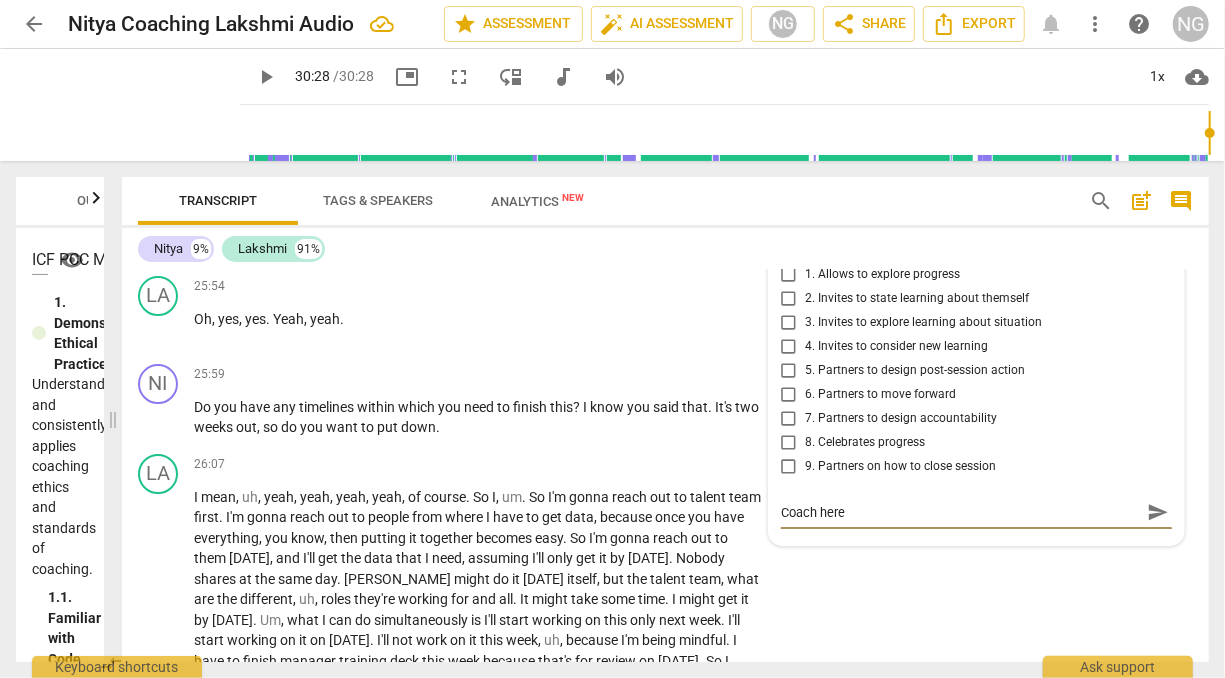 type on "Coach here" 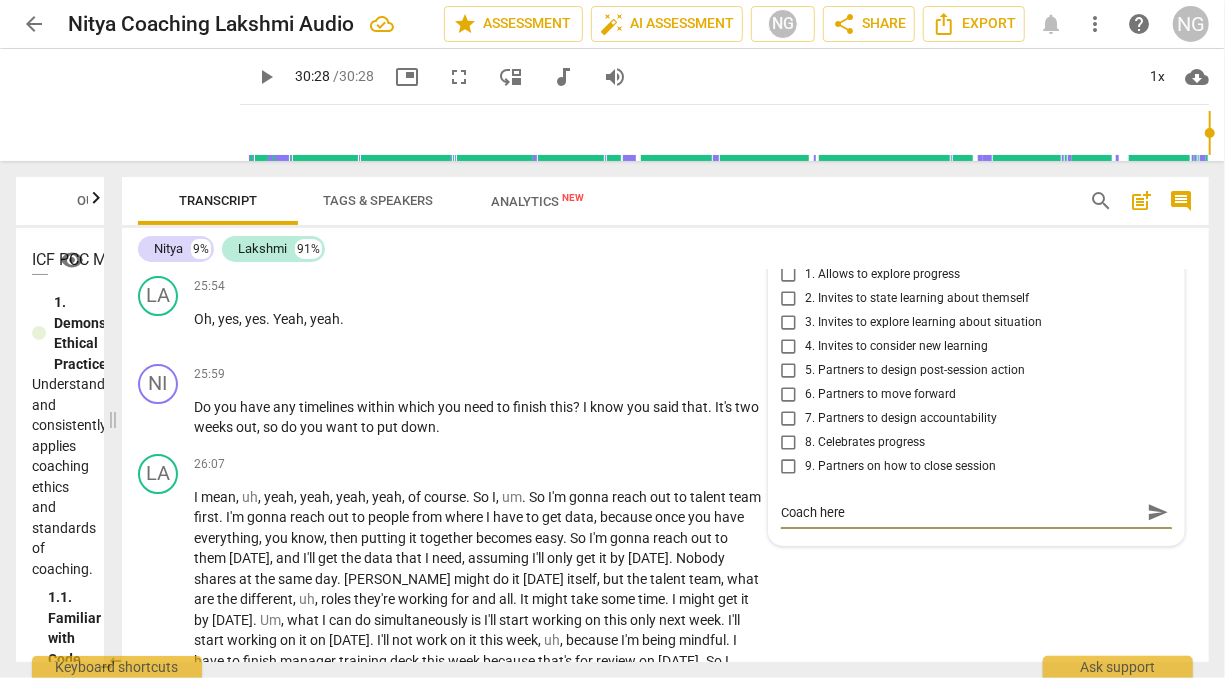 type on "Coach her" 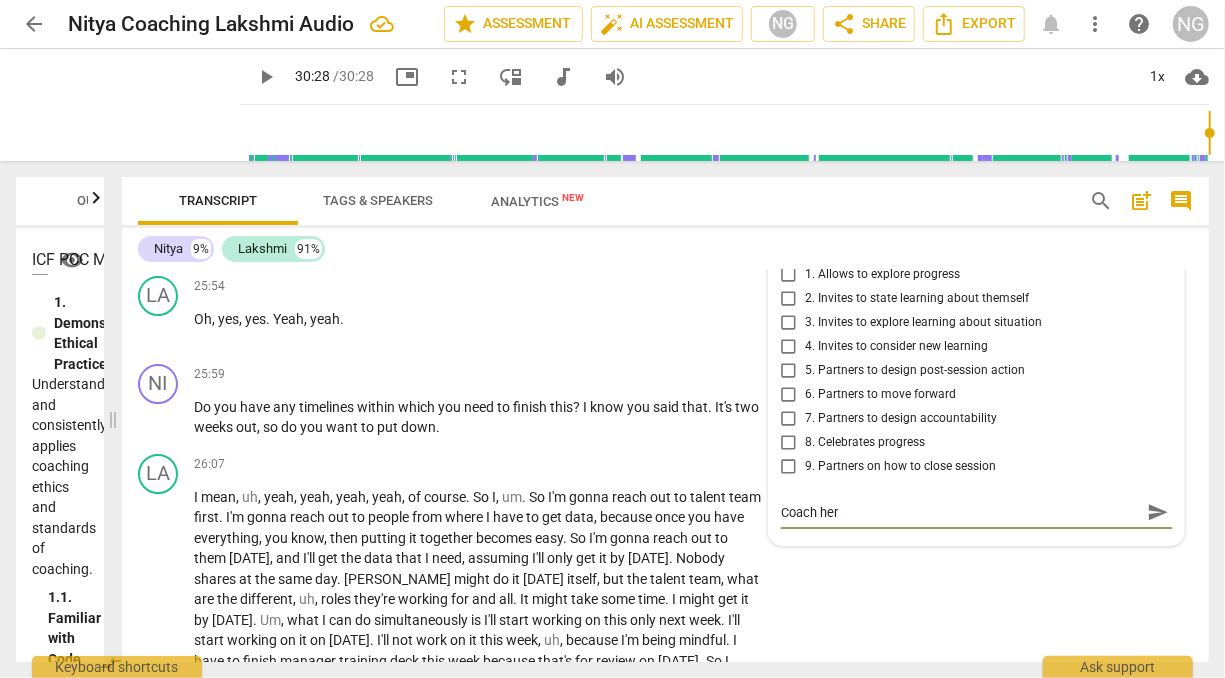 type on "Coach [PERSON_NAME]" 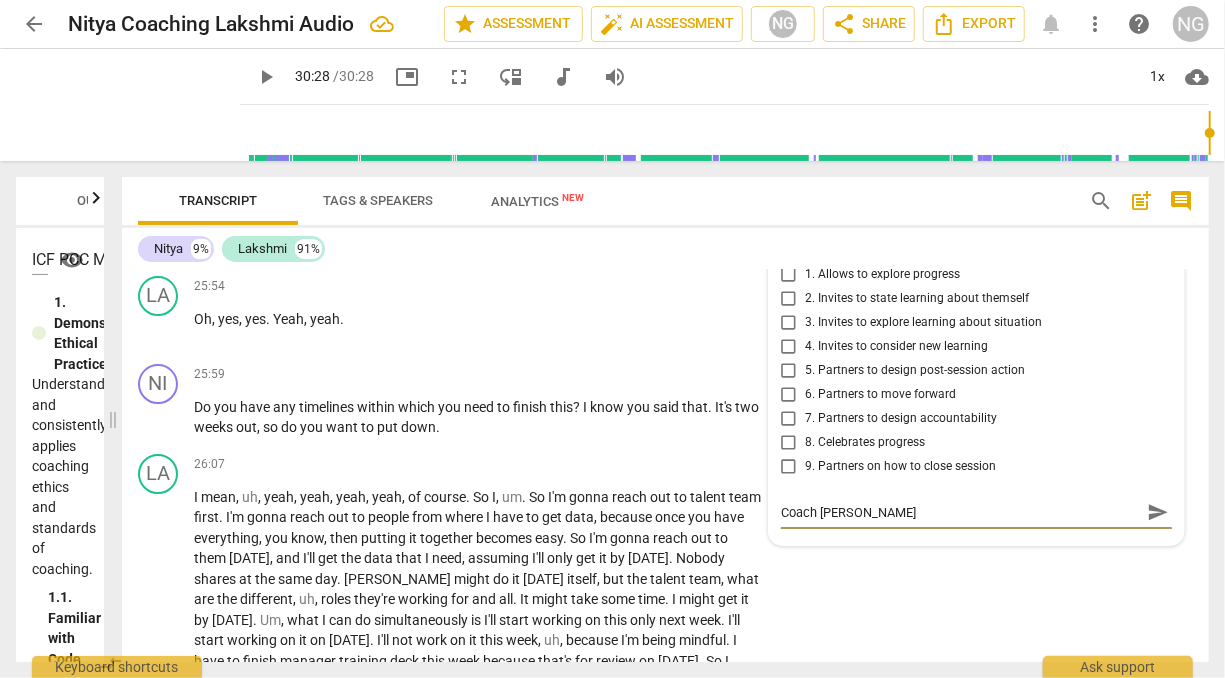 type on "Coach h" 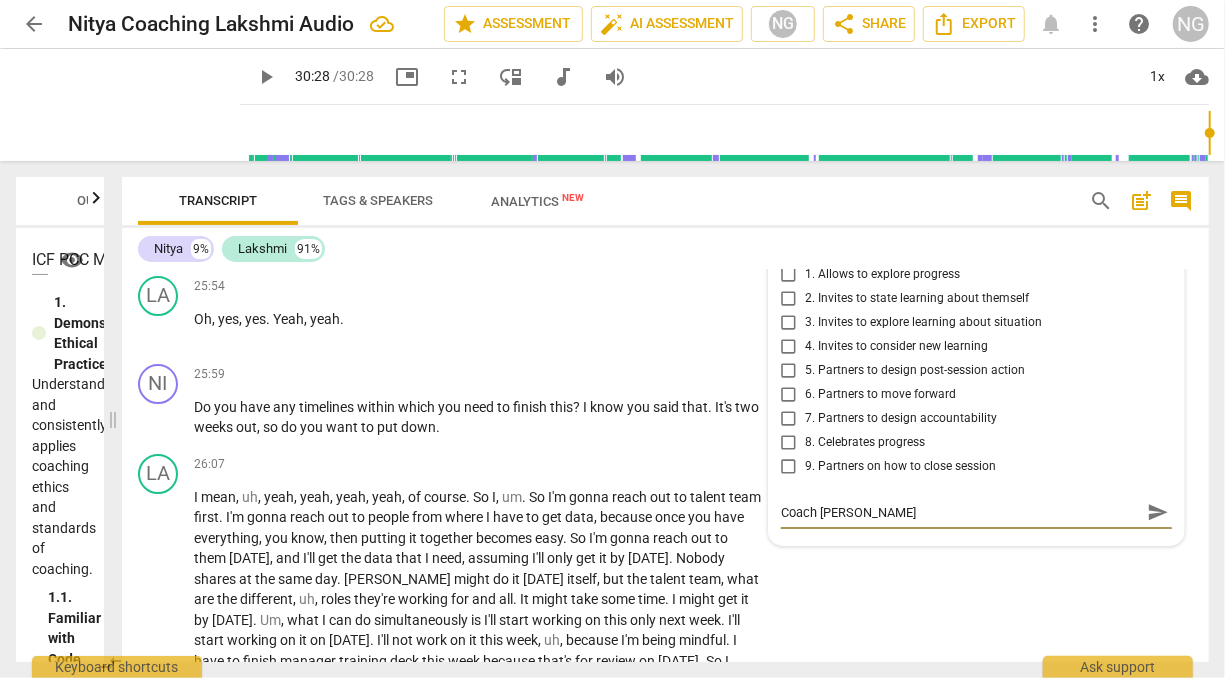 type on "Coach h" 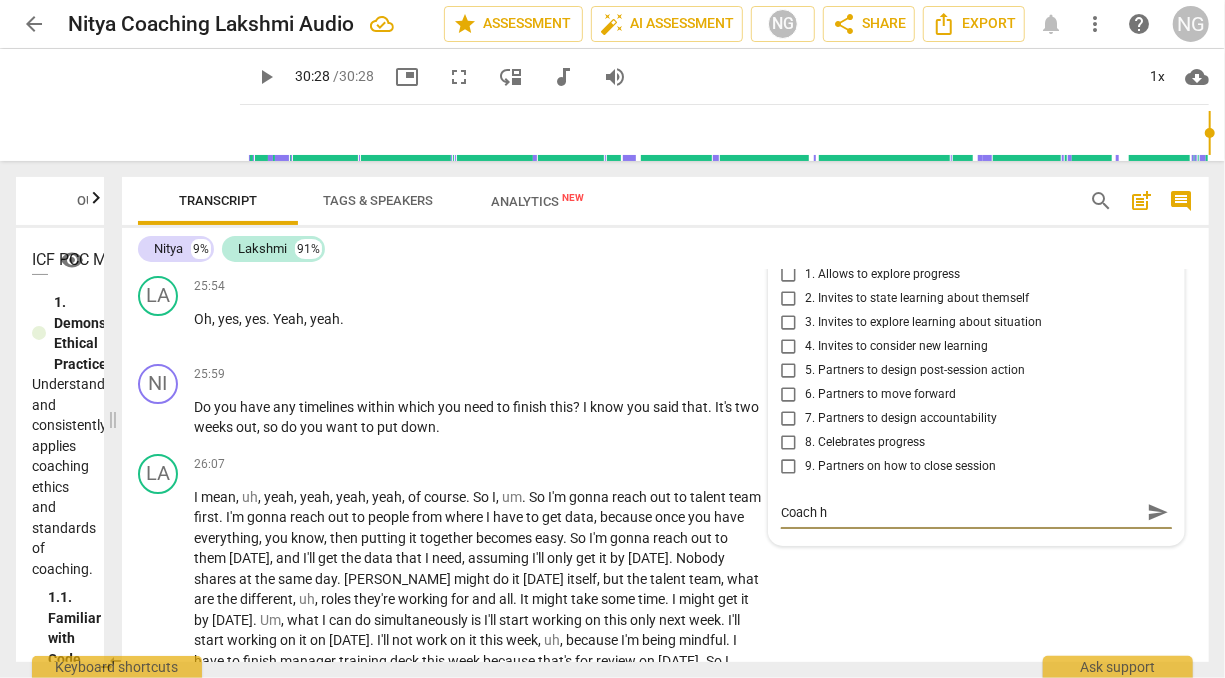 type on "Coach" 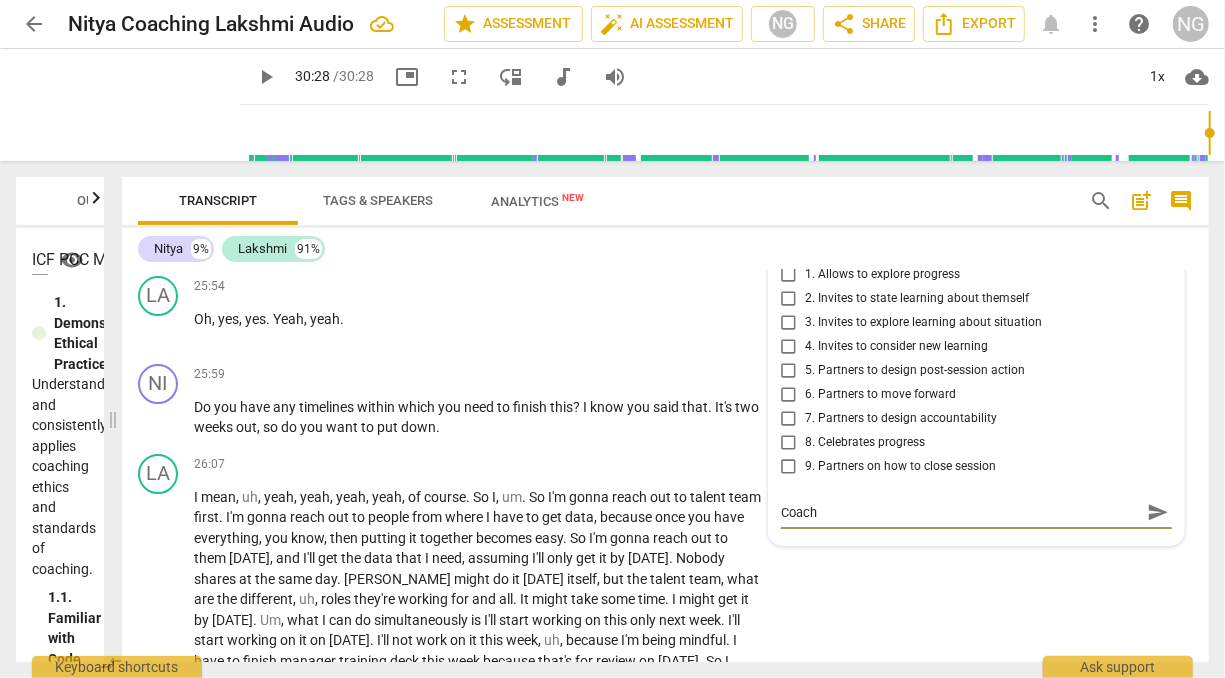 type on "Coach" 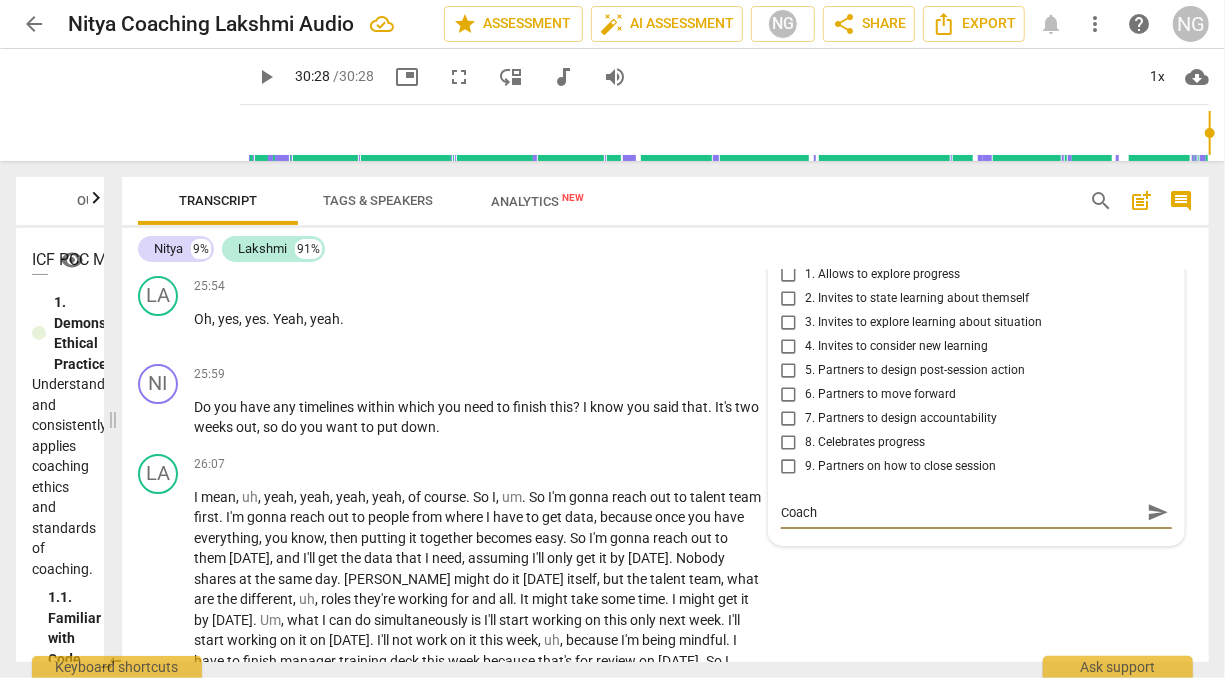 type on "Coac" 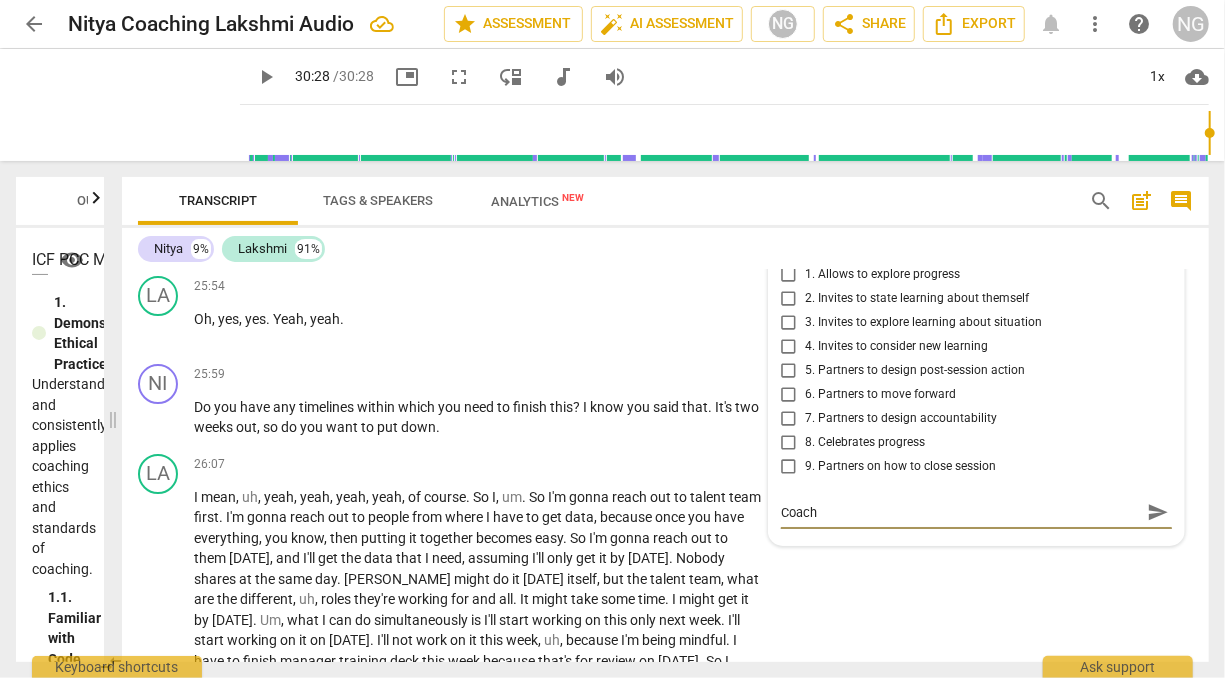 type on "Coac" 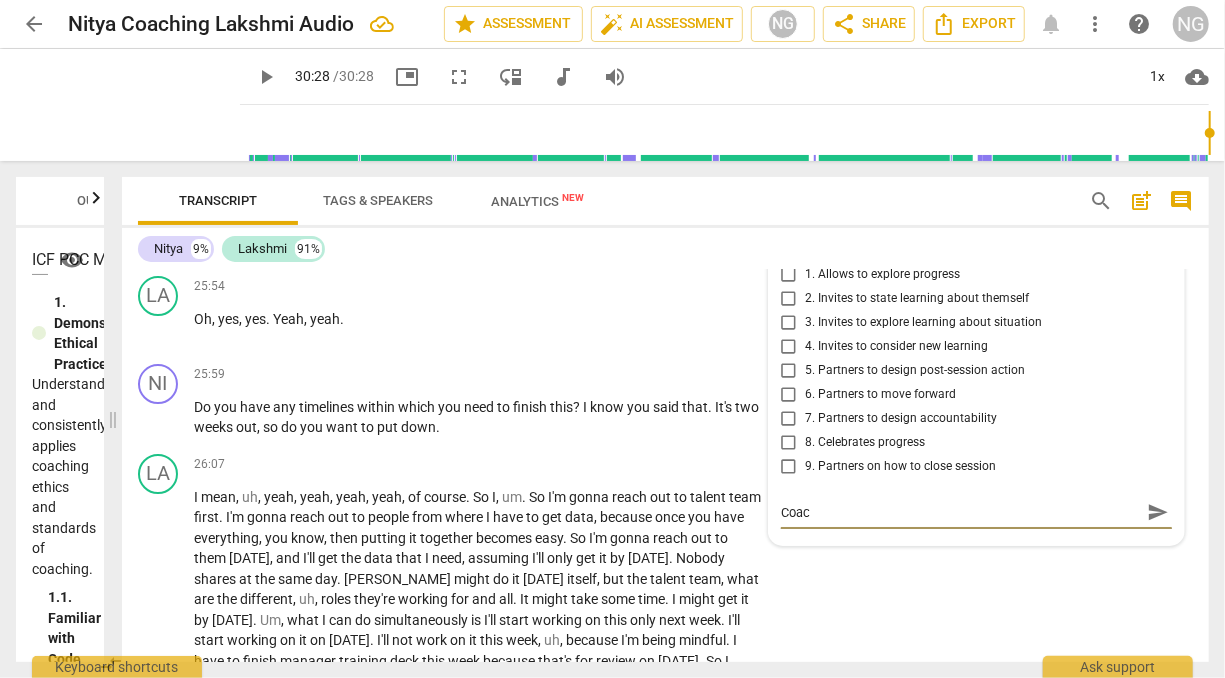 type on "Coa" 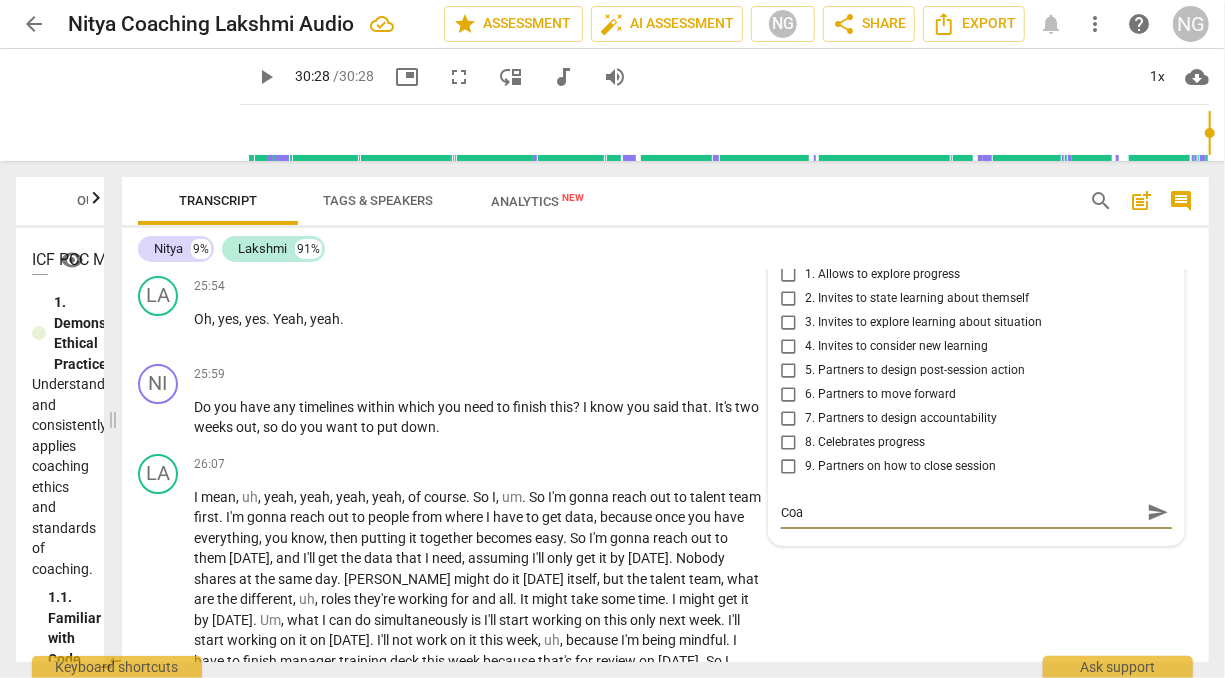 type on "Co" 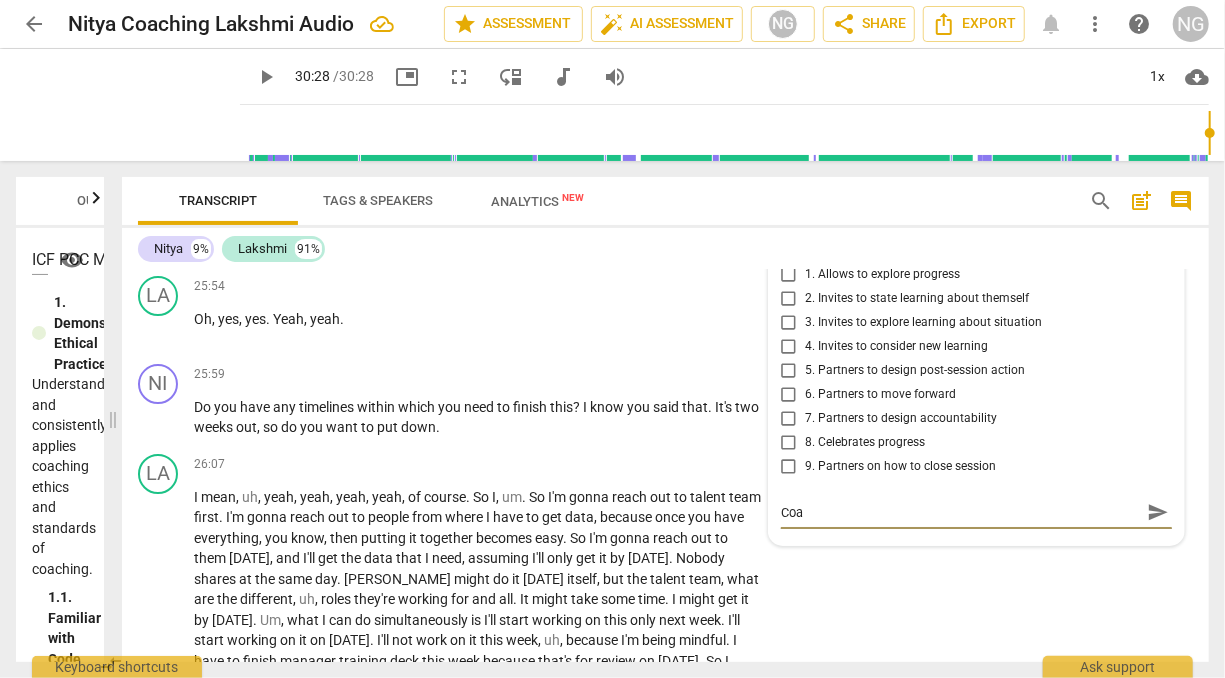 type on "Co" 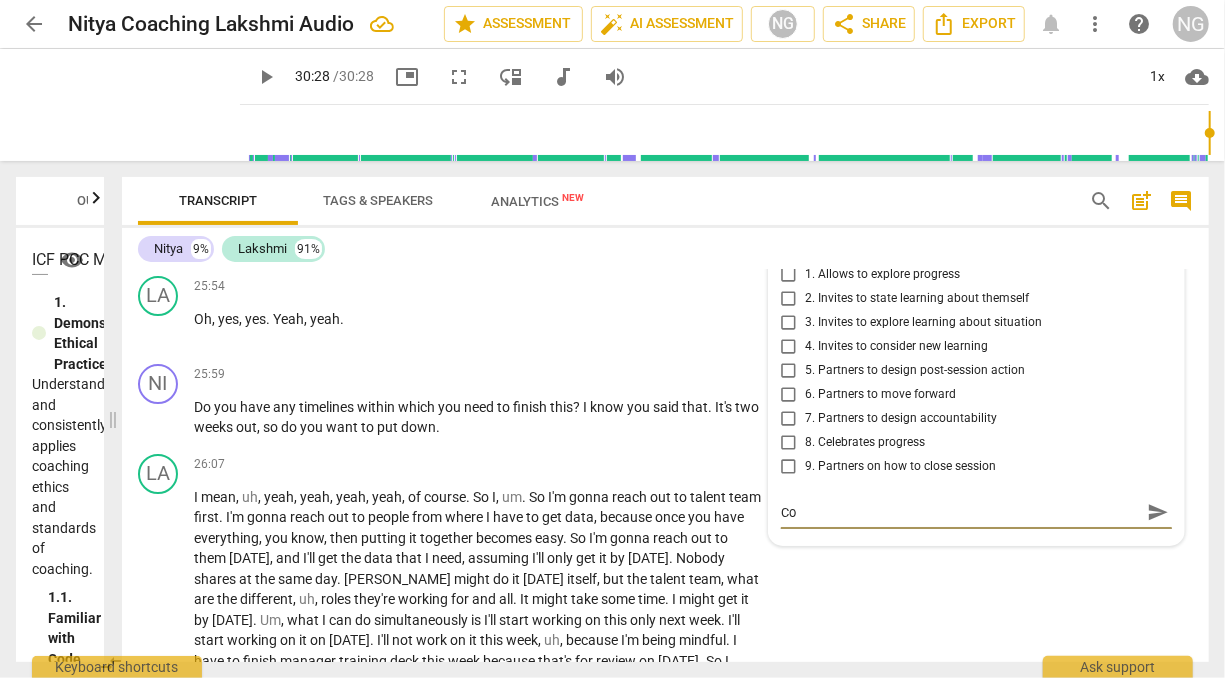 type on "C" 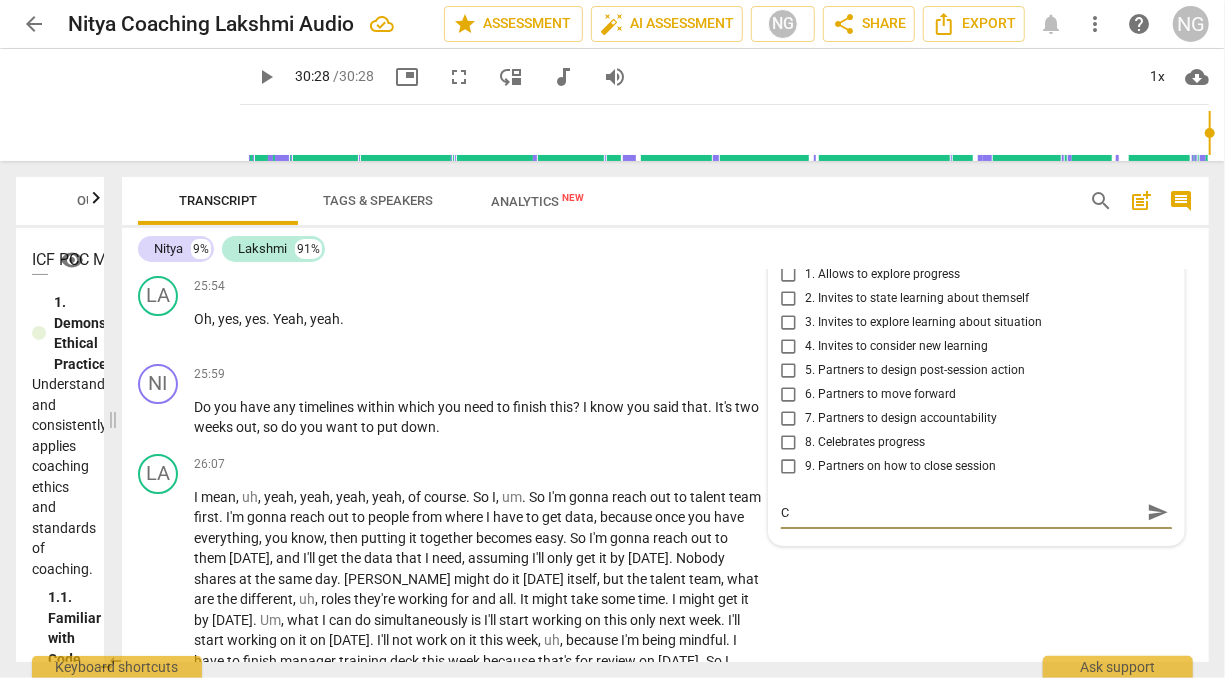 type 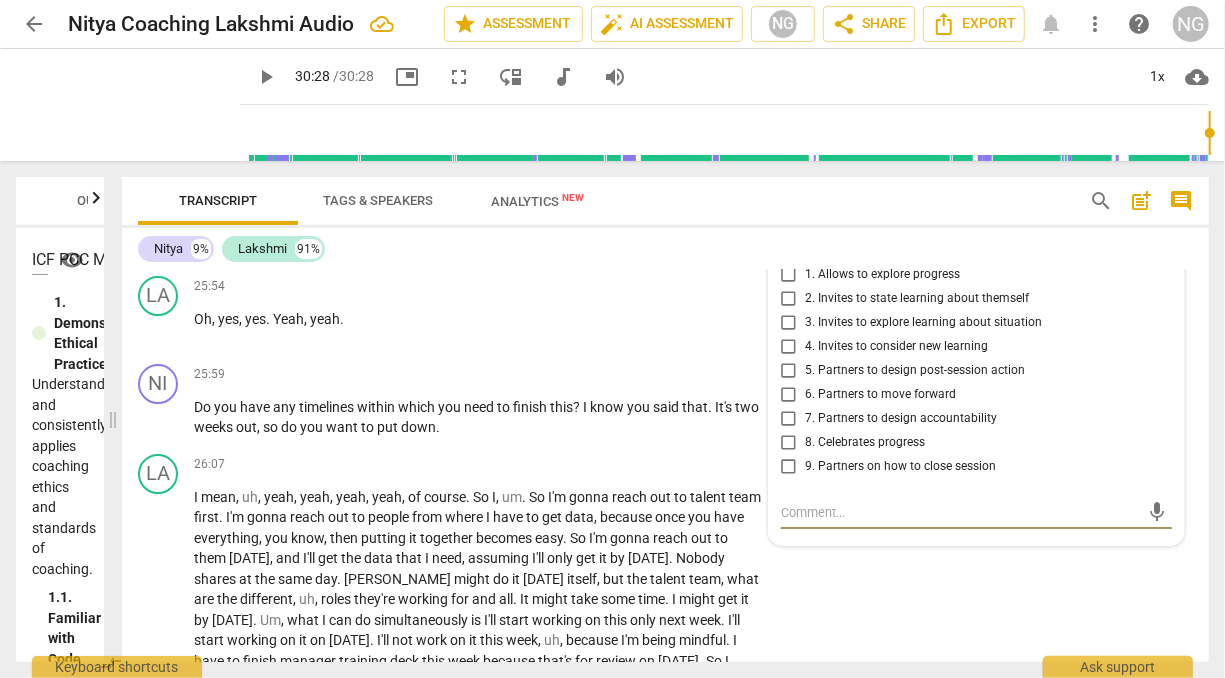 type on "W" 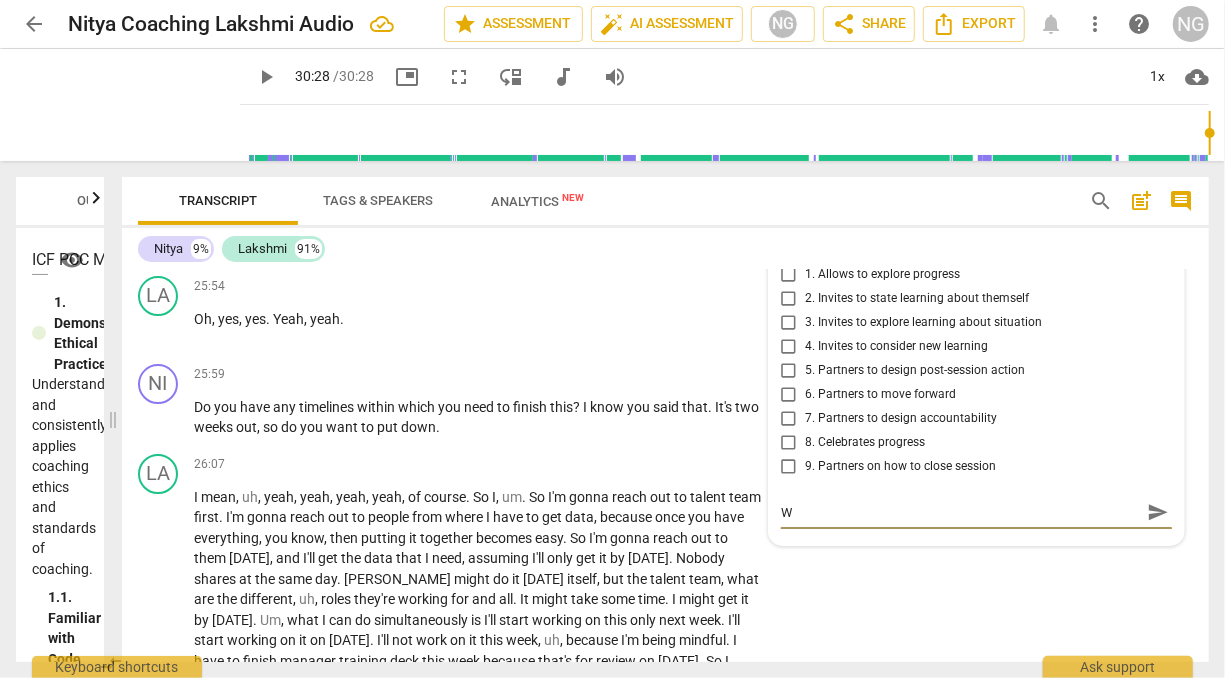type on "Wh" 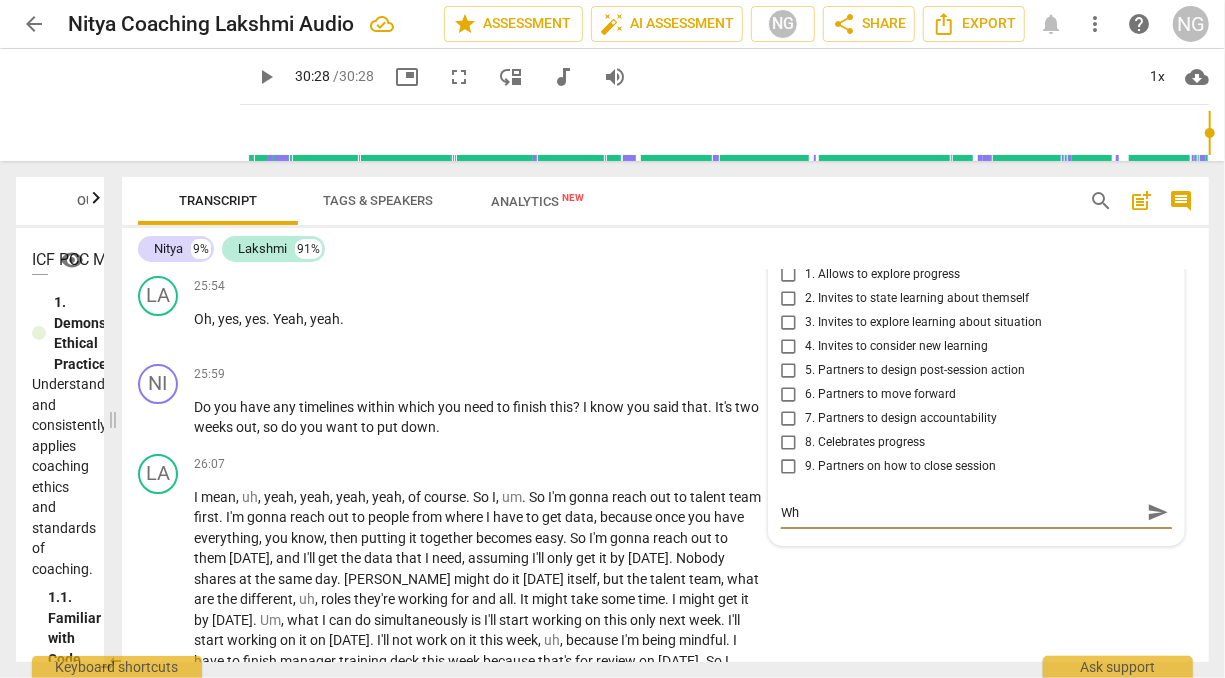 type on "Whi" 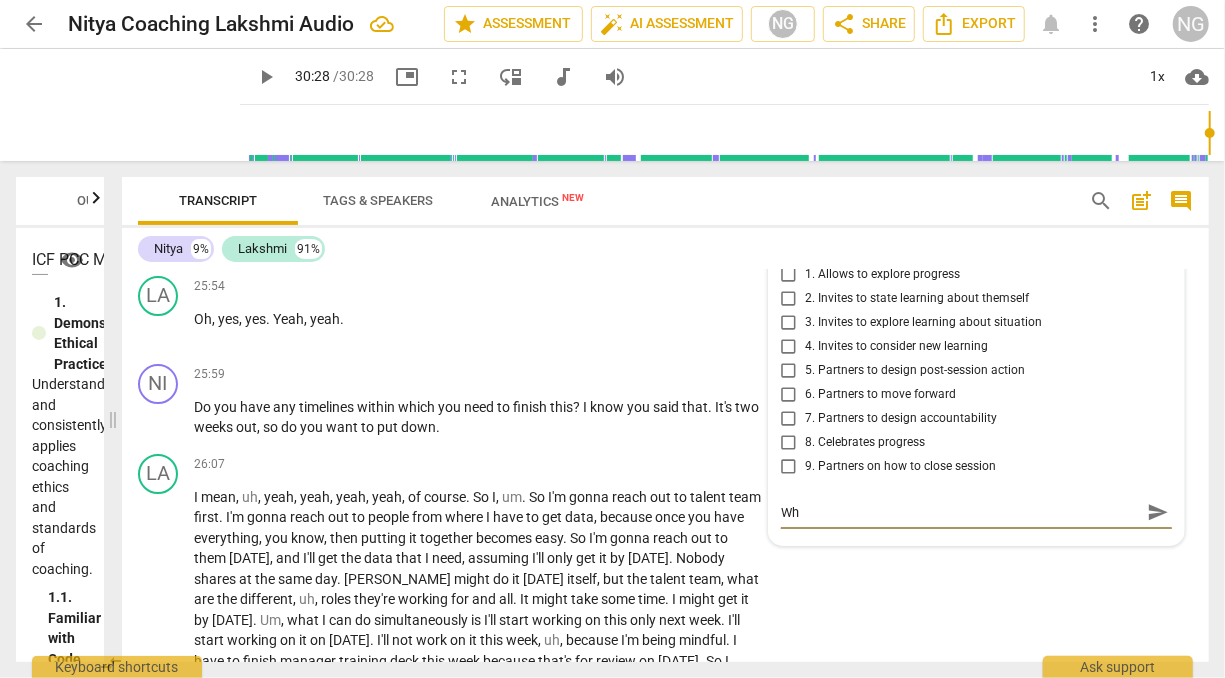 type on "Whi" 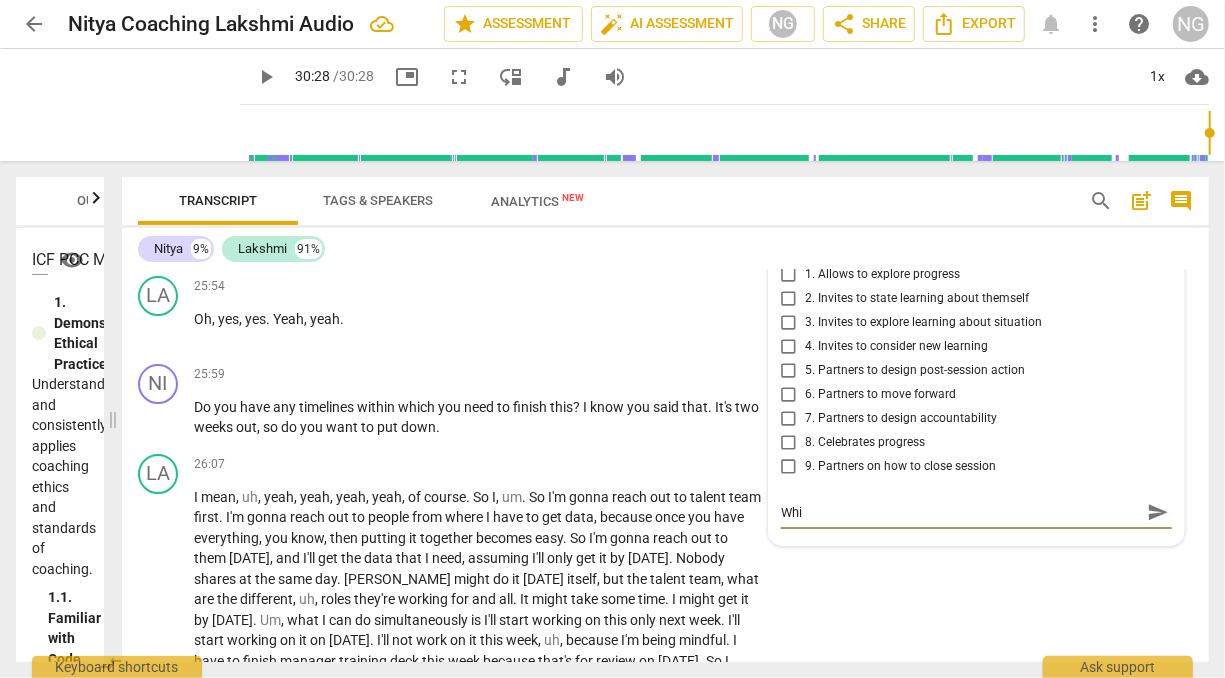 type on "Whil" 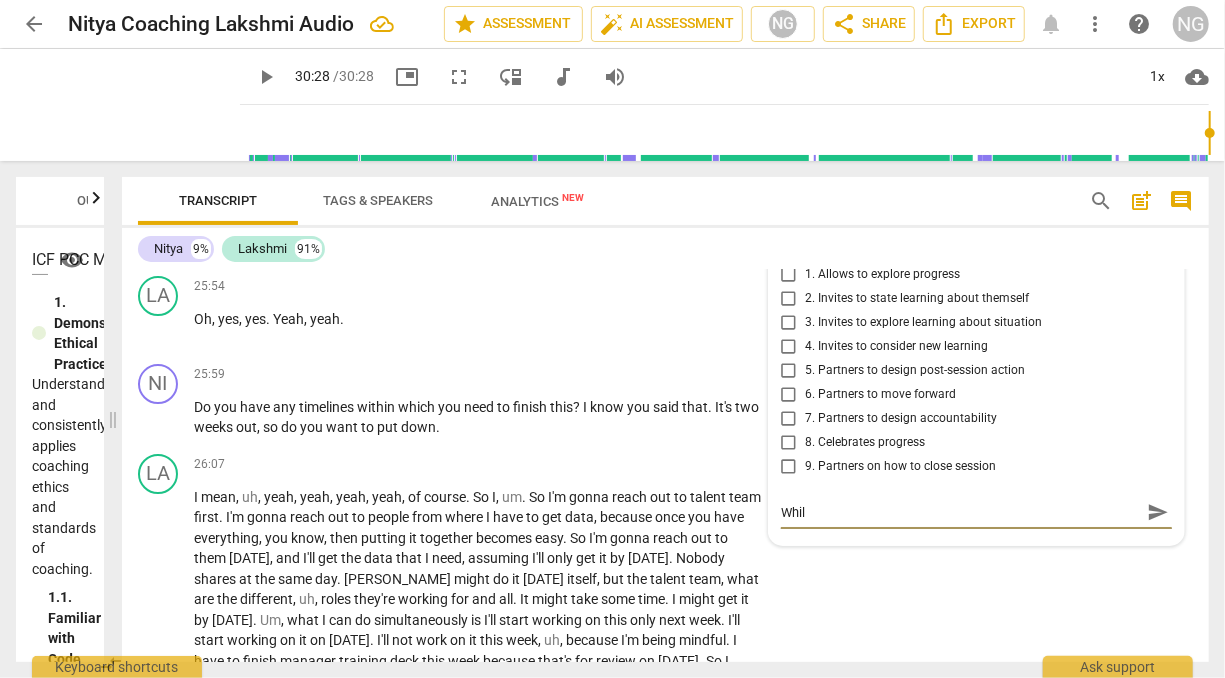 type on "While" 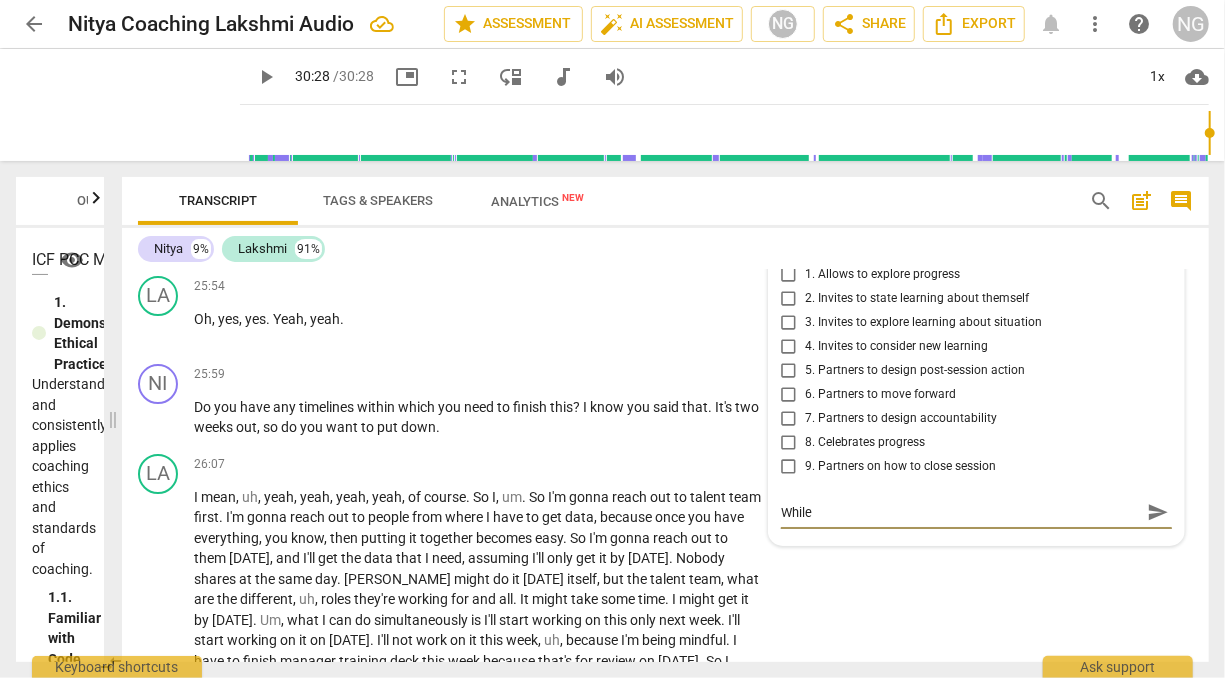 type on "While" 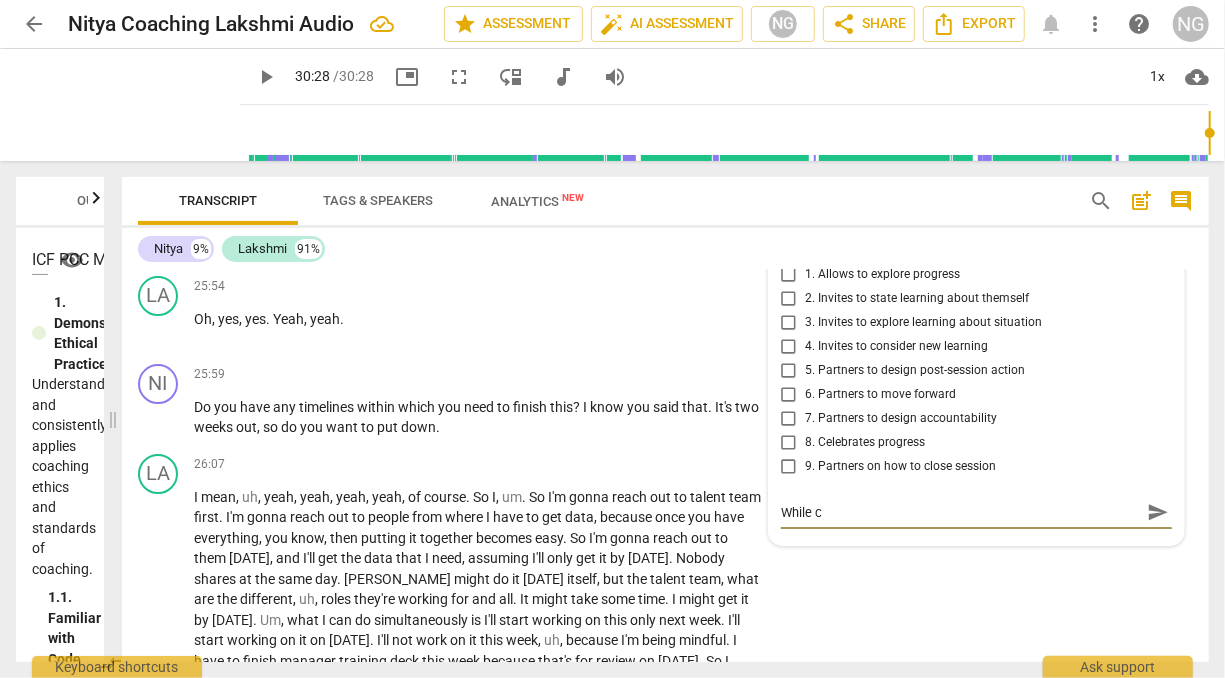 type on "While cl" 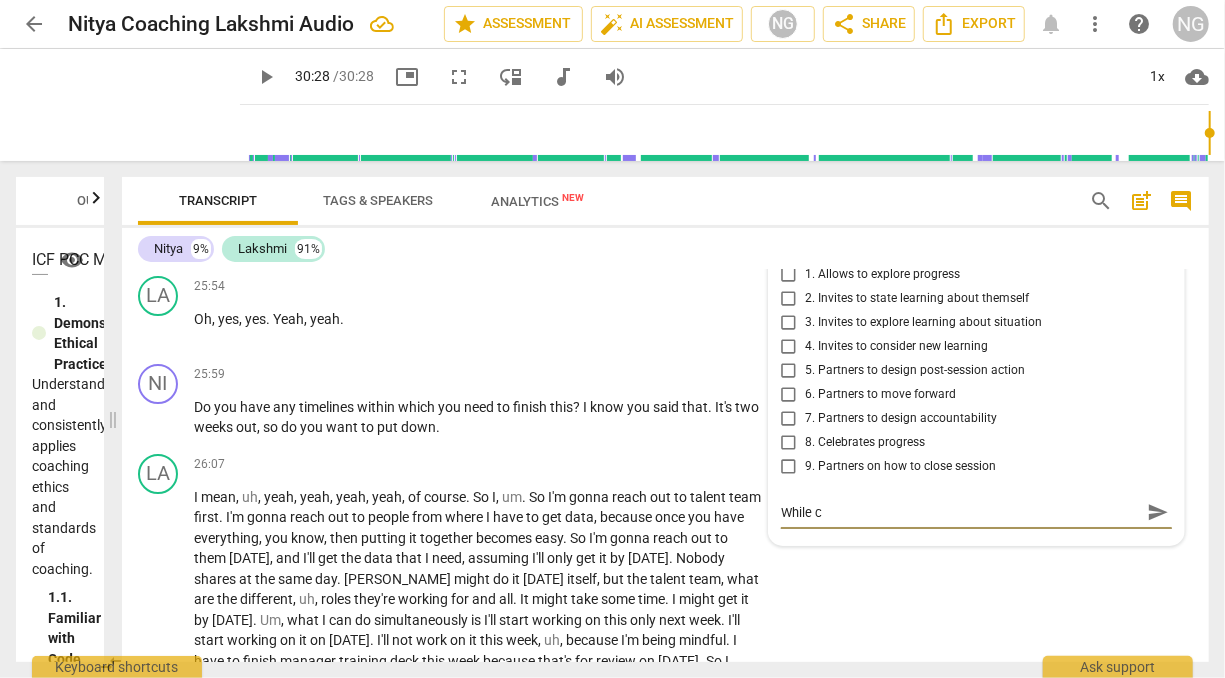 type on "While cl" 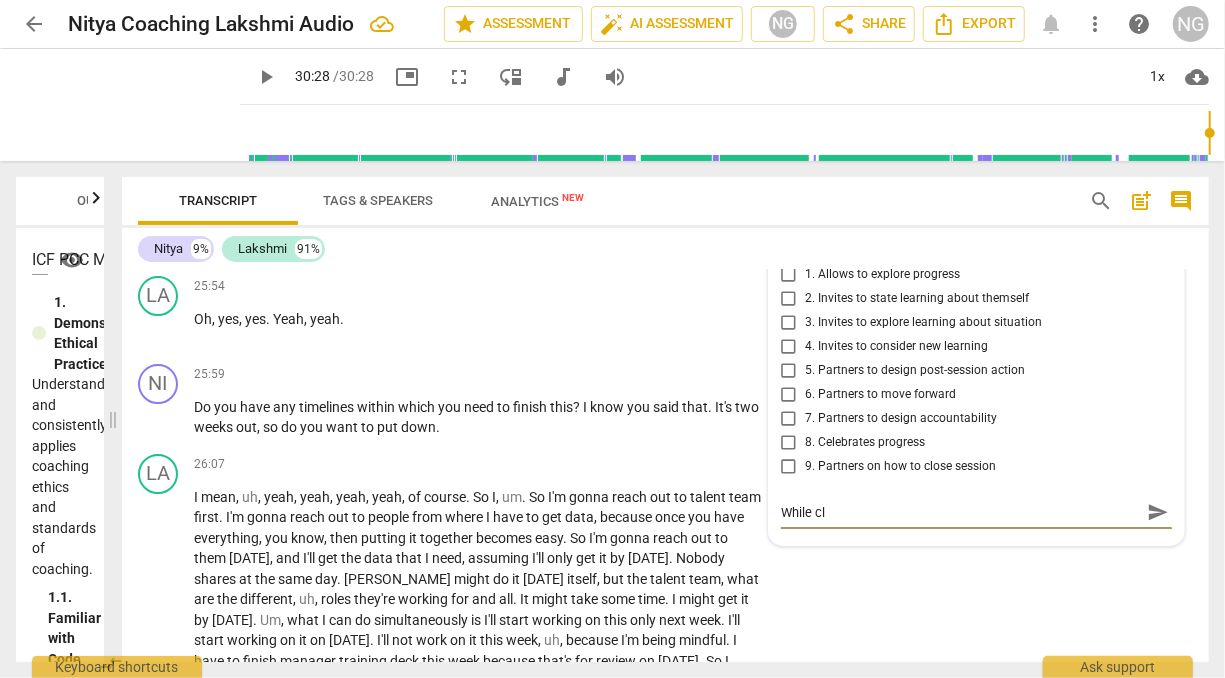 type on "While cli" 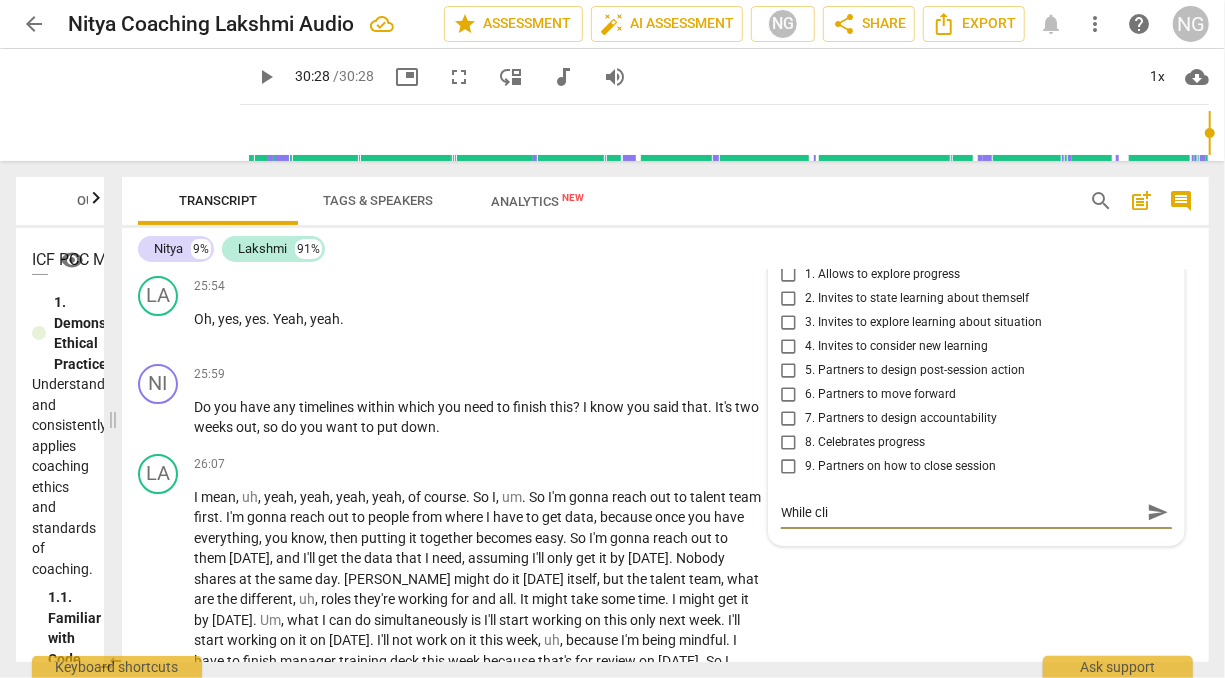 type on "While clie" 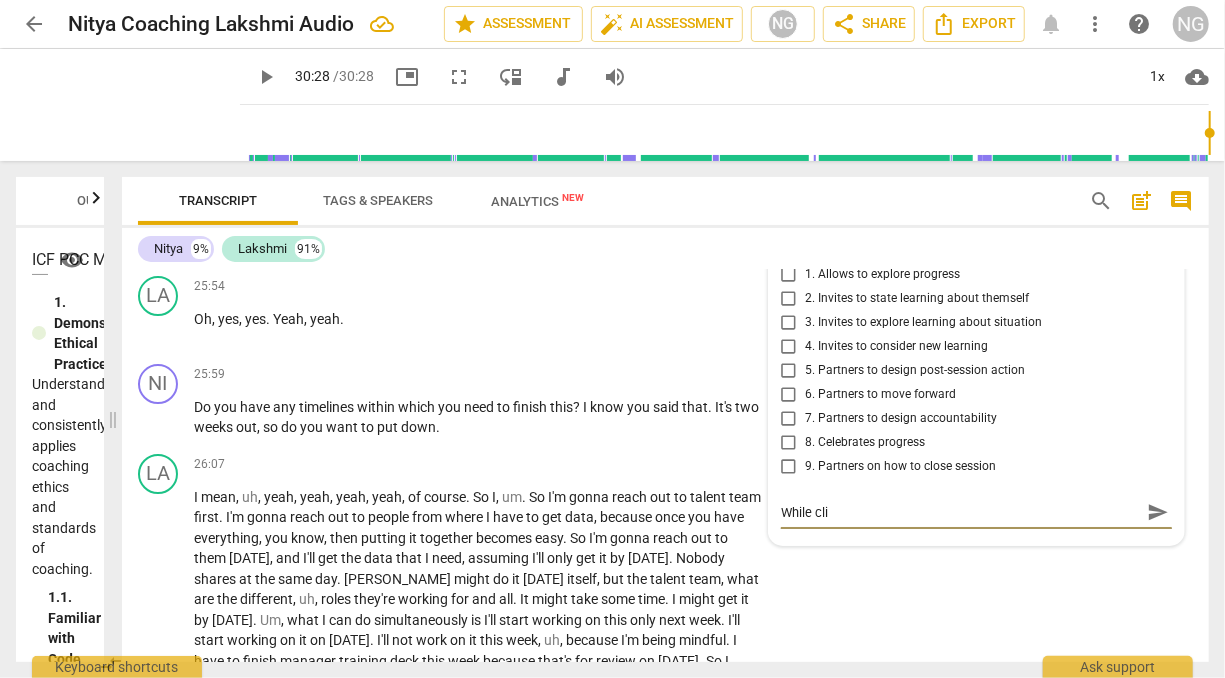 type on "While clie" 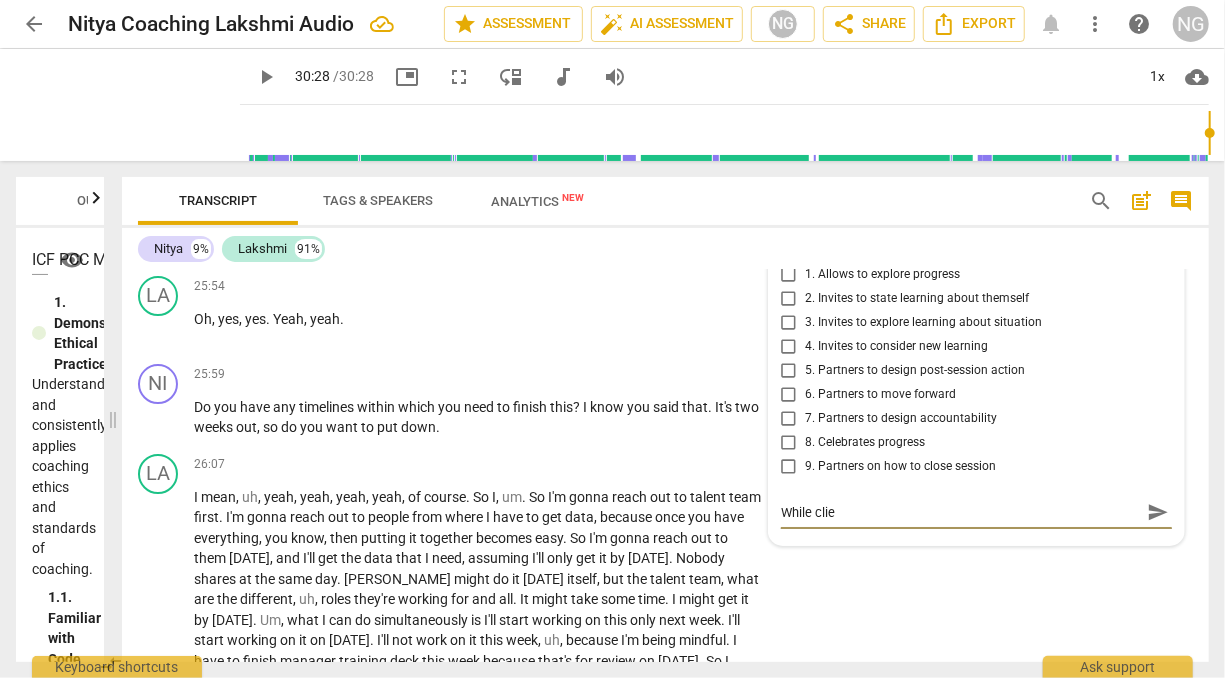 type on "While clien" 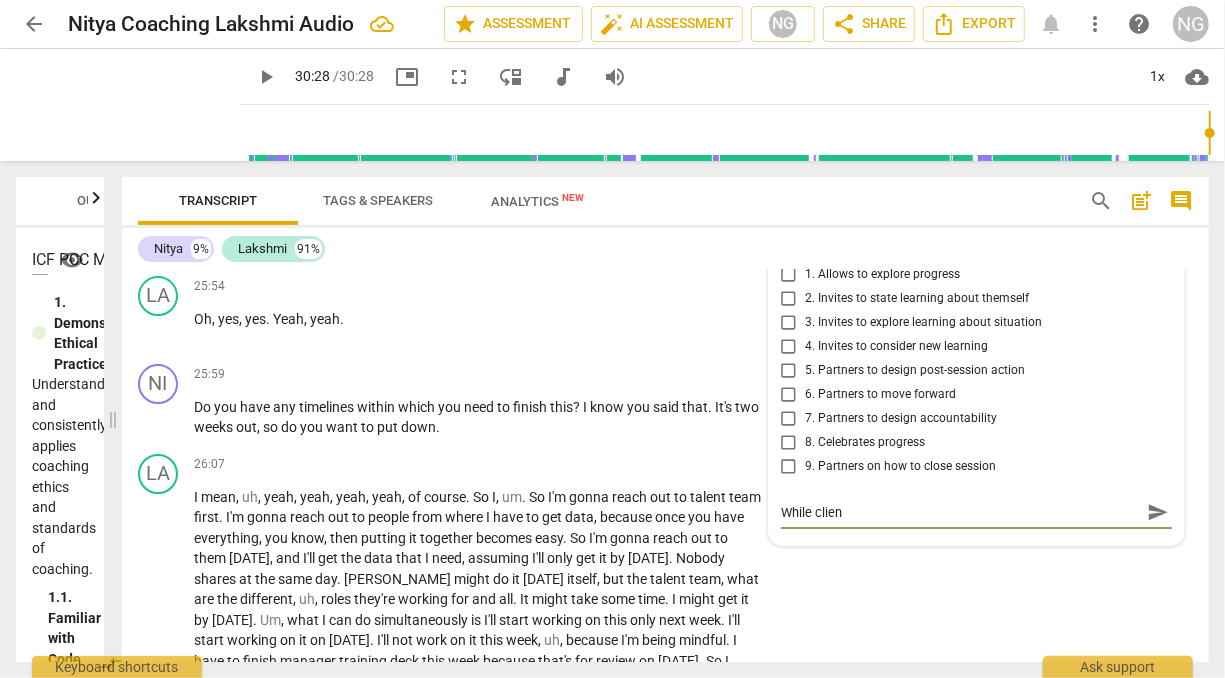 type on "While client" 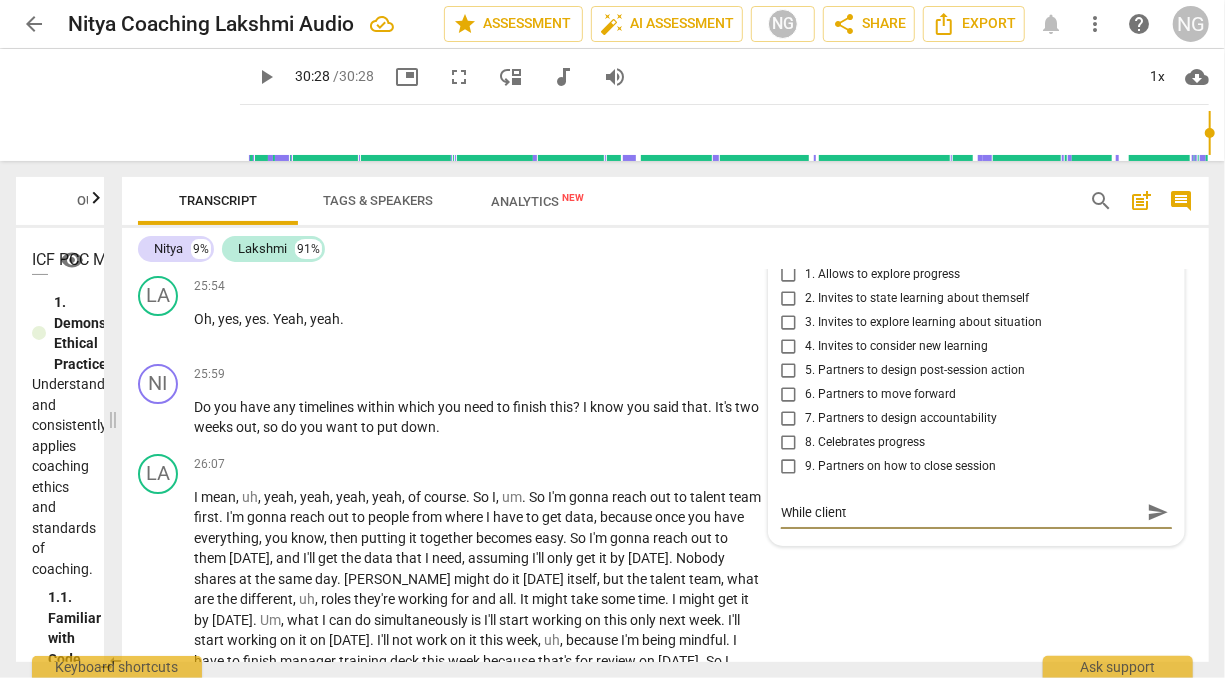 type on "While client" 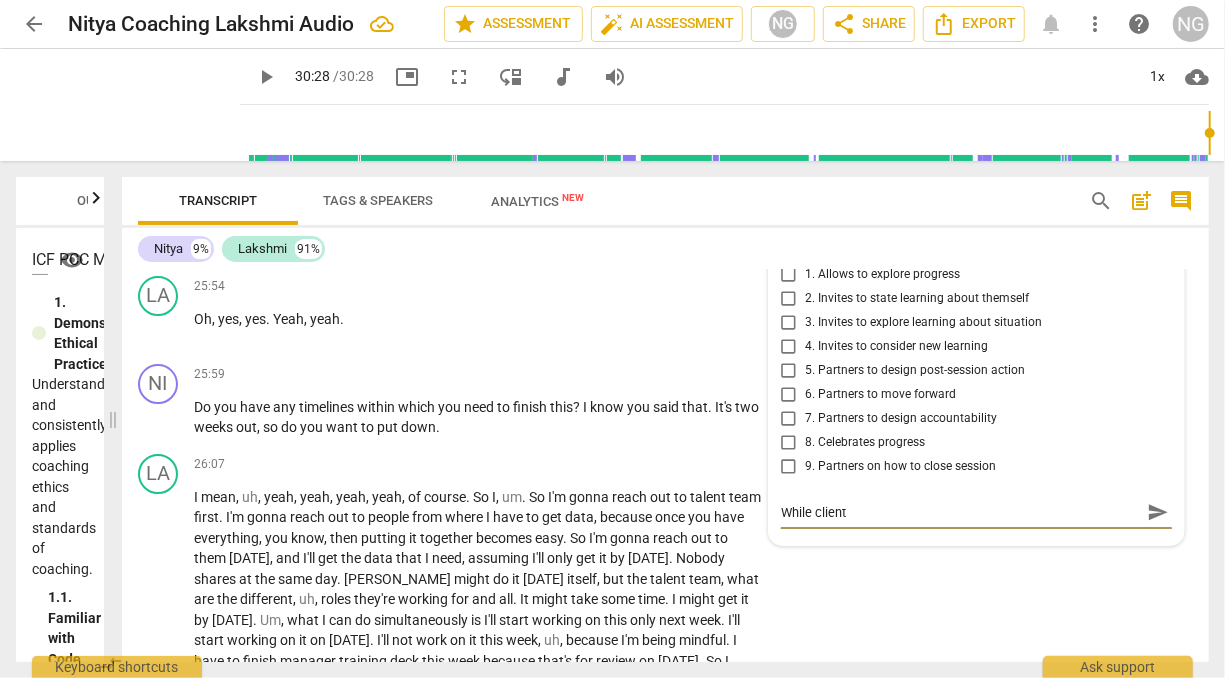 type on "While client" 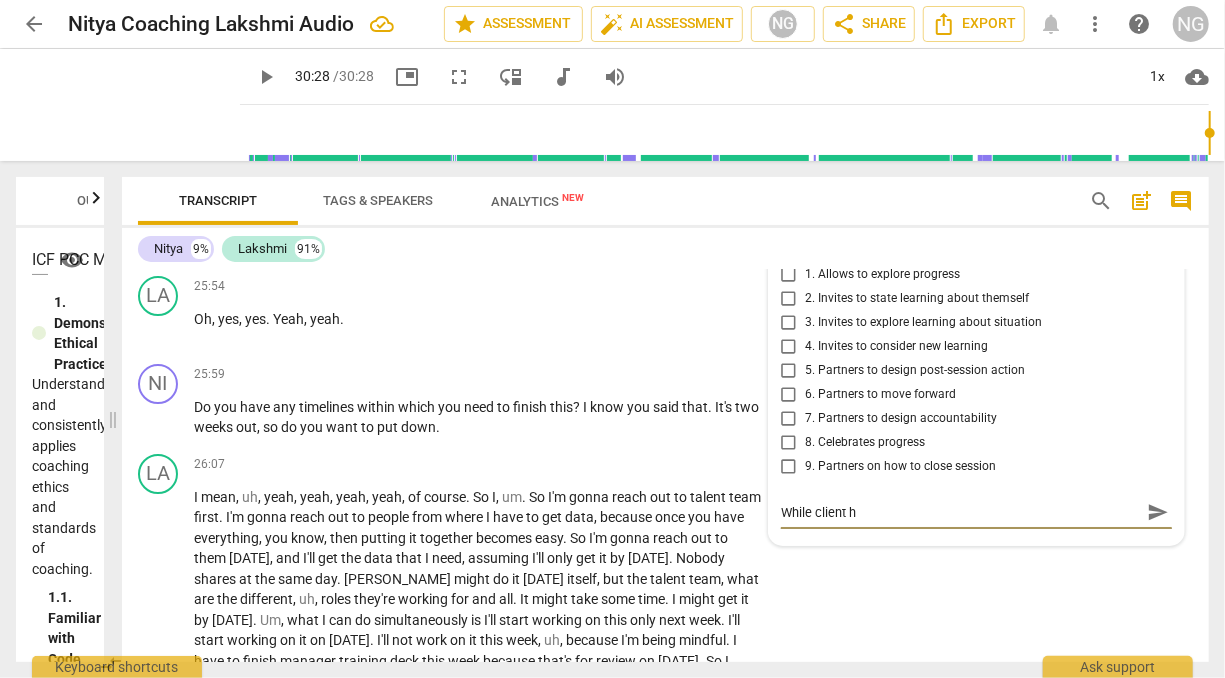 type on "While client ha" 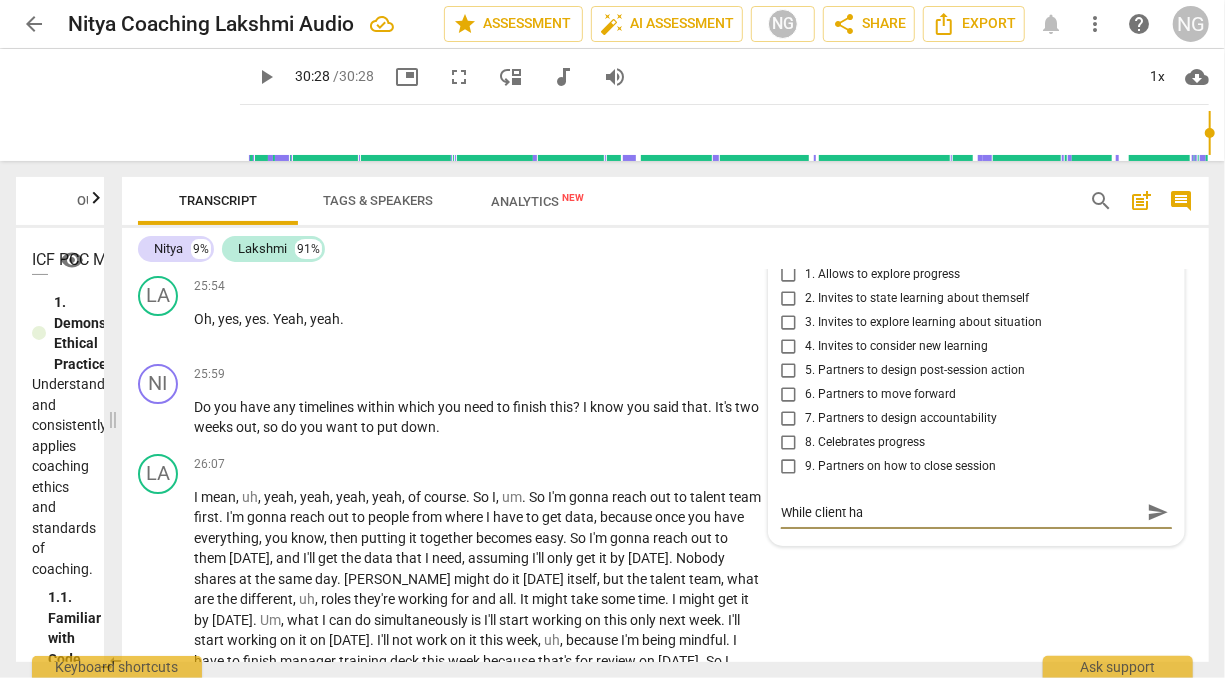 type on "While client has" 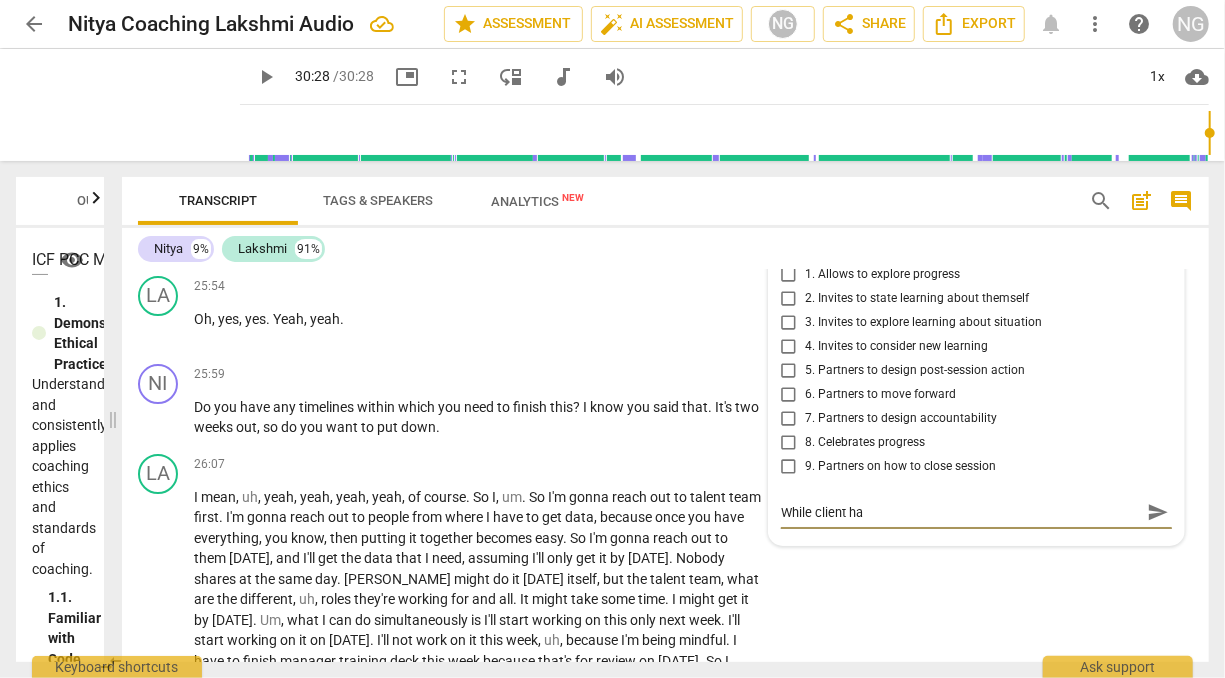 type on "While client has" 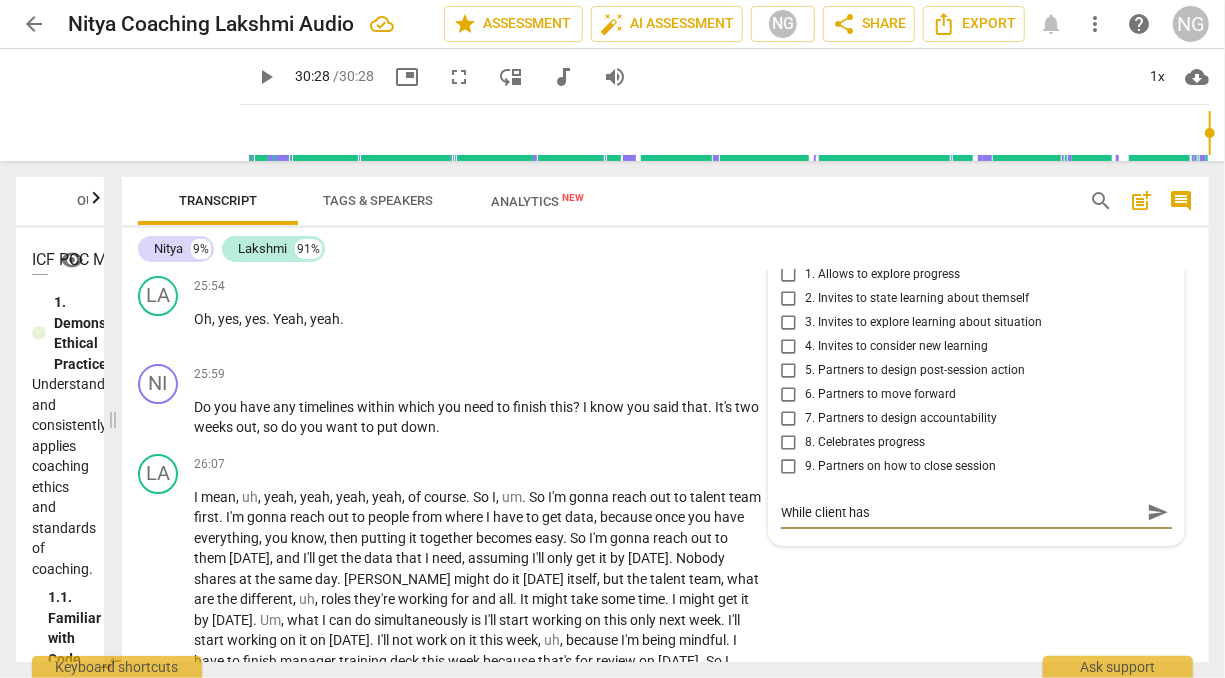 type on "While client has" 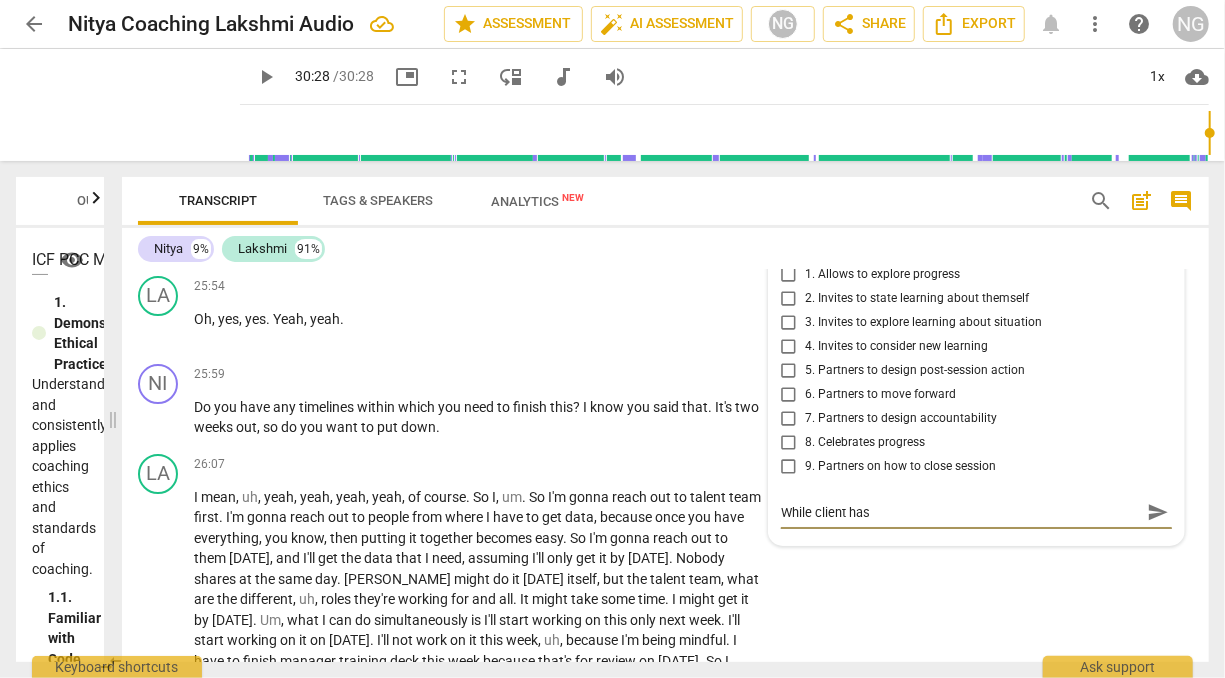 type on "While client has d" 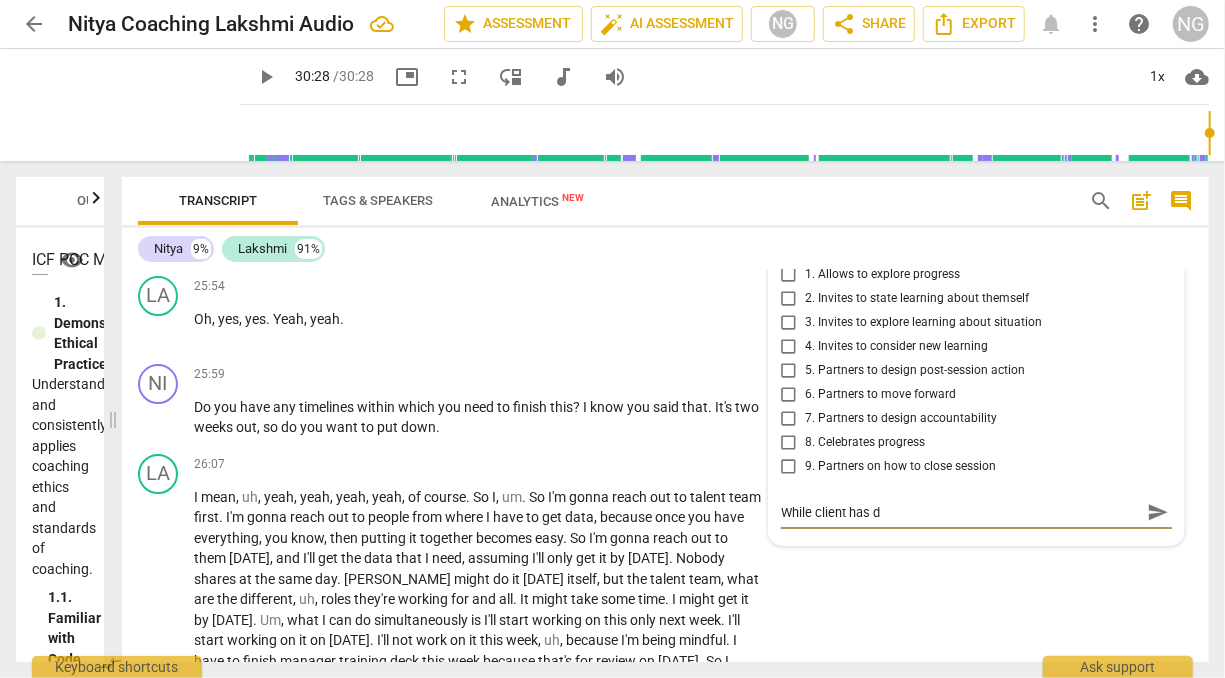 type on "While client has do" 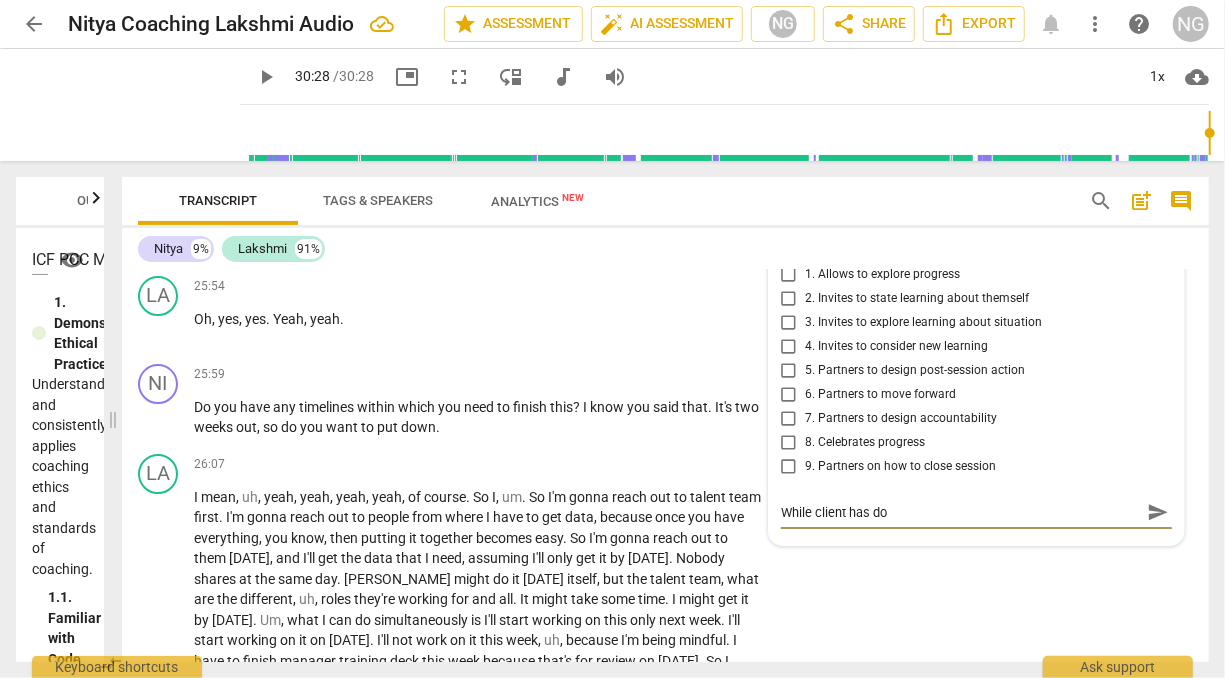 type on "While client has don" 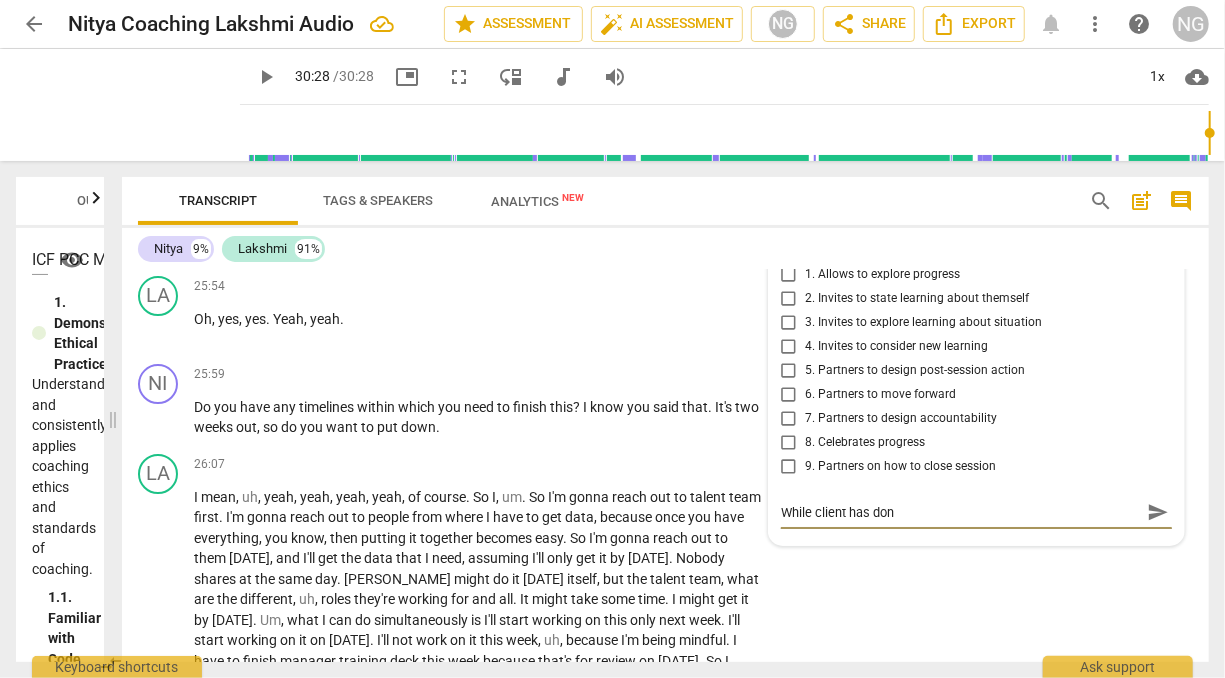 type on "While client has done" 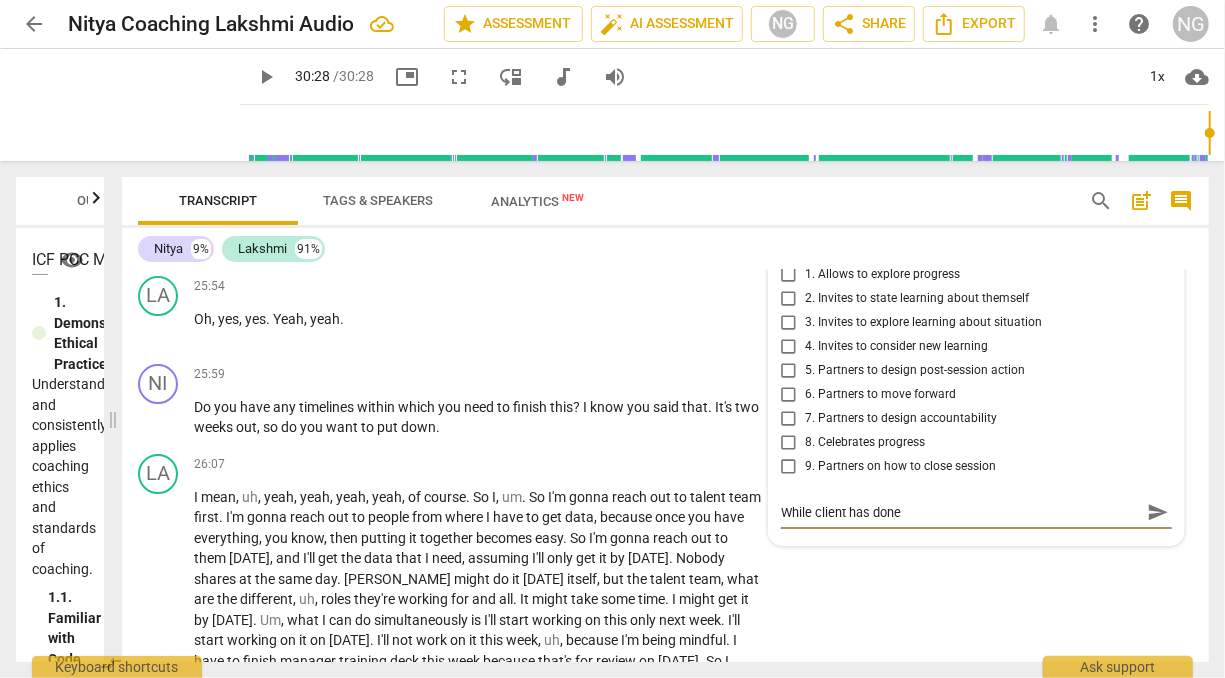 type on "While client has done" 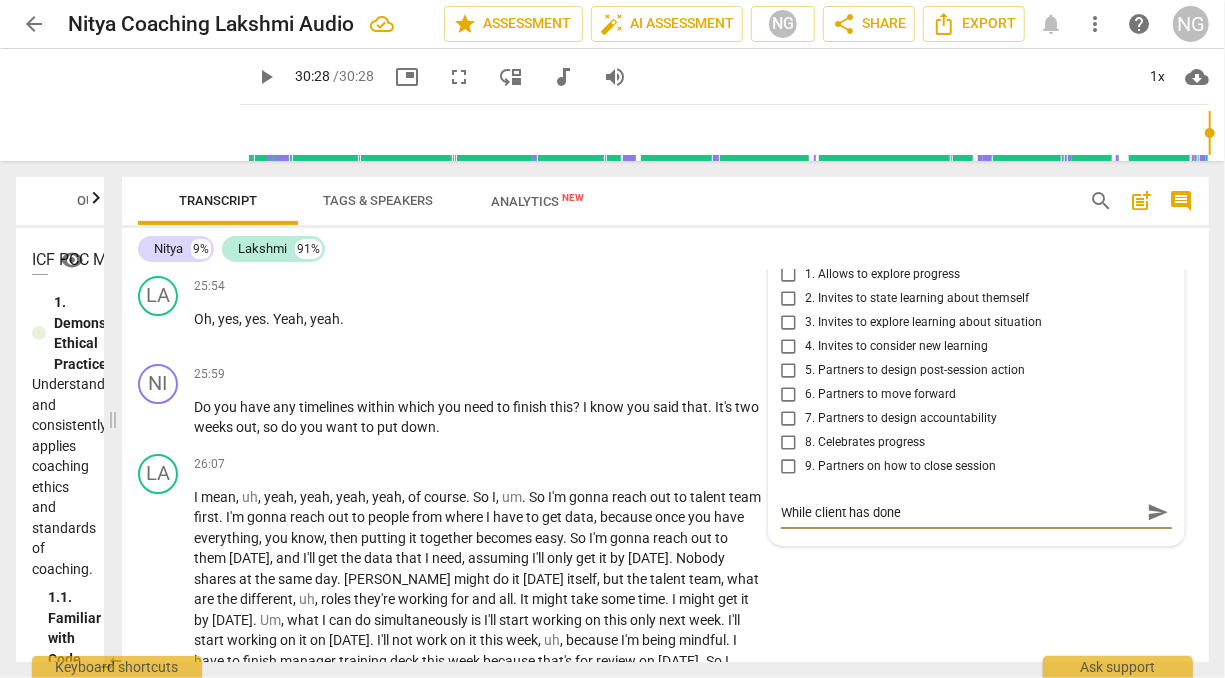 type on "While client has done r" 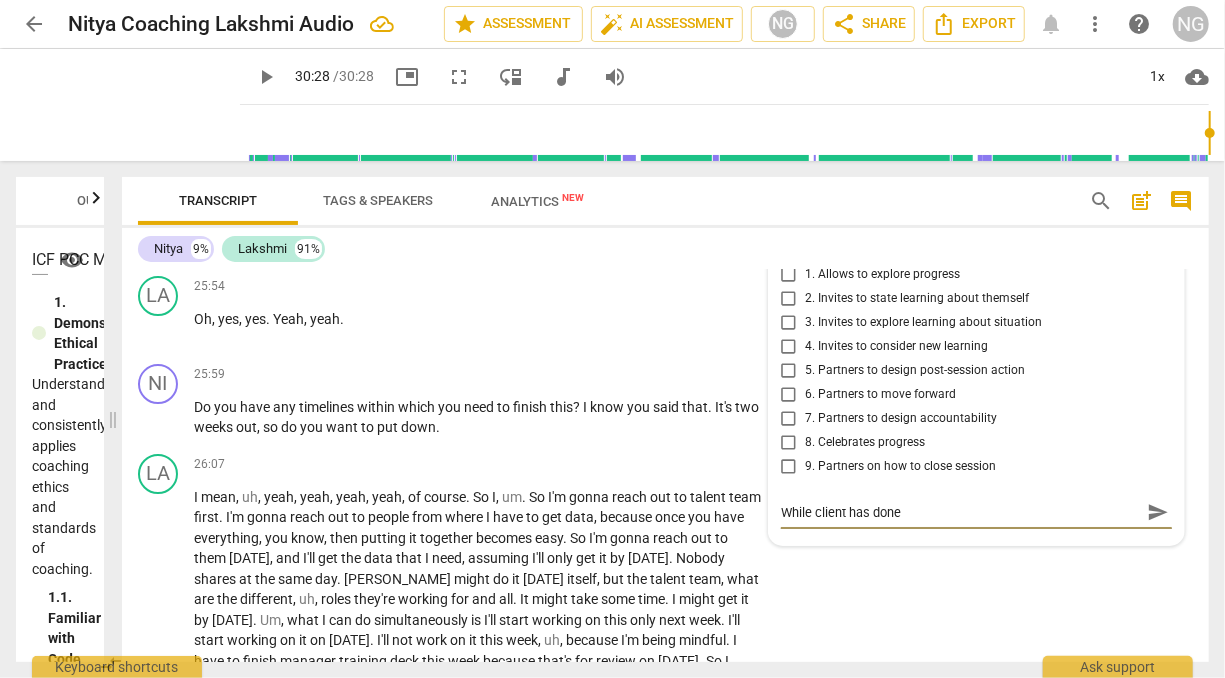 type on "While client has done r" 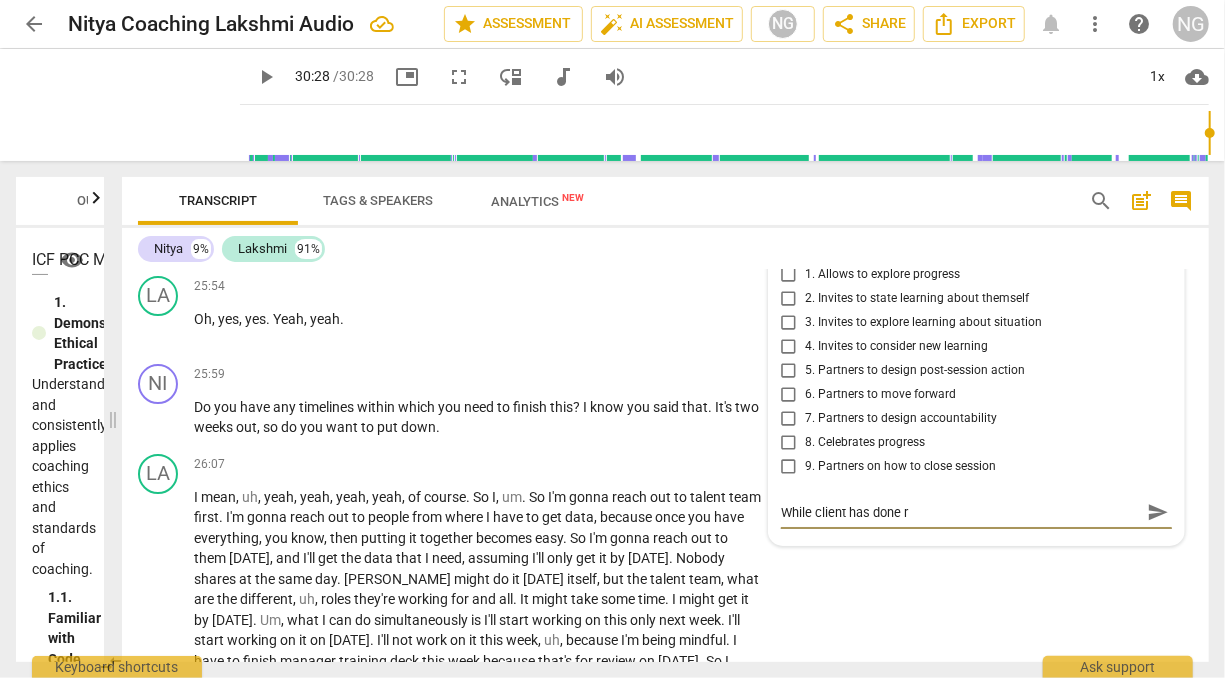 type on "While client has done re" 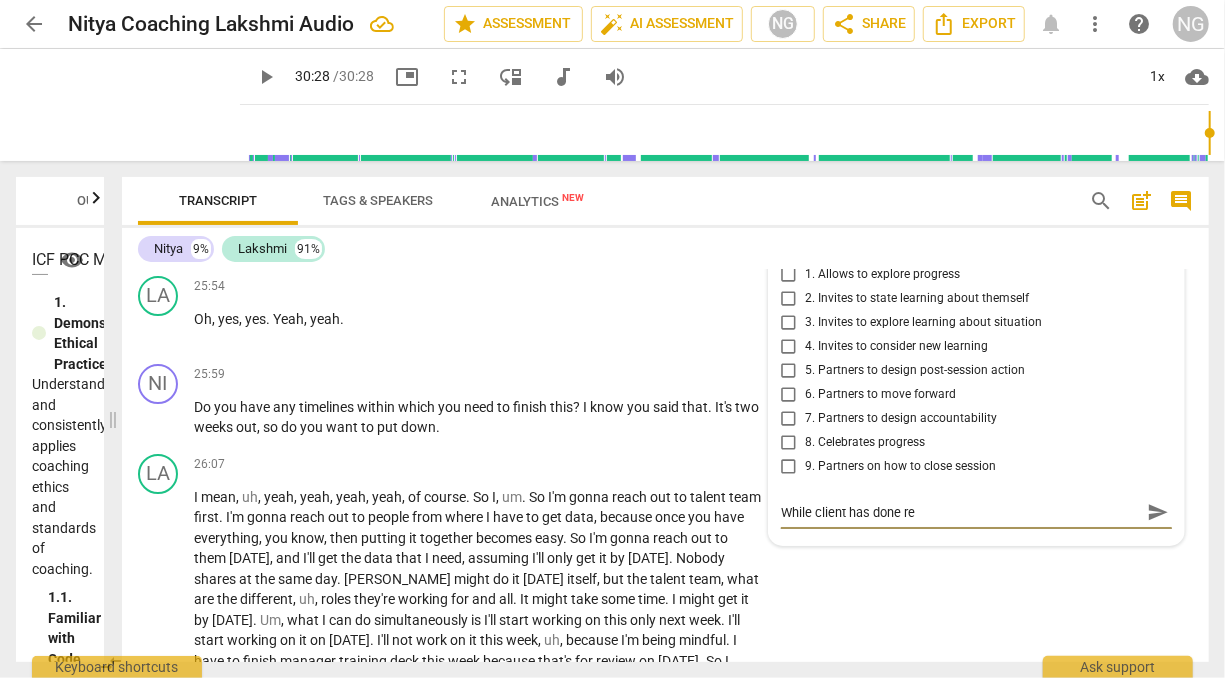 type on "While client has done ref" 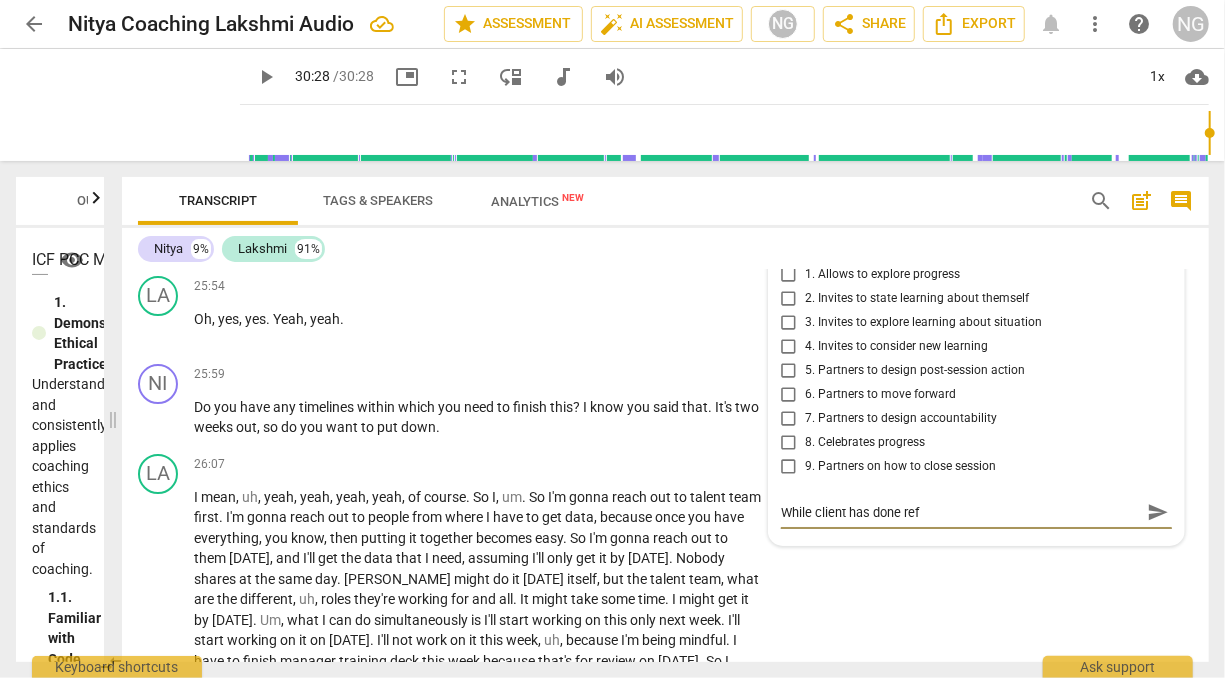 type on "While client has done refl" 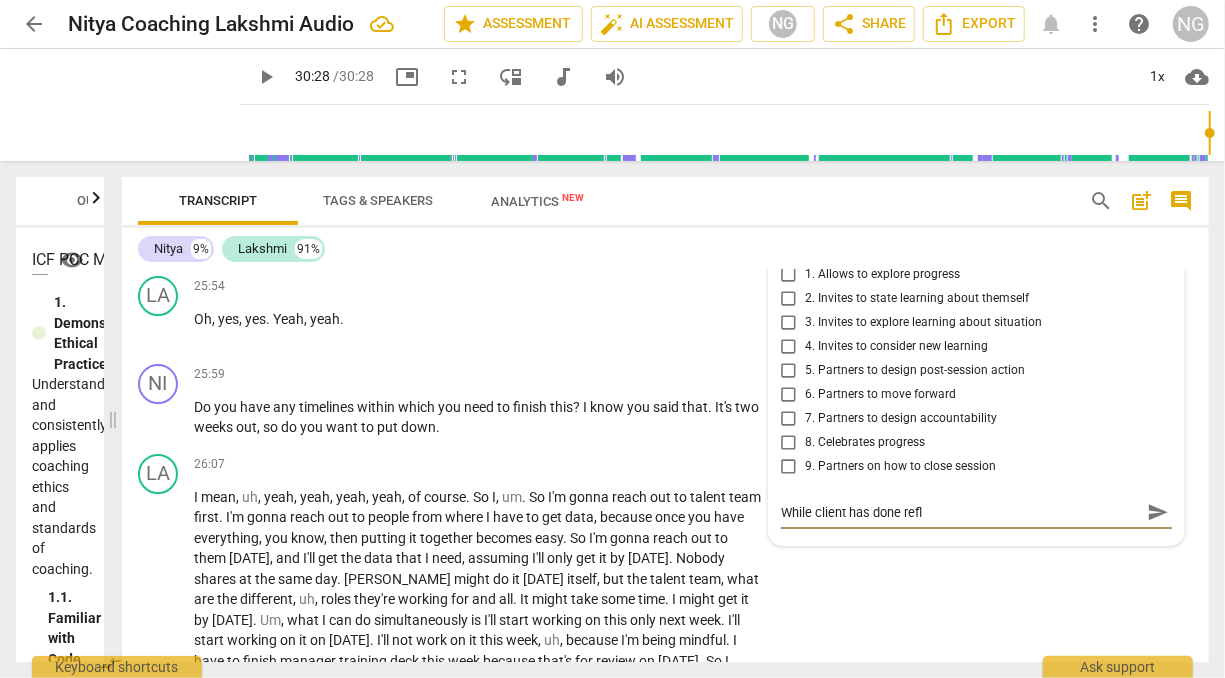 type on "While client has done refle" 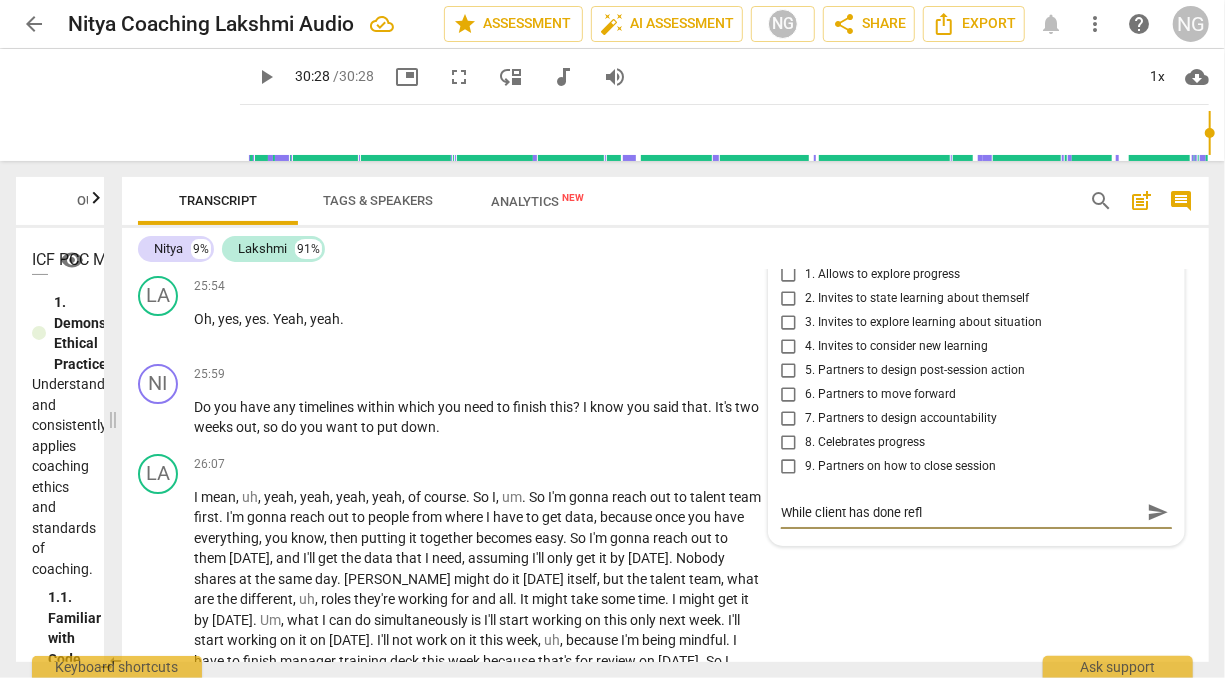 type on "While client has done refle" 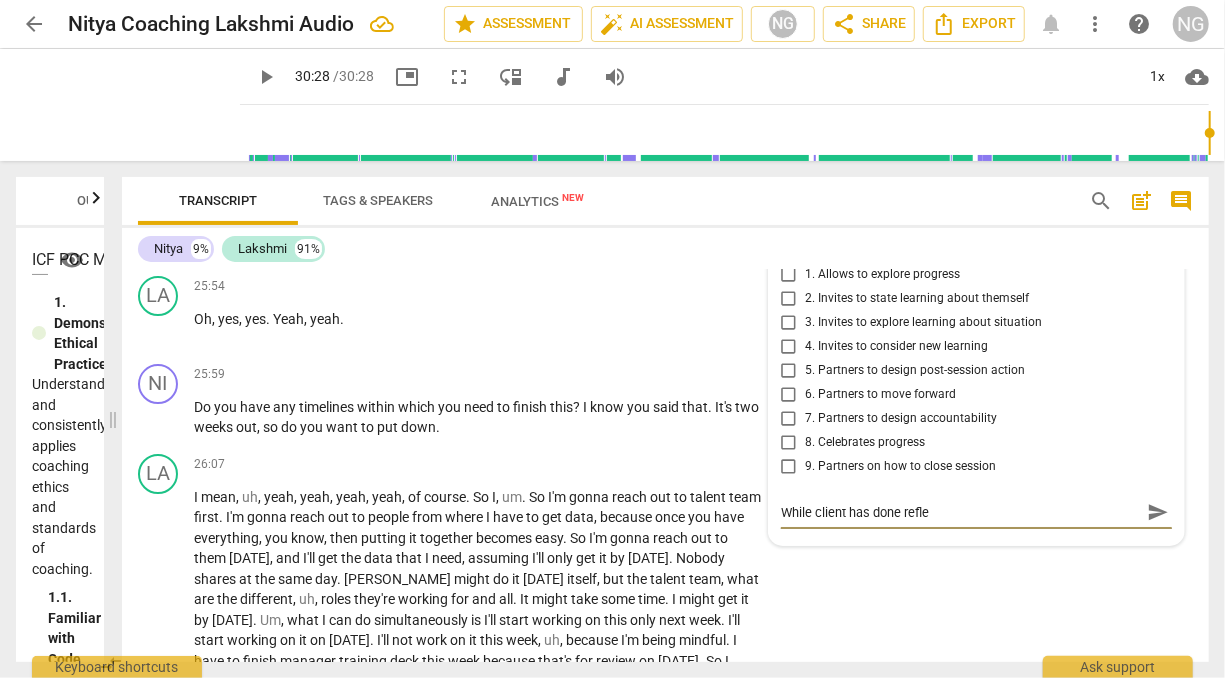 type on "While client has done reflec" 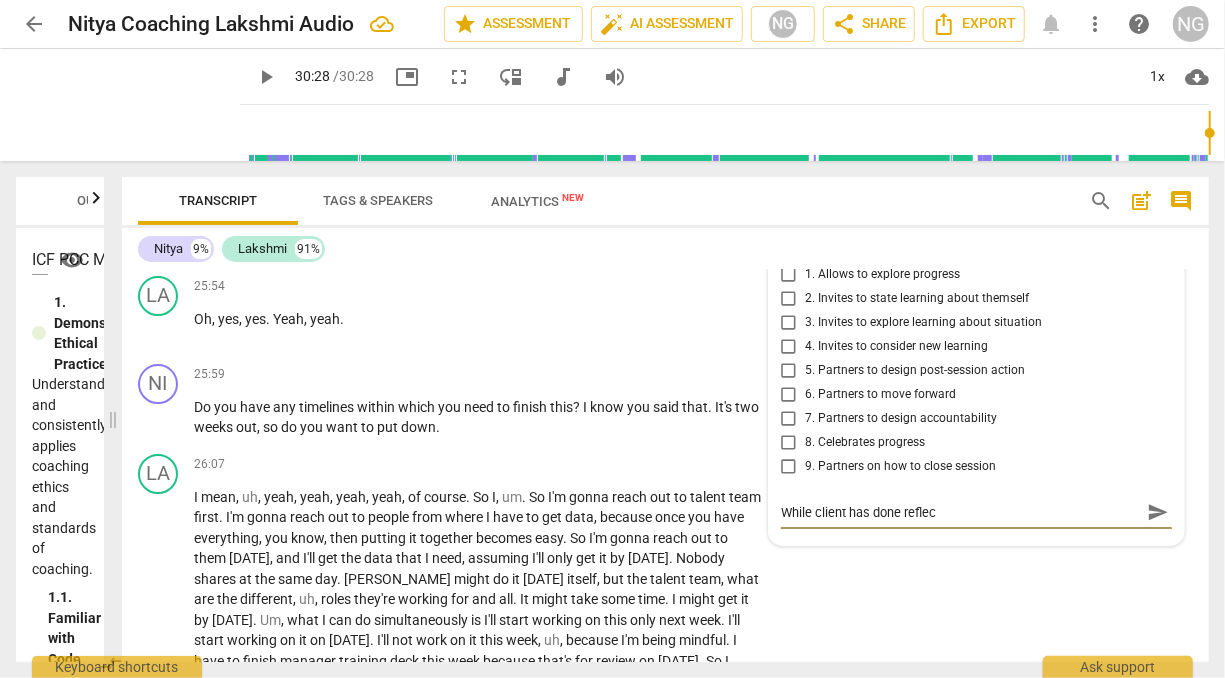 type on "While client has done reflect" 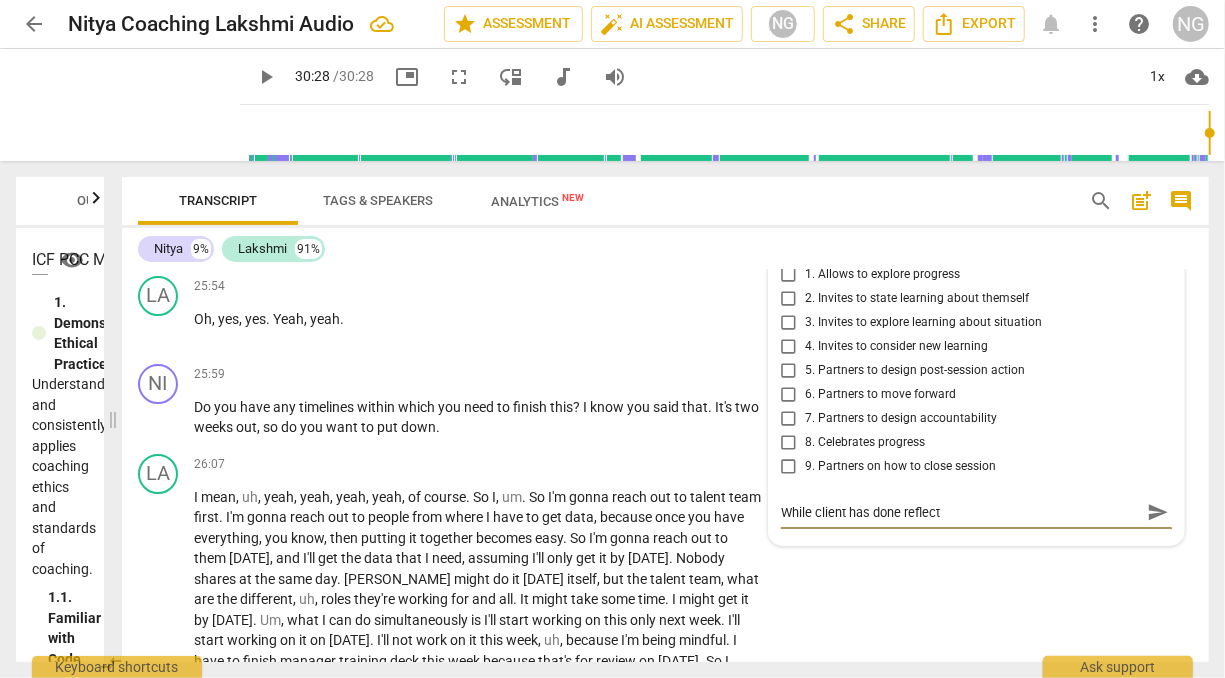 type on "While client has done reflecti" 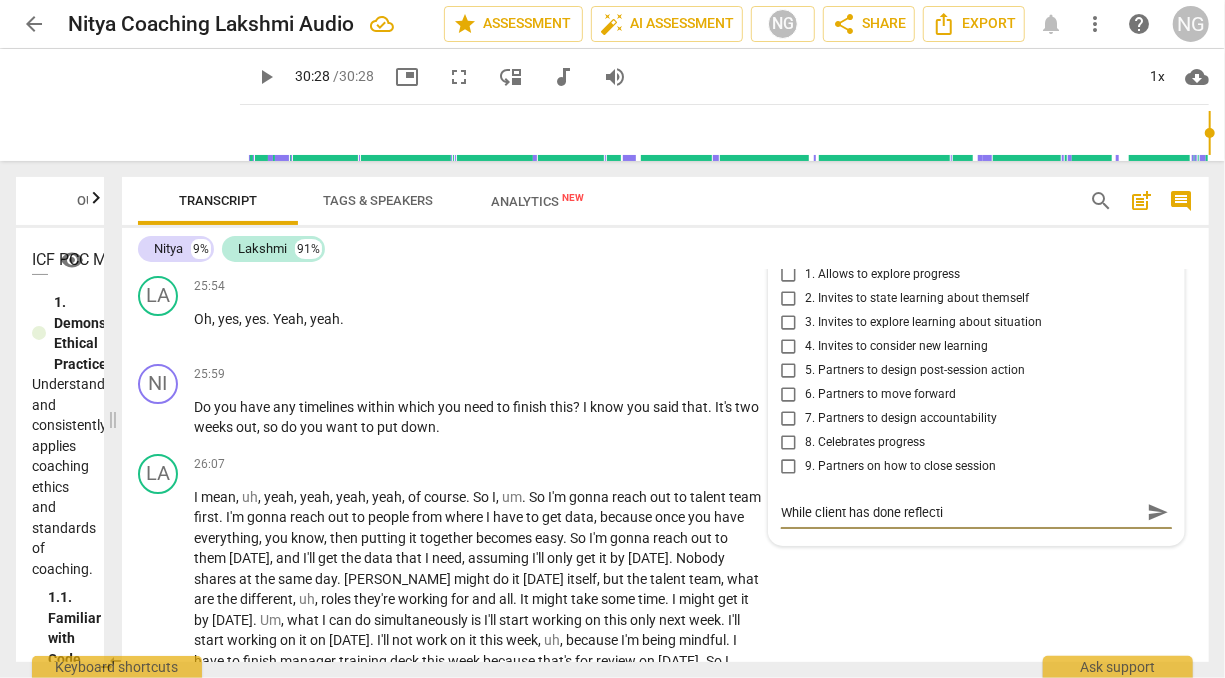 type on "While client has done reflectio" 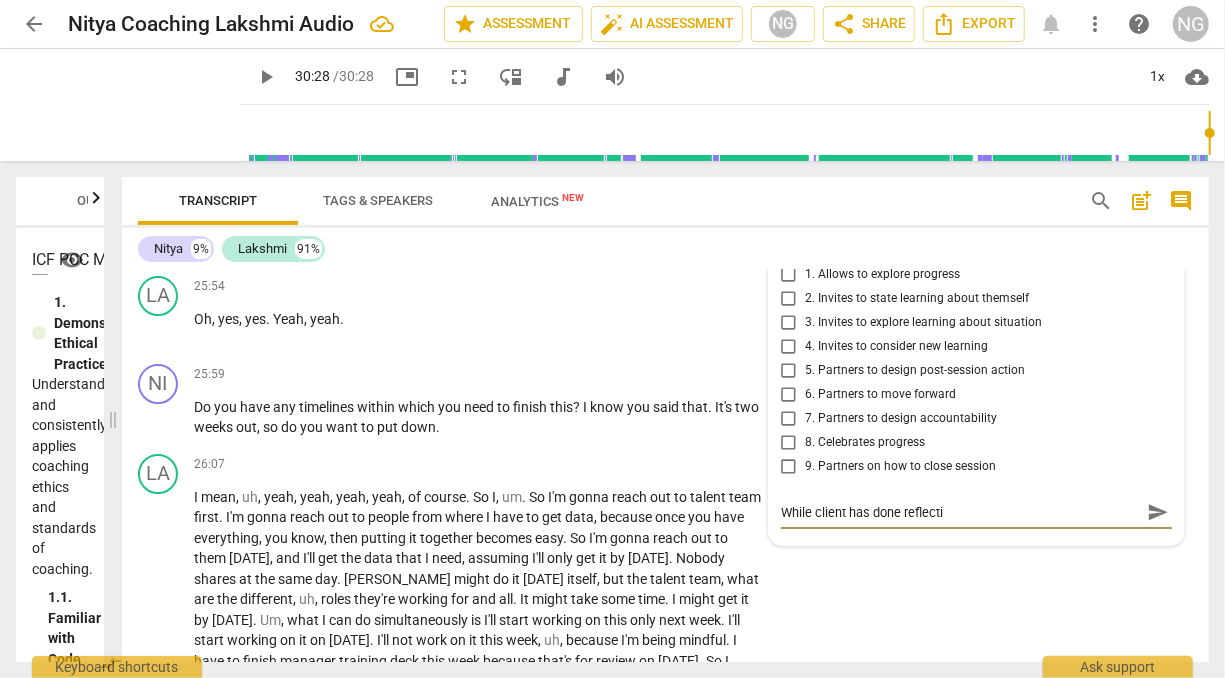 type on "While client has done reflectio" 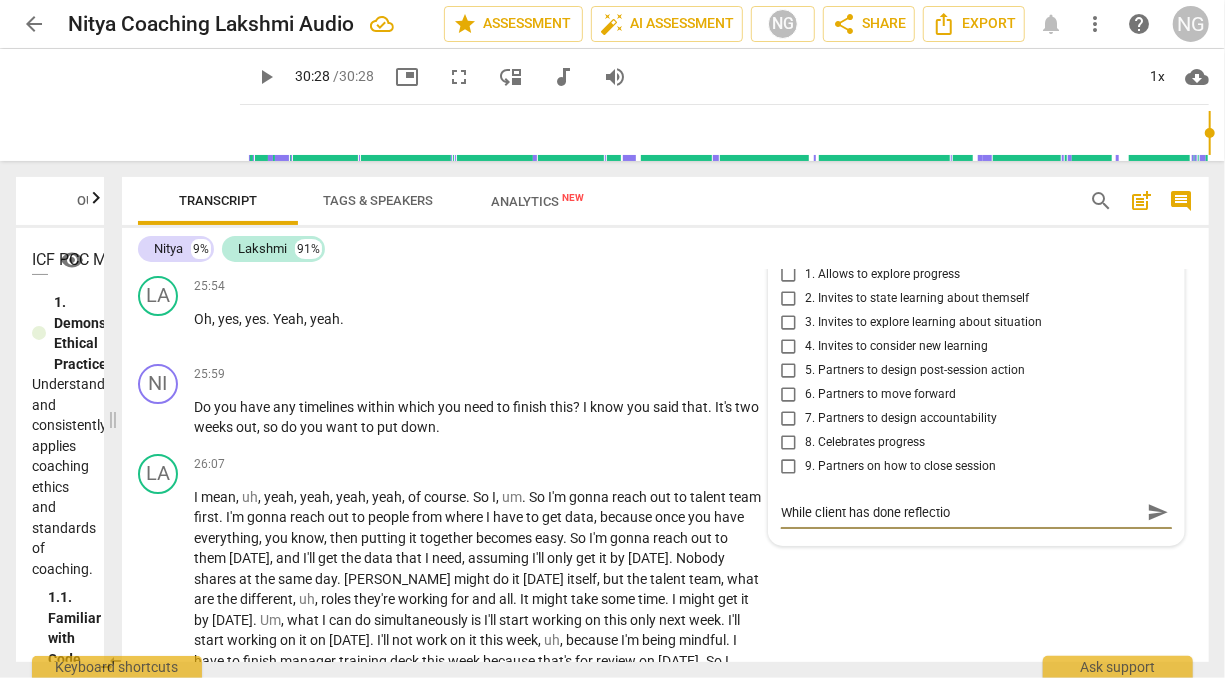 type on "While client has done reflection" 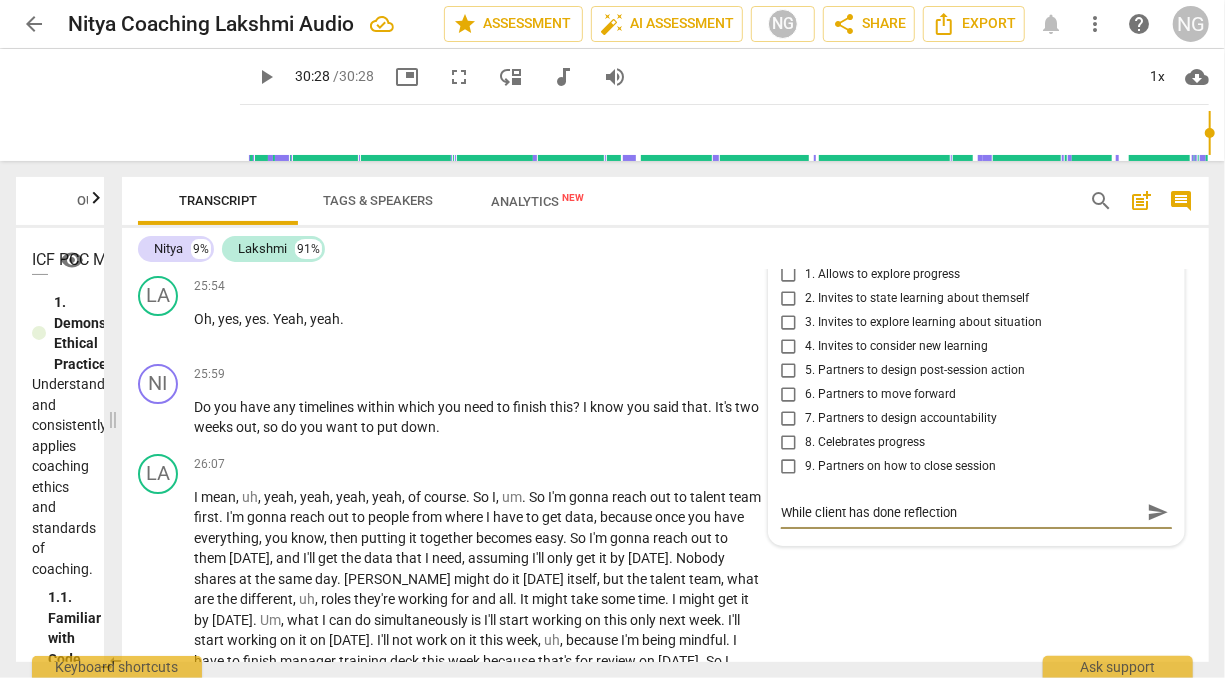 type on "While client has done reflection" 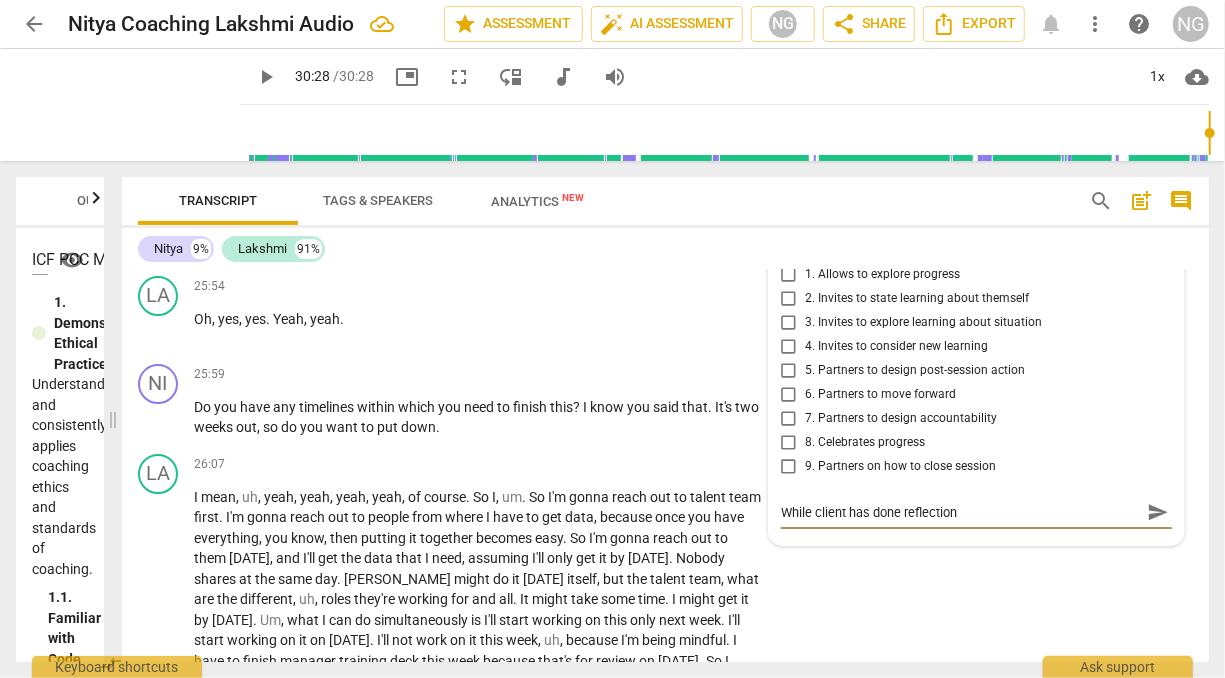 type on "While client has done reflection" 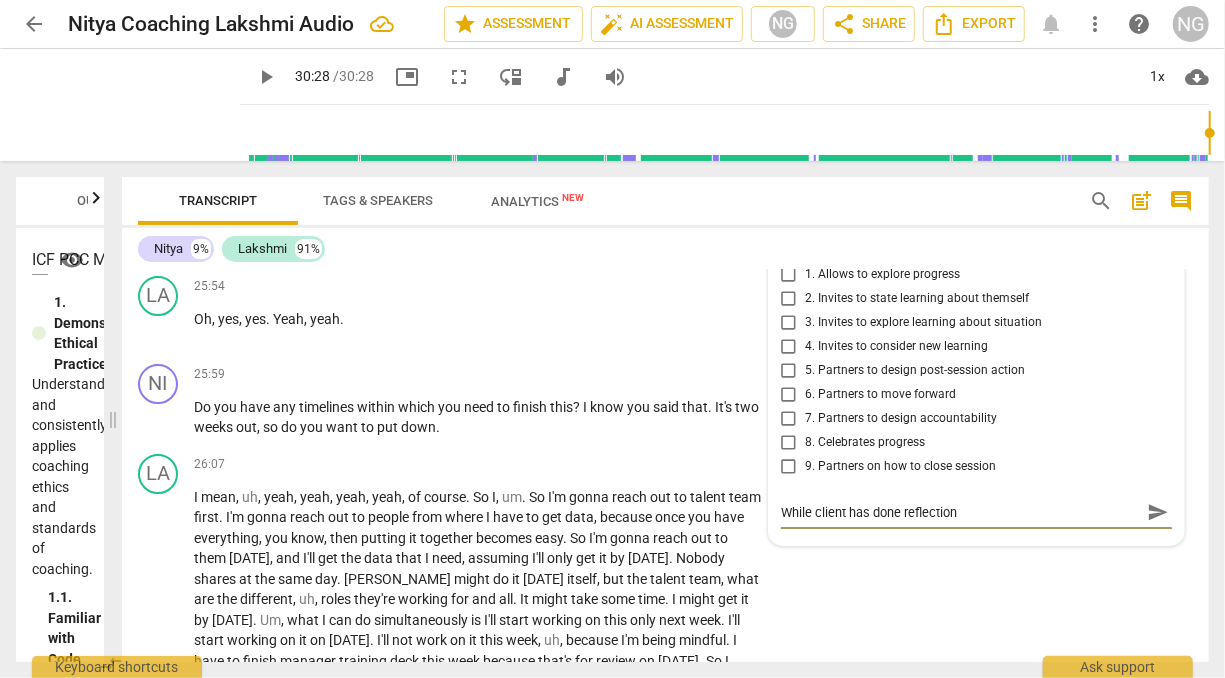 type on "While client has done reflection," 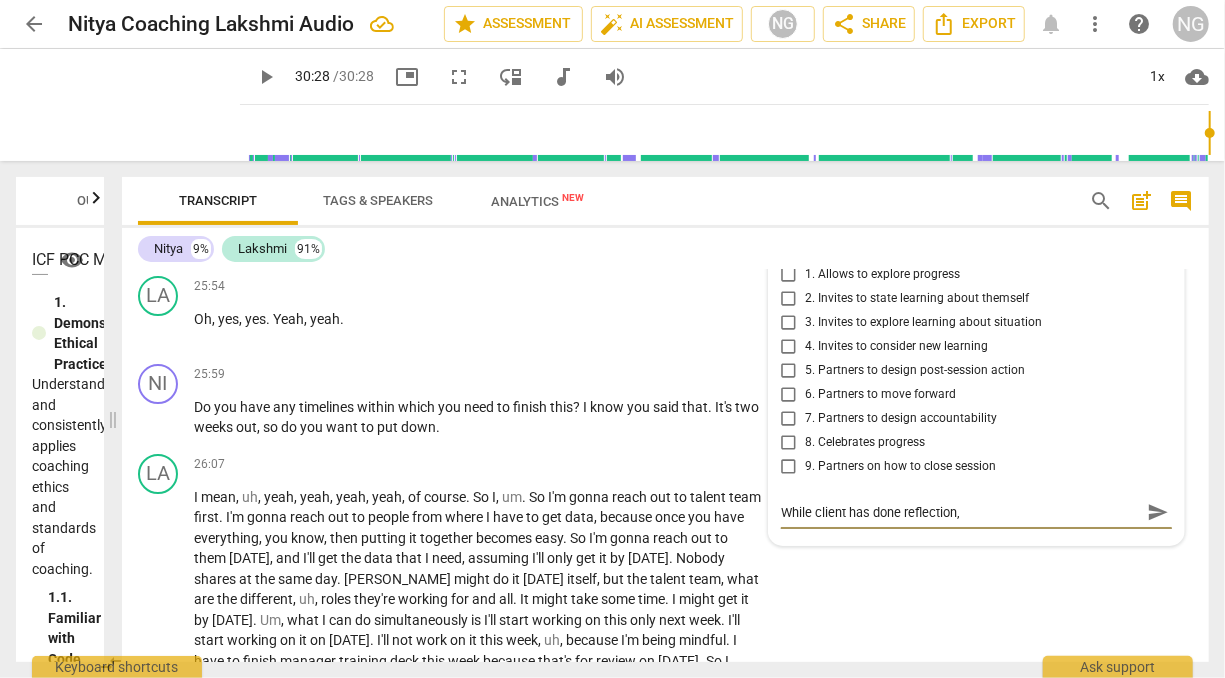 type on "While client has done reflection," 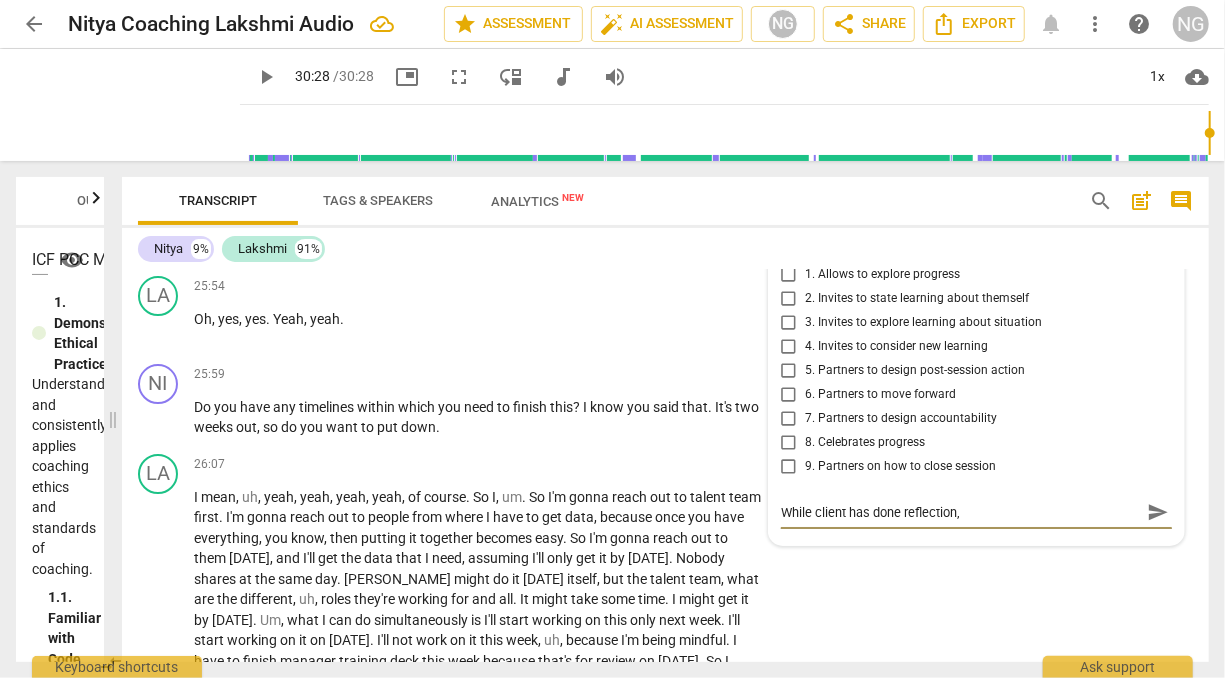 type on "While client has done reflection," 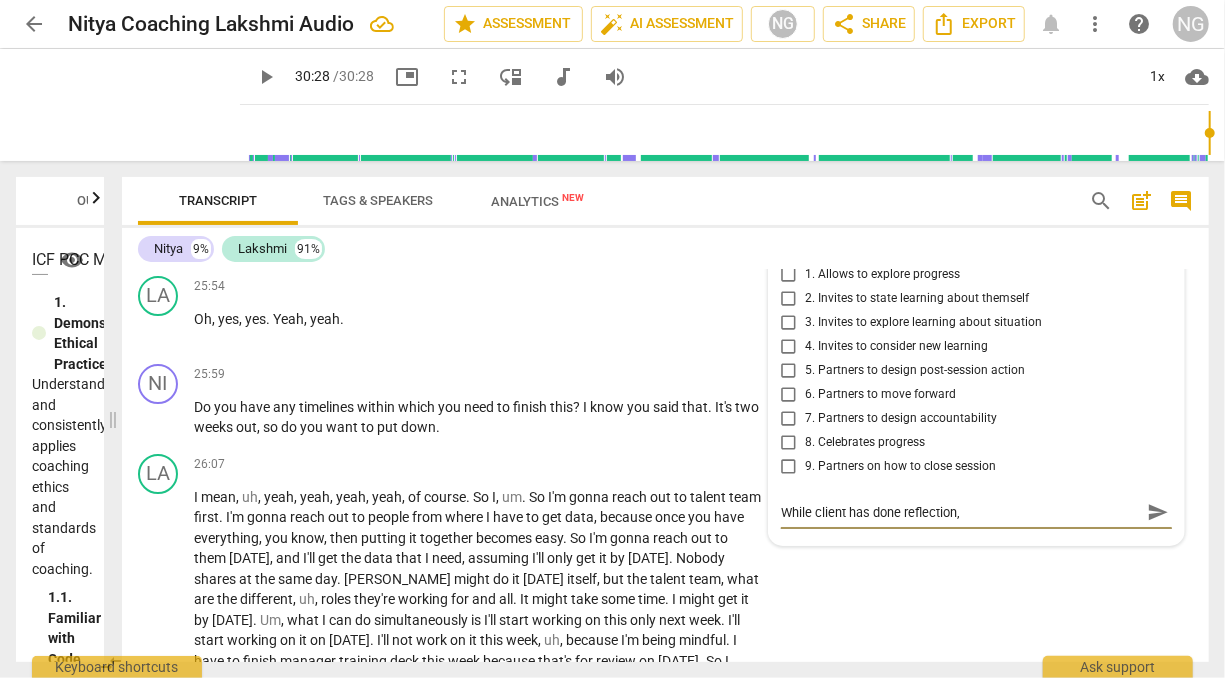 type on "While client has done reflection," 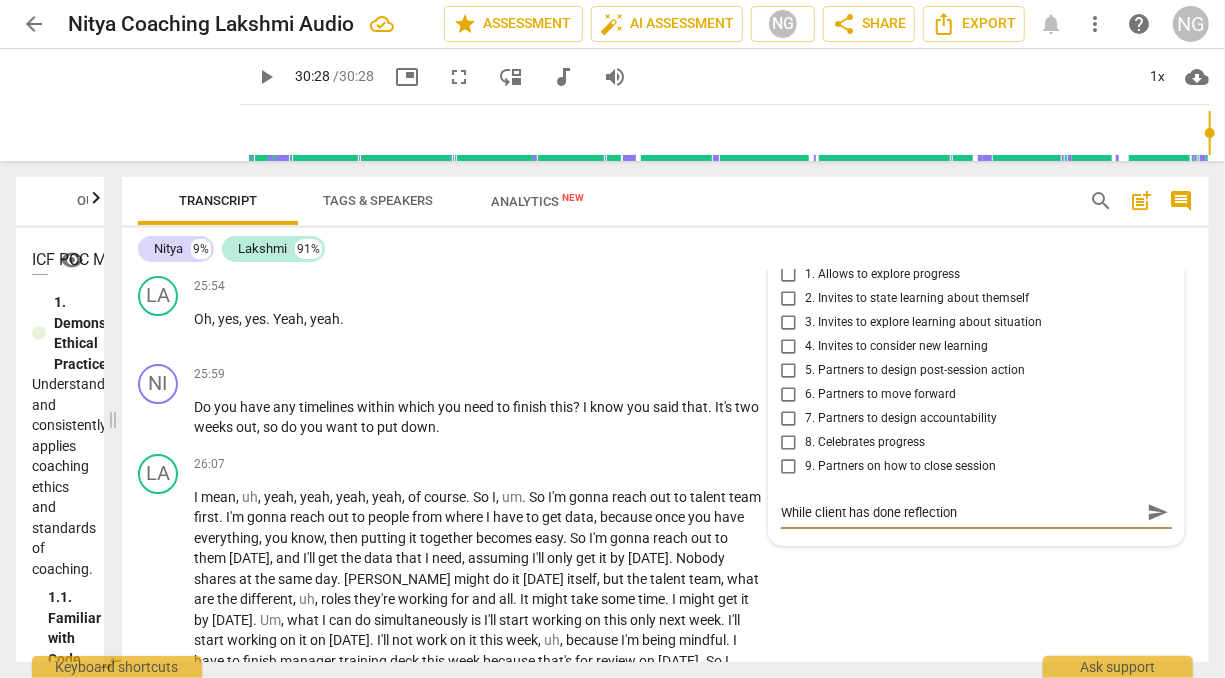 type on "While client has done reflectio" 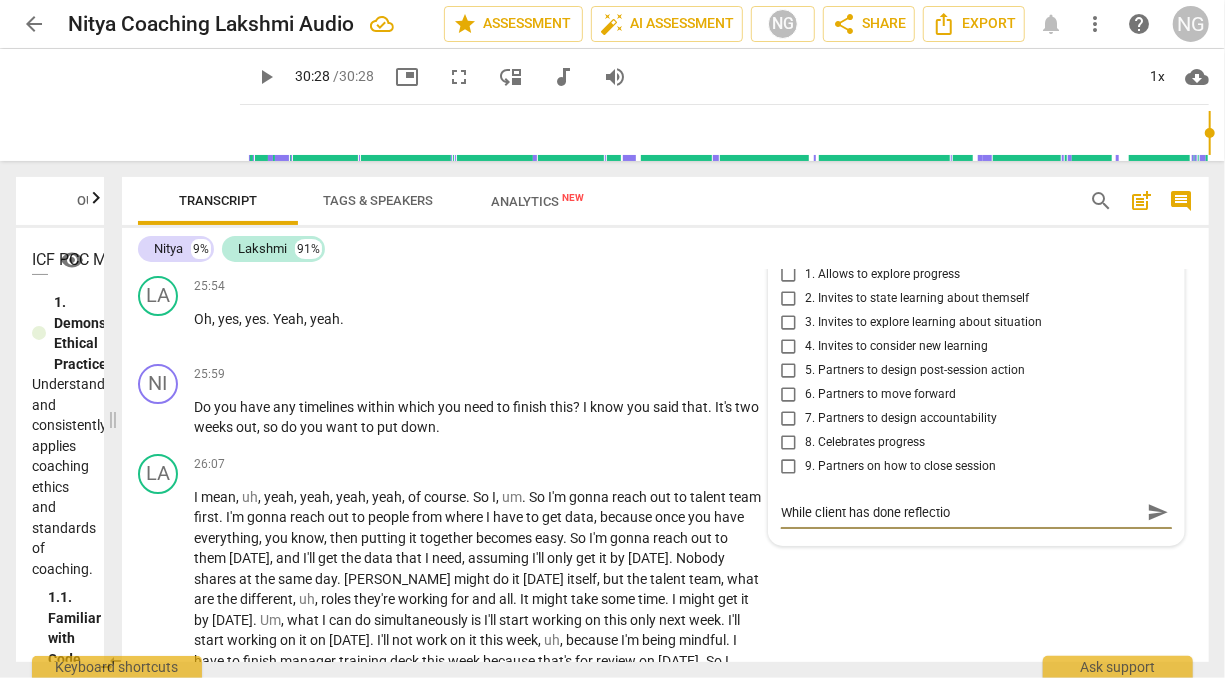 type on "While client has done reflecti" 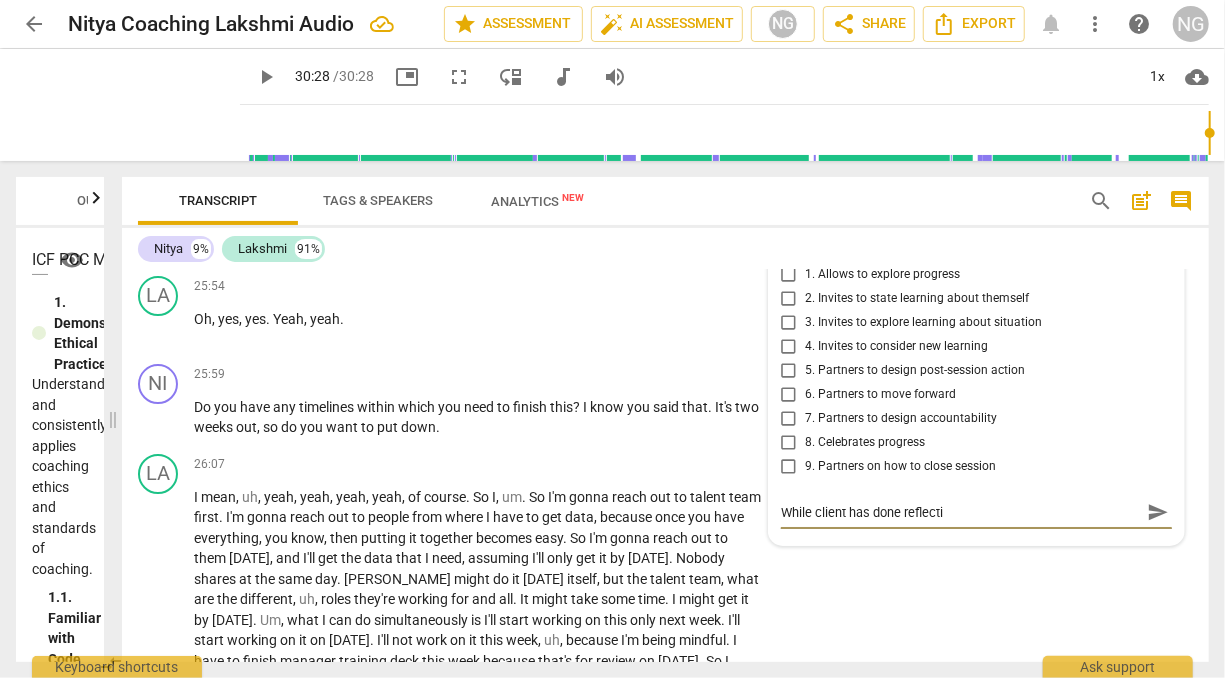type on "While client has done reflect" 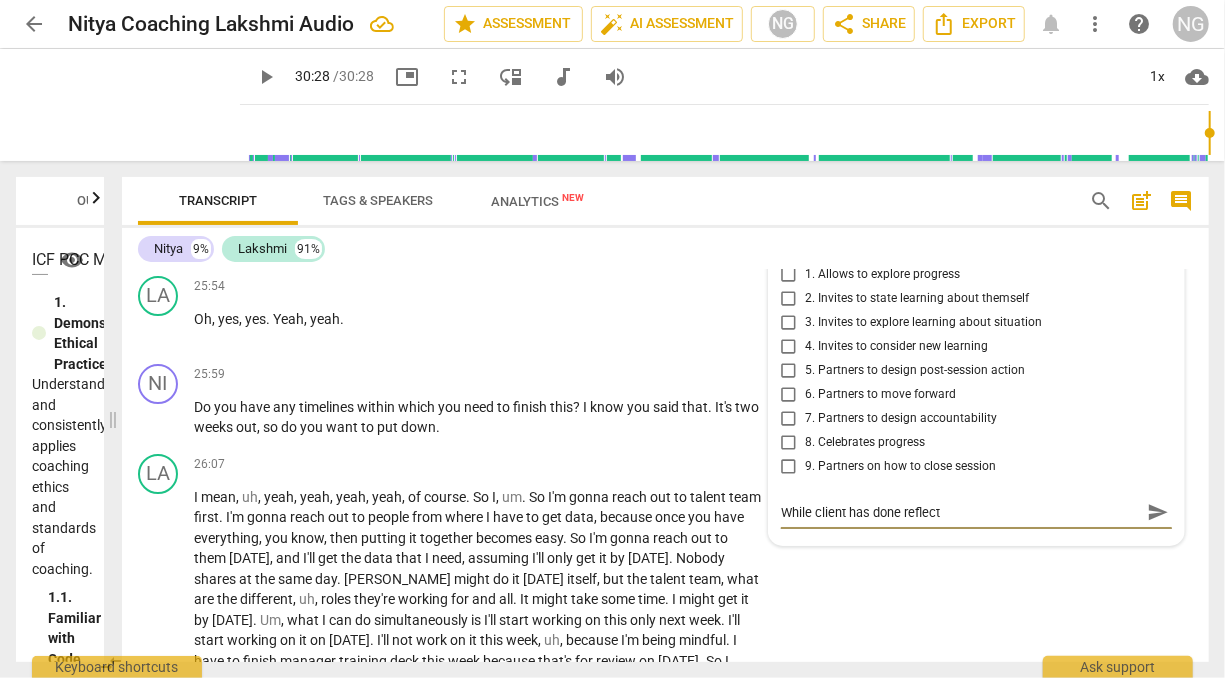 type on "While client has done reflec" 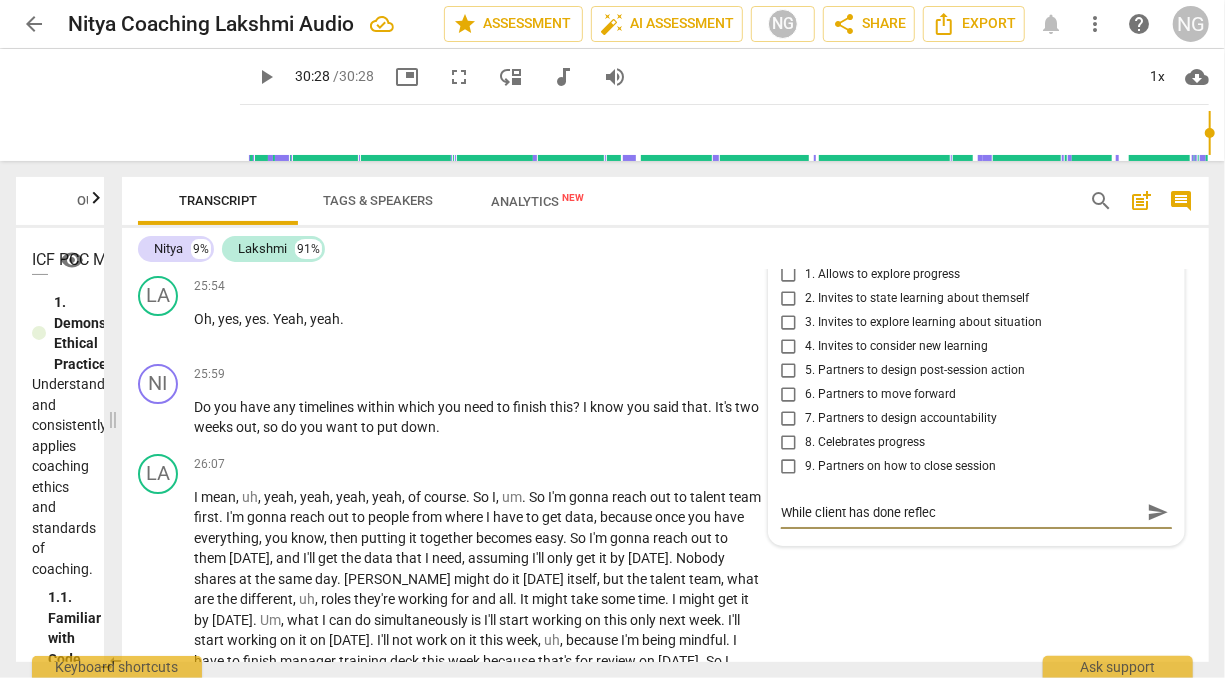 type on "While client has done refle" 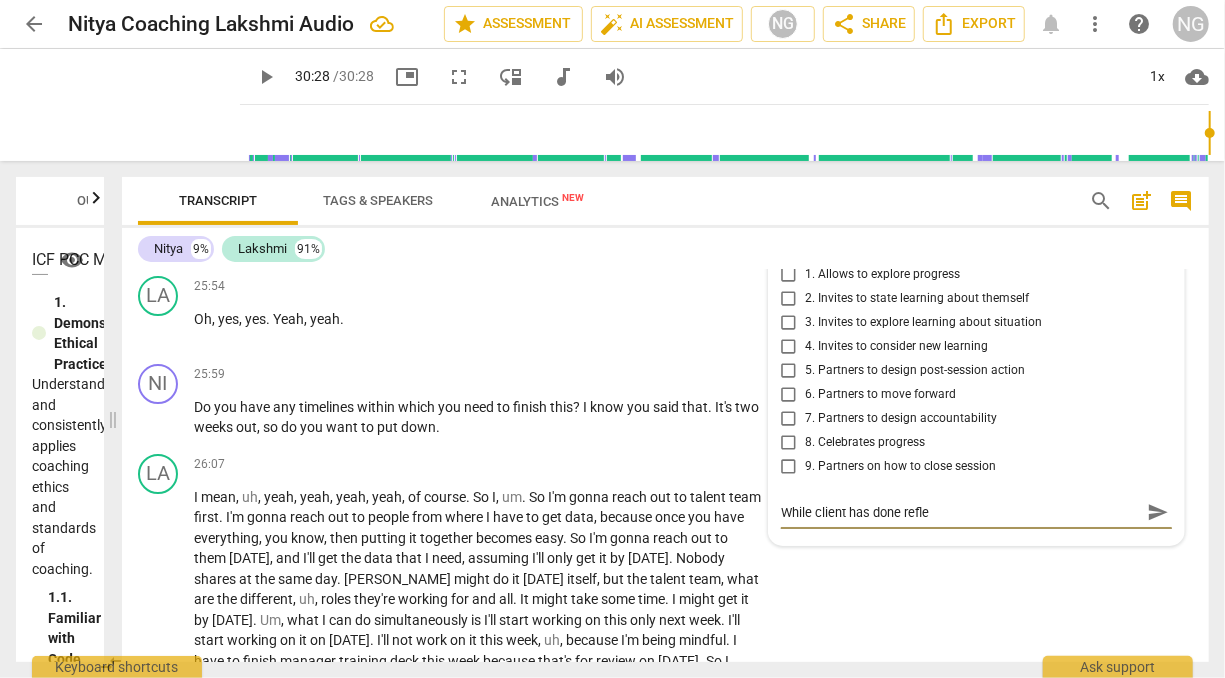 type on "While client has done refl" 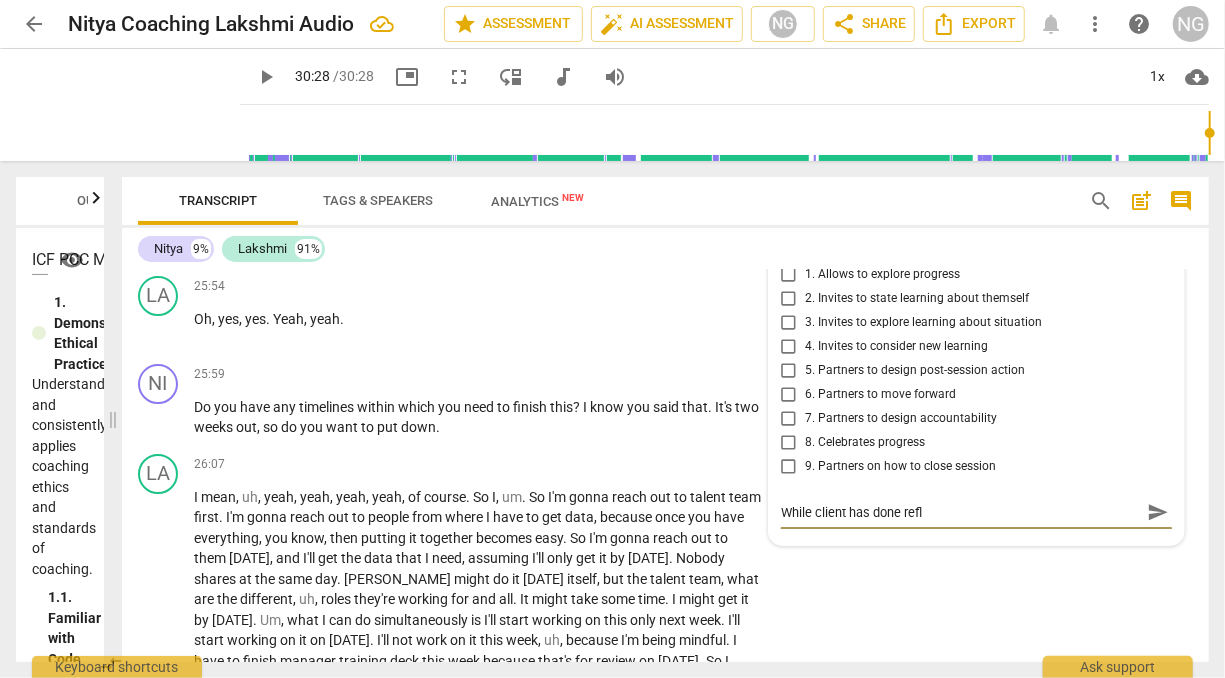 type on "While client has done ref" 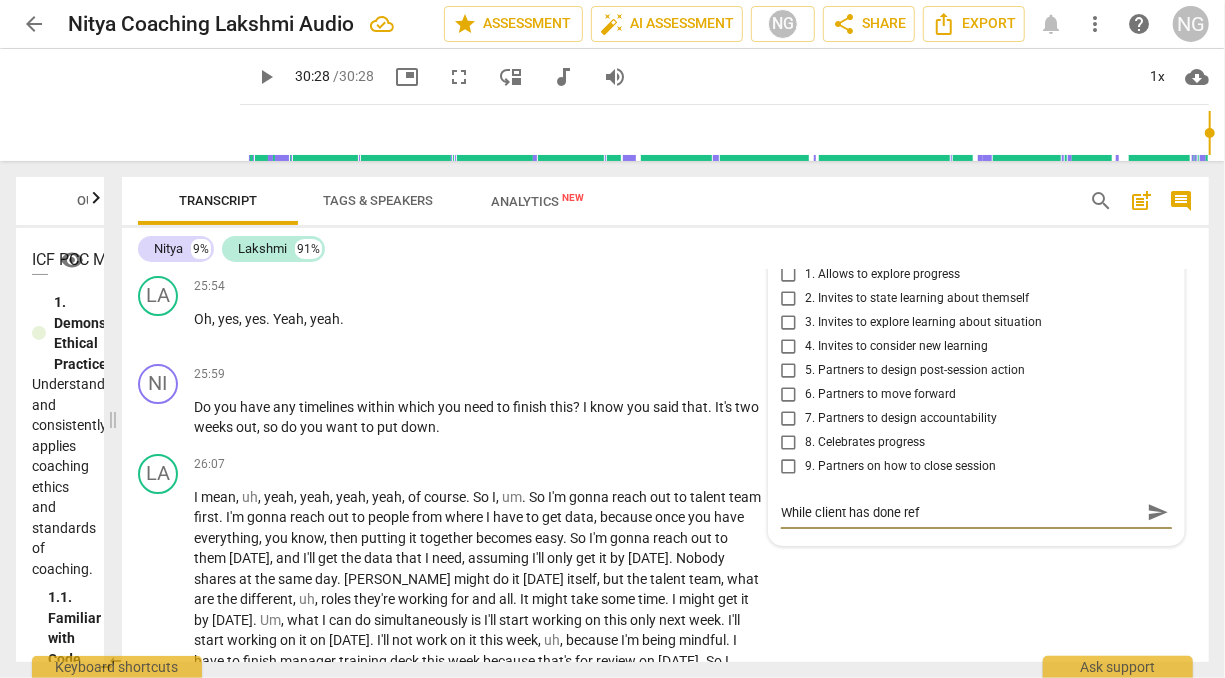 type on "While client has done re" 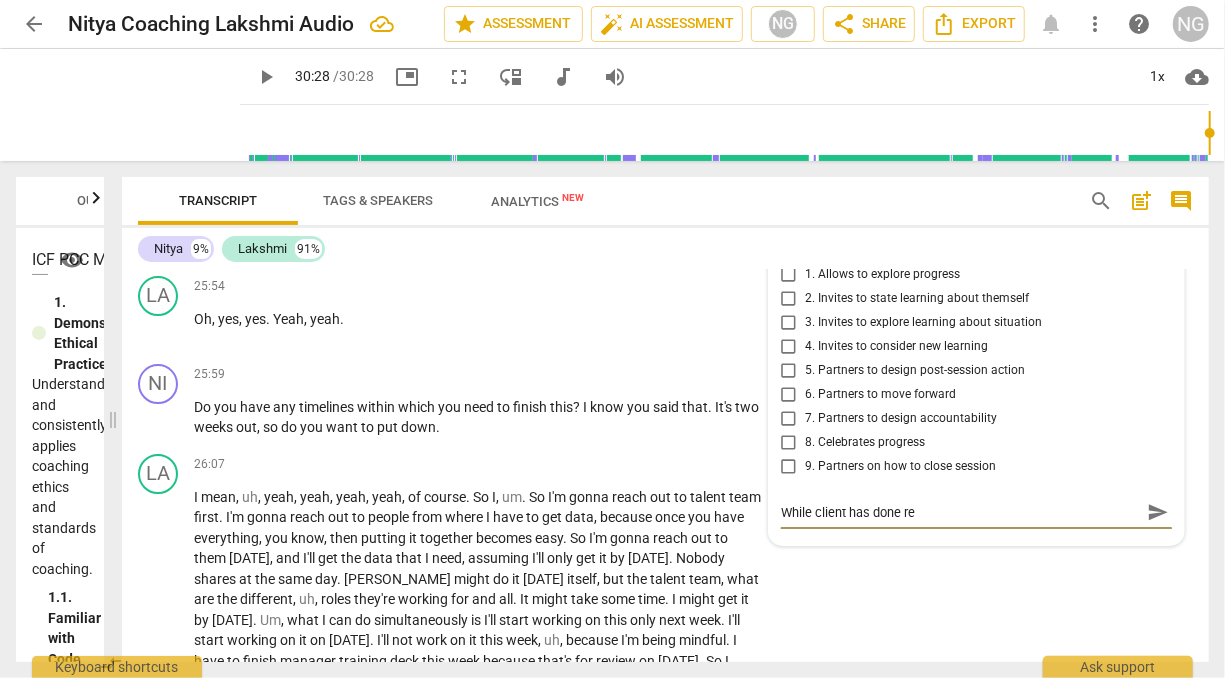 type on "While client has done r" 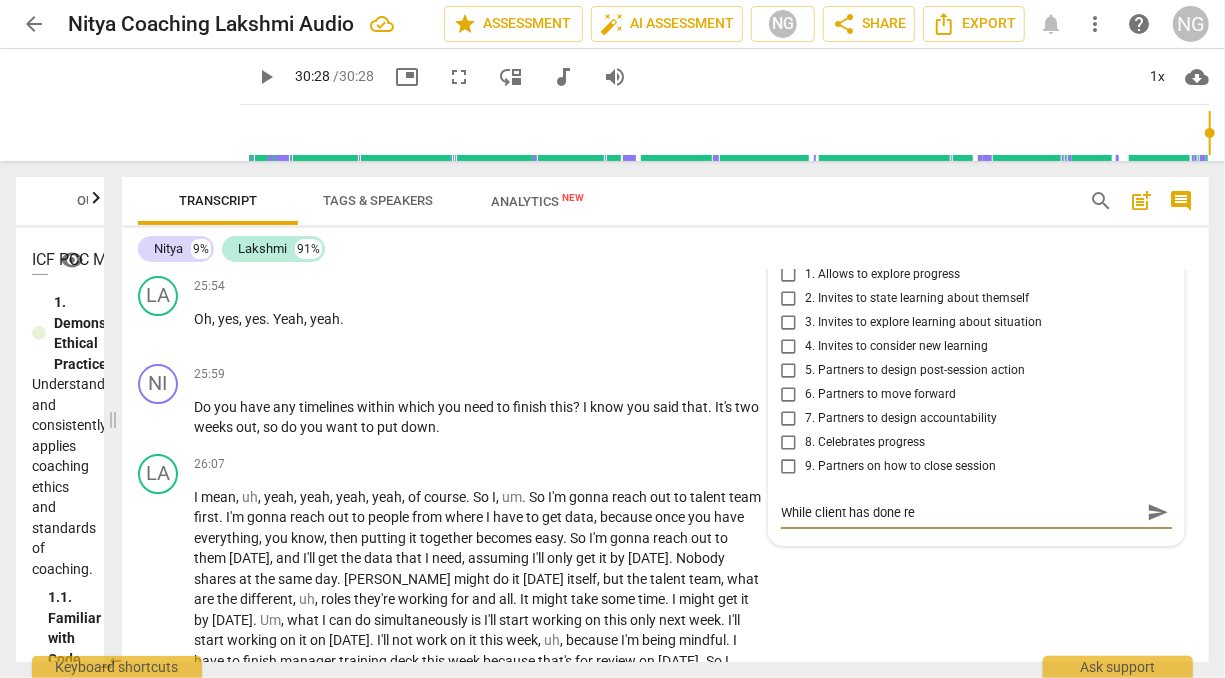 type on "While client has done r" 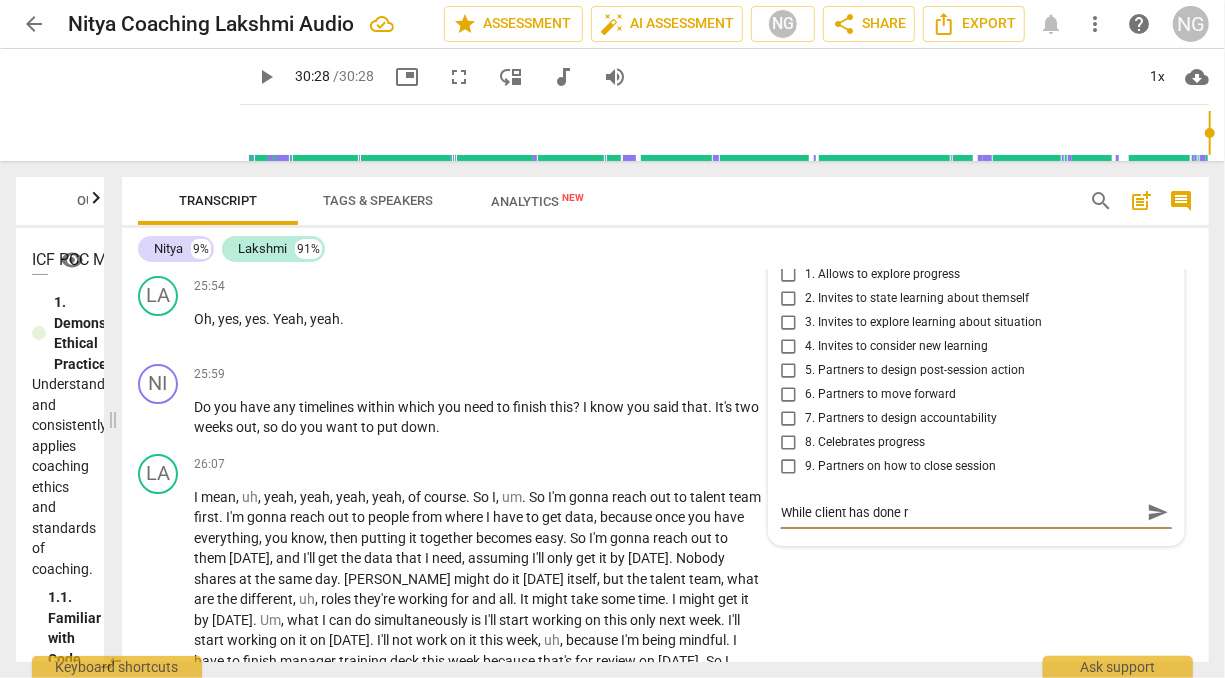 type on "While client has done" 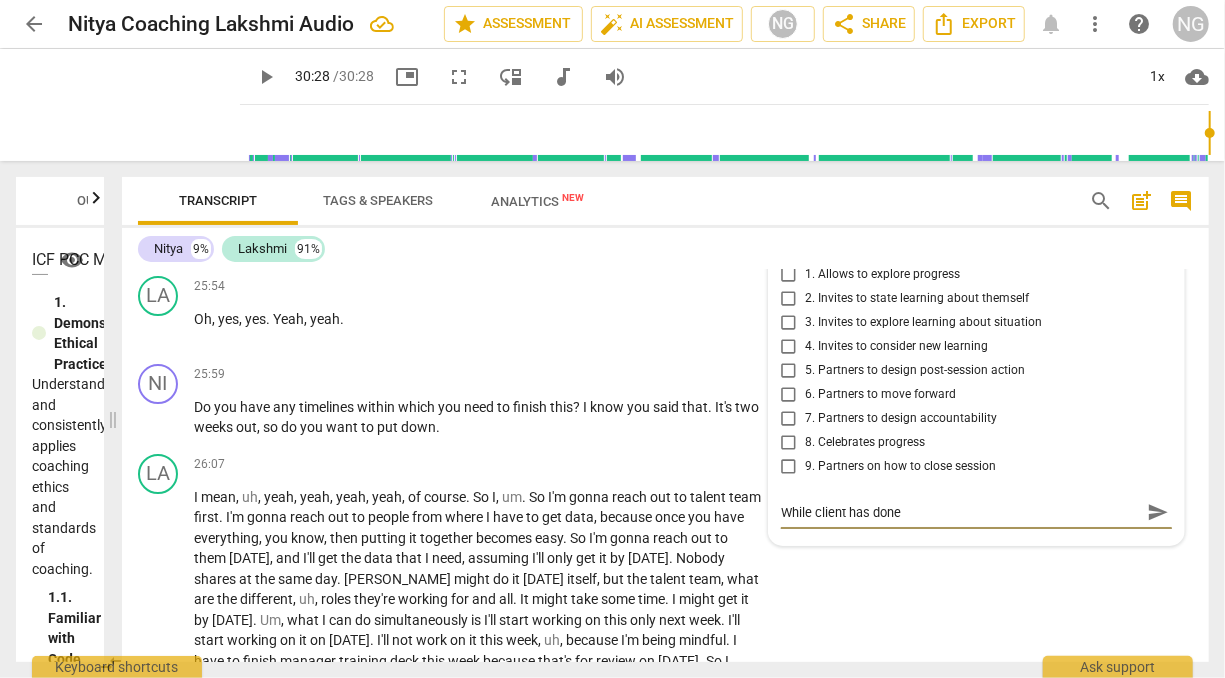 type on "While client has done" 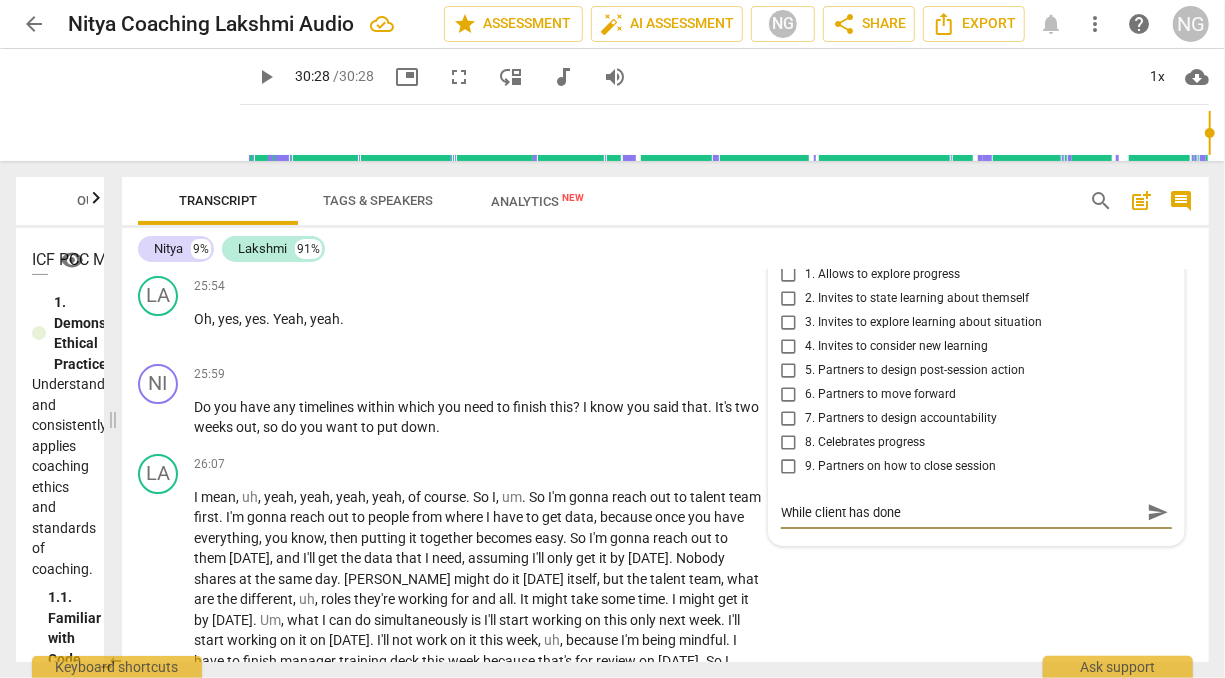 type on "While client has don" 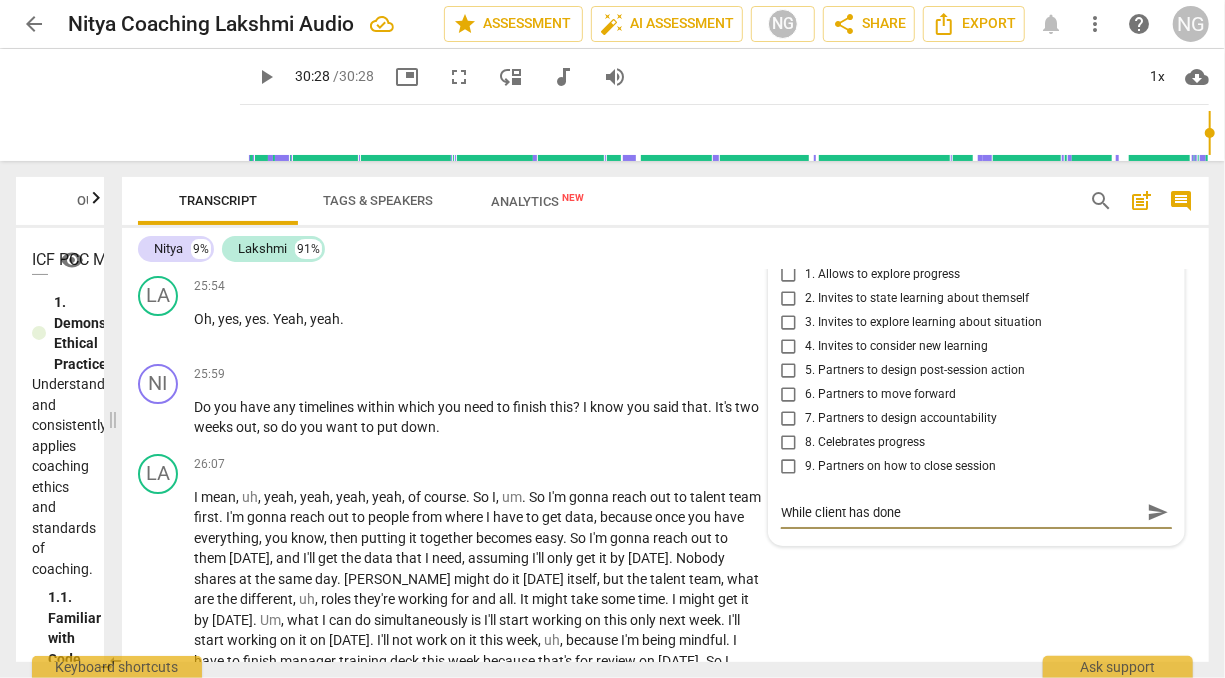 type on "While client has don" 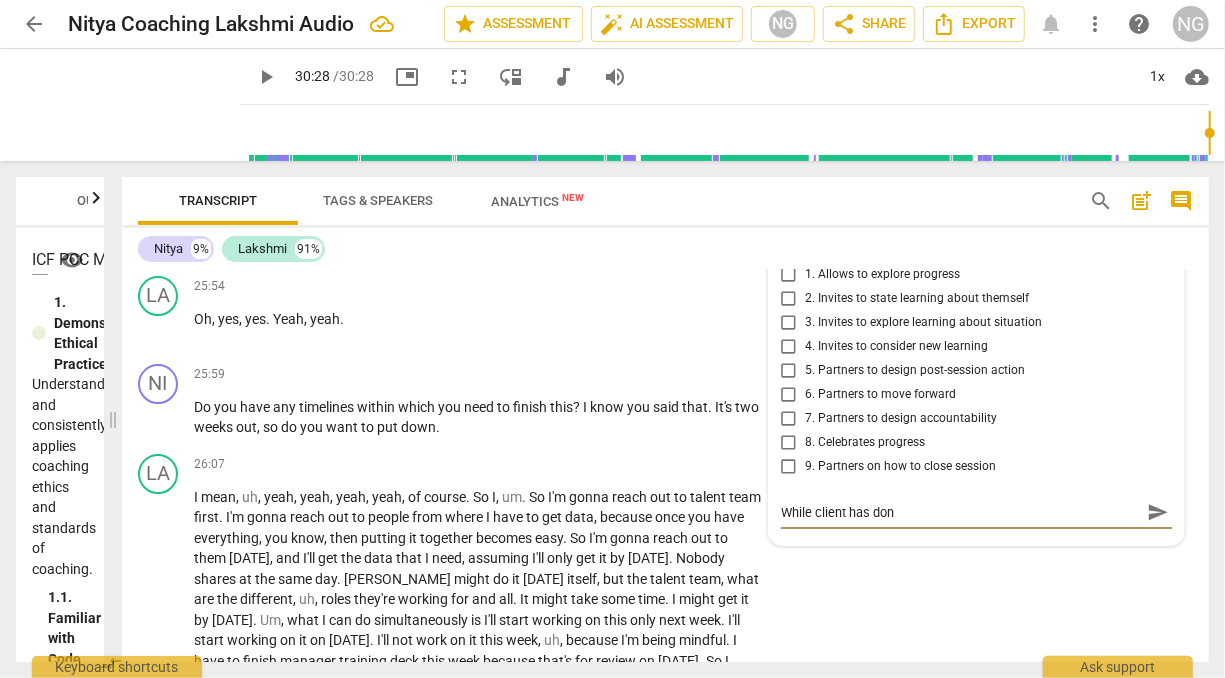 type on "While client has do" 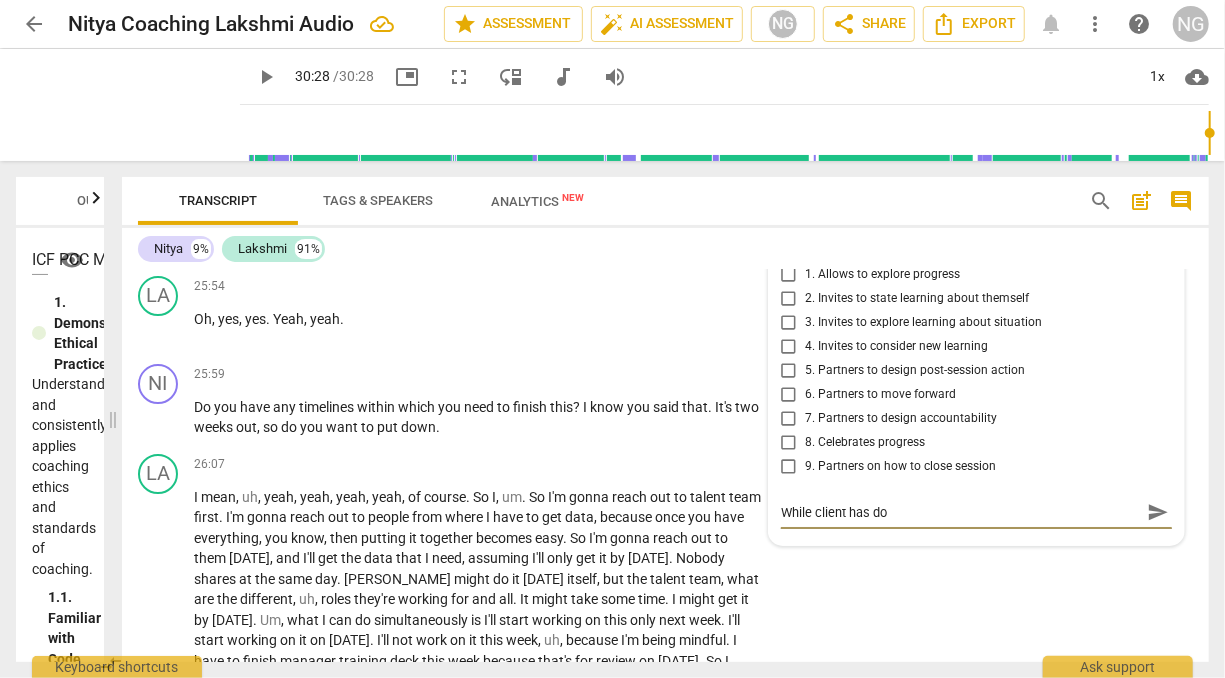 type on "While client has d" 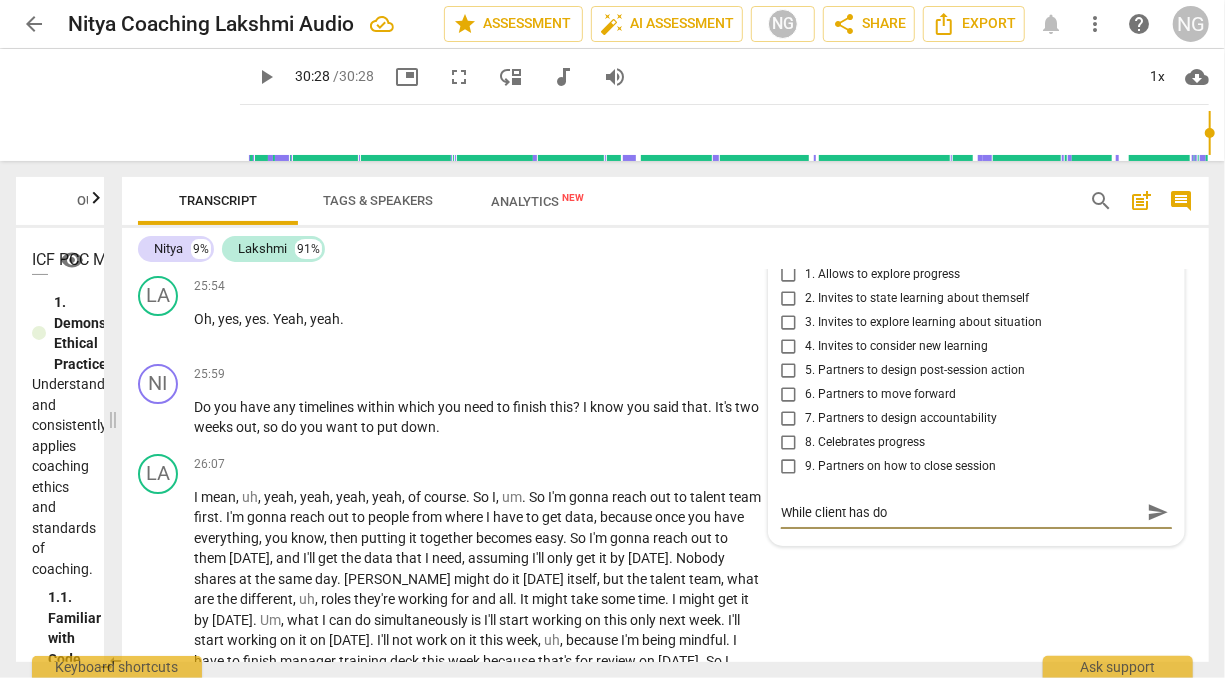 type 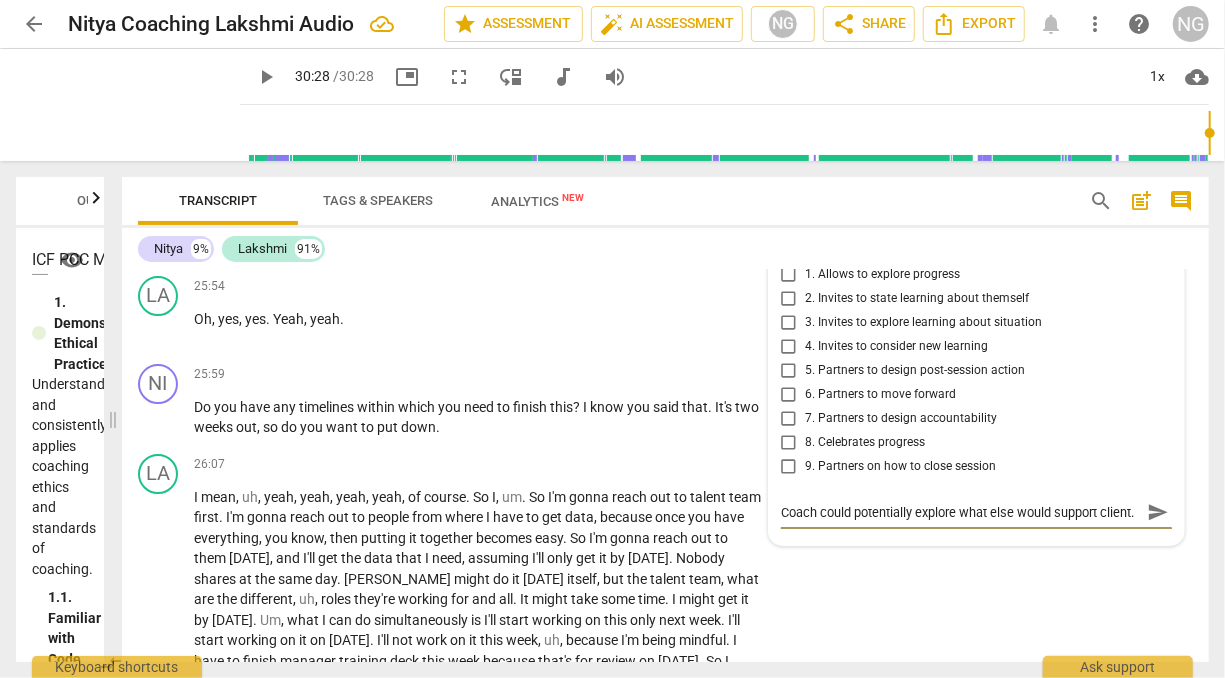 scroll, scrollTop: 16, scrollLeft: 0, axis: vertical 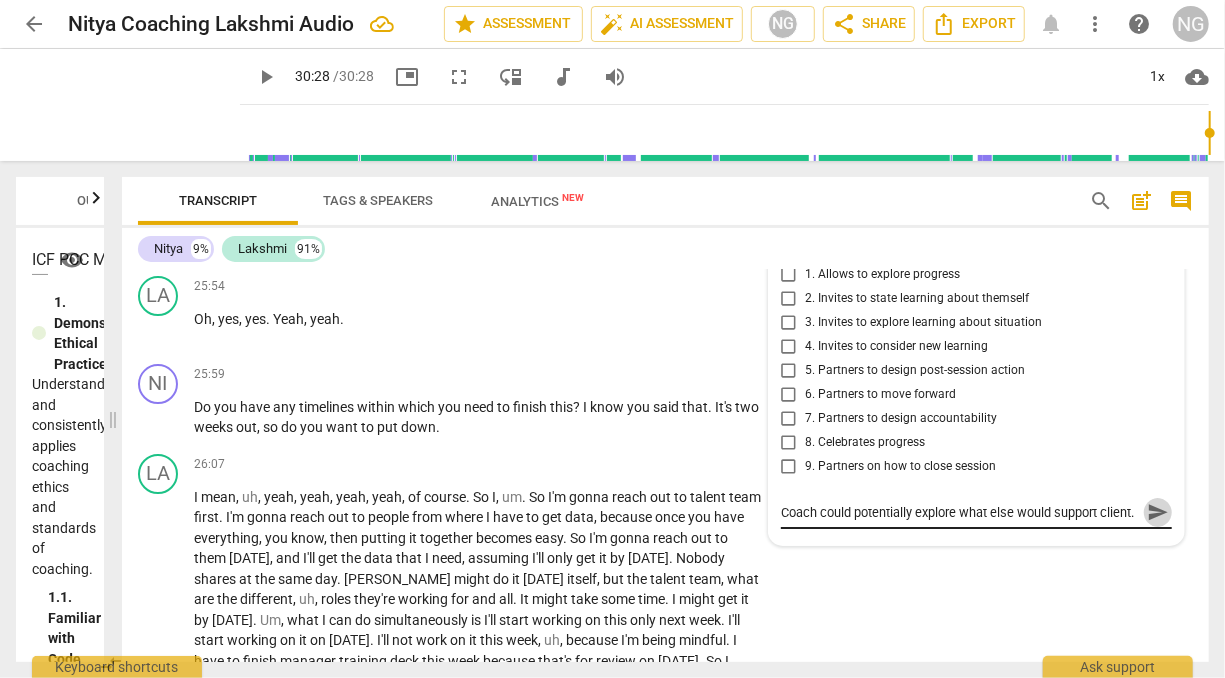click on "send" at bounding box center [1158, 512] 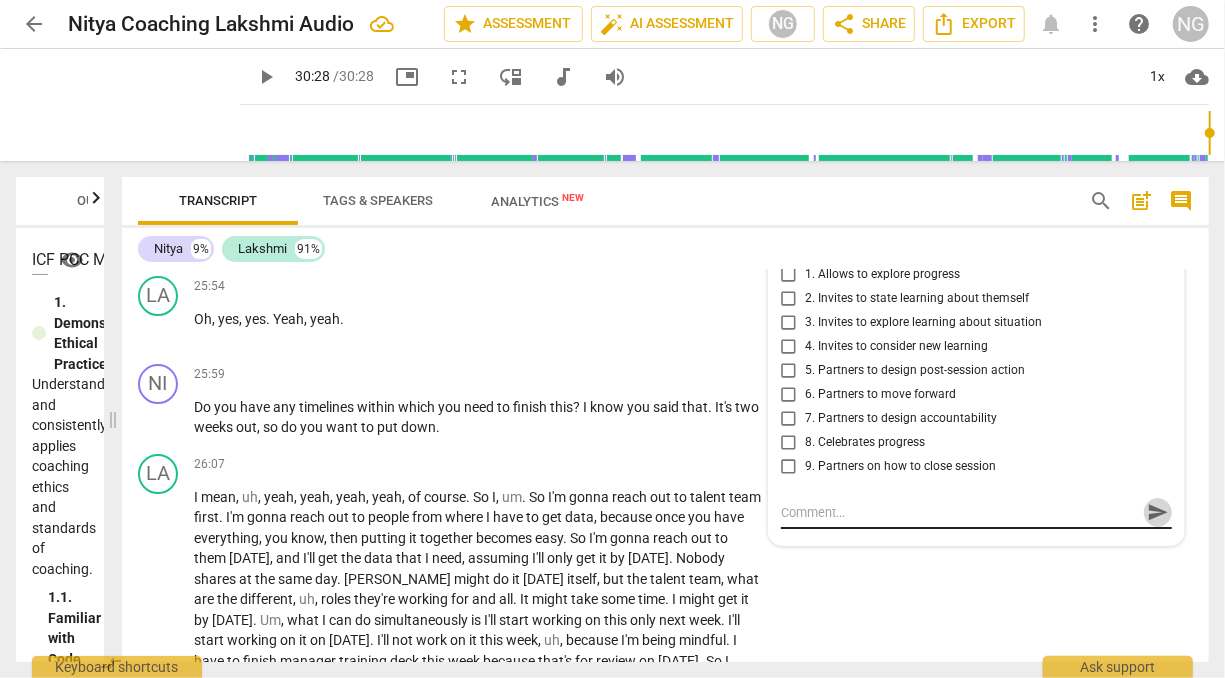 scroll, scrollTop: 0, scrollLeft: 0, axis: both 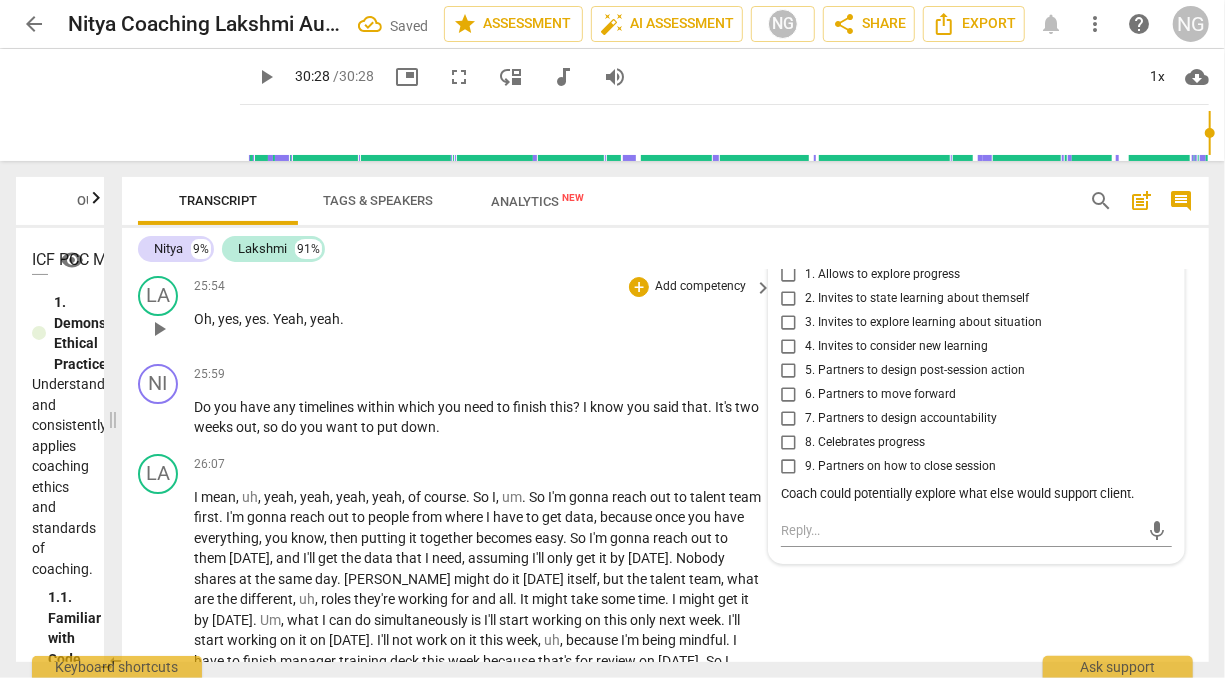 click on "25:54 + Add competency keyboard_arrow_right Oh ,   yes ,   yes .   Yeah ,   yeah ." at bounding box center (484, 312) 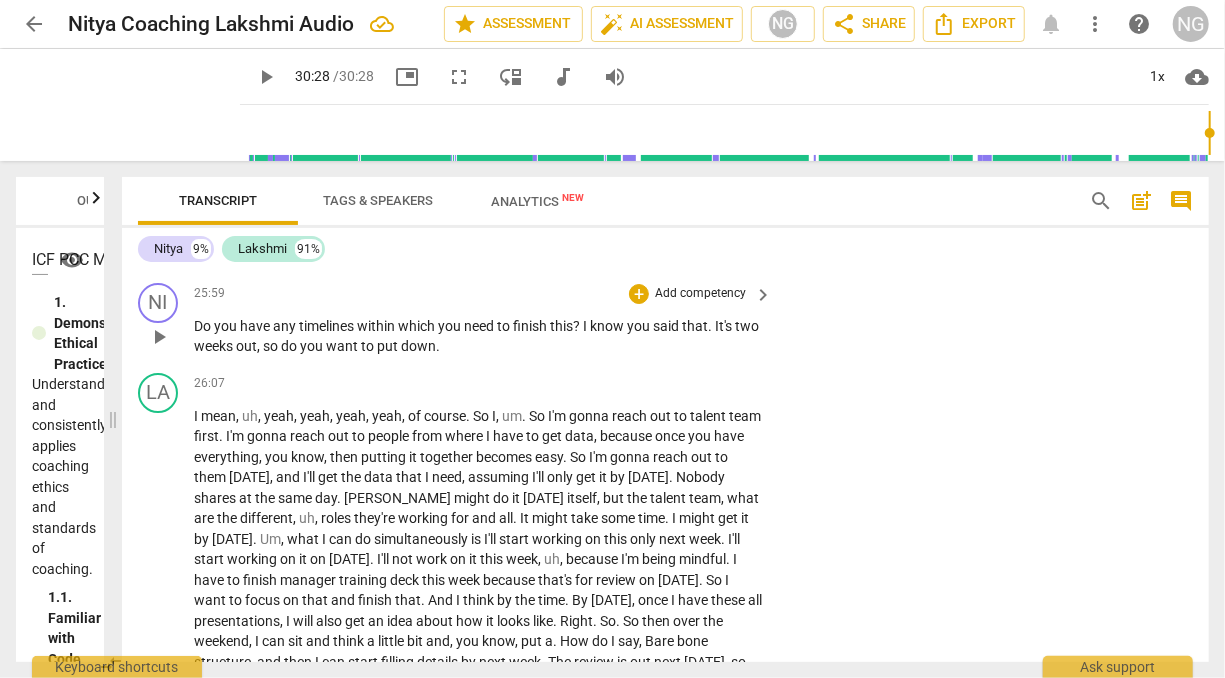 scroll, scrollTop: 7262, scrollLeft: 0, axis: vertical 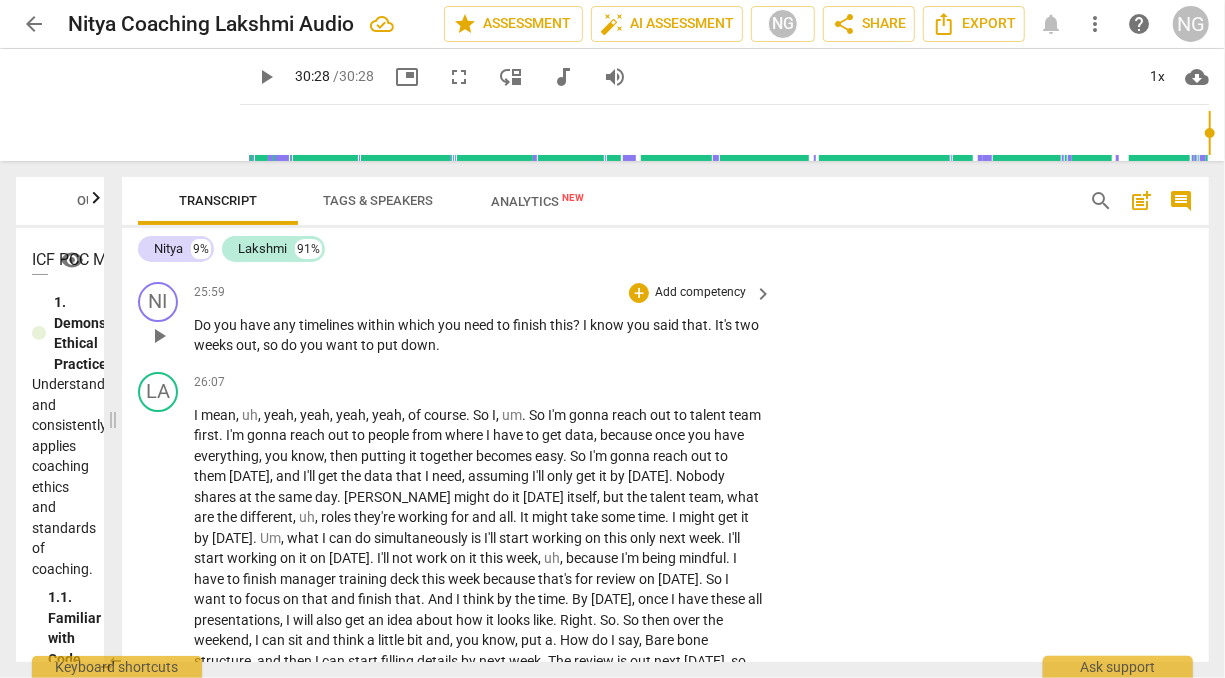 click on "Add competency" at bounding box center (700, 293) 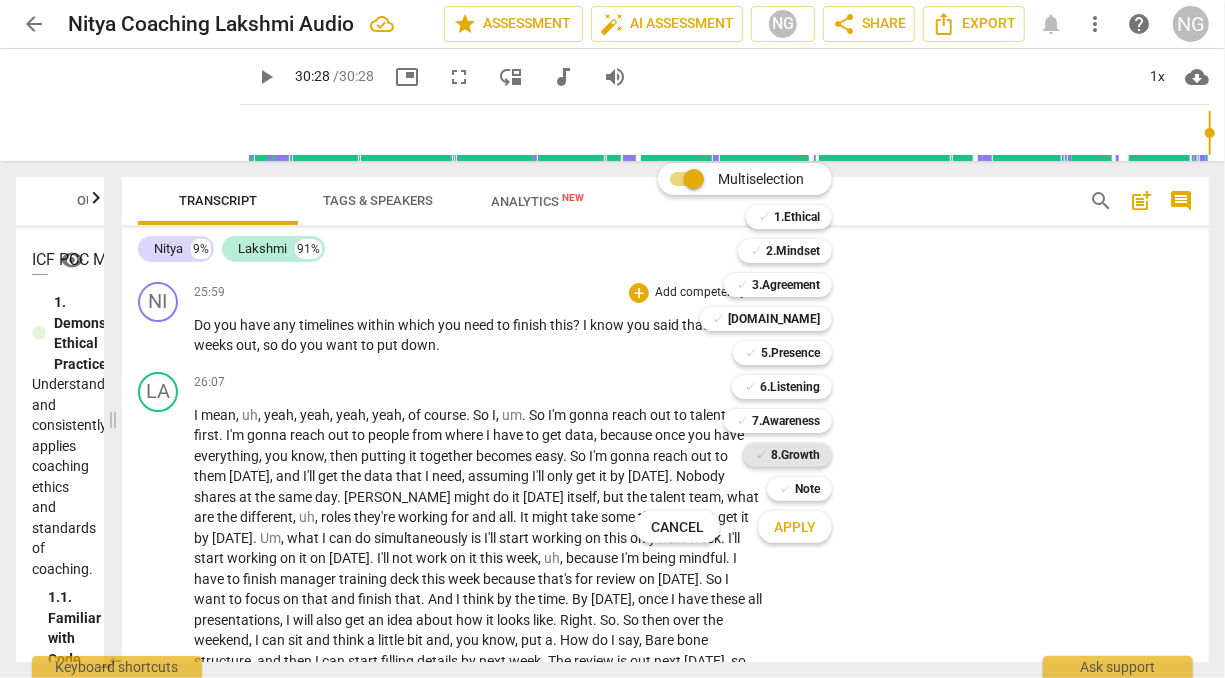 click on "✓ 8.Growth" at bounding box center (787, 455) 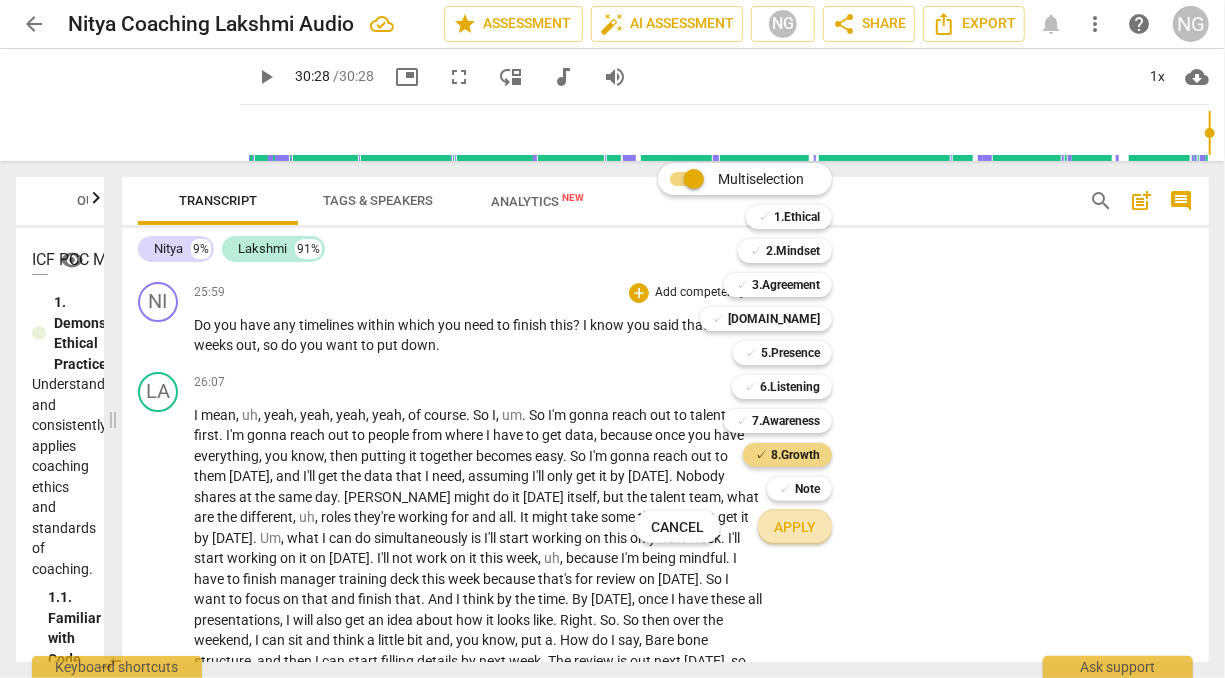 click on "Apply" at bounding box center [795, 528] 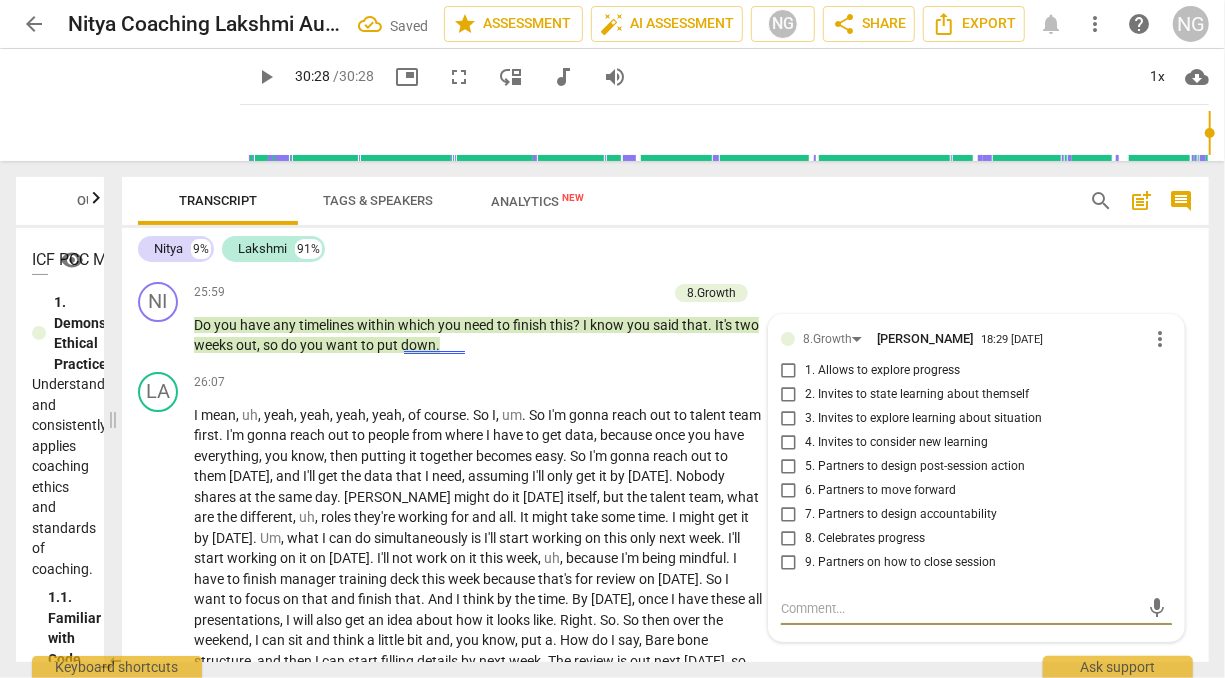 scroll, scrollTop: 7277, scrollLeft: 0, axis: vertical 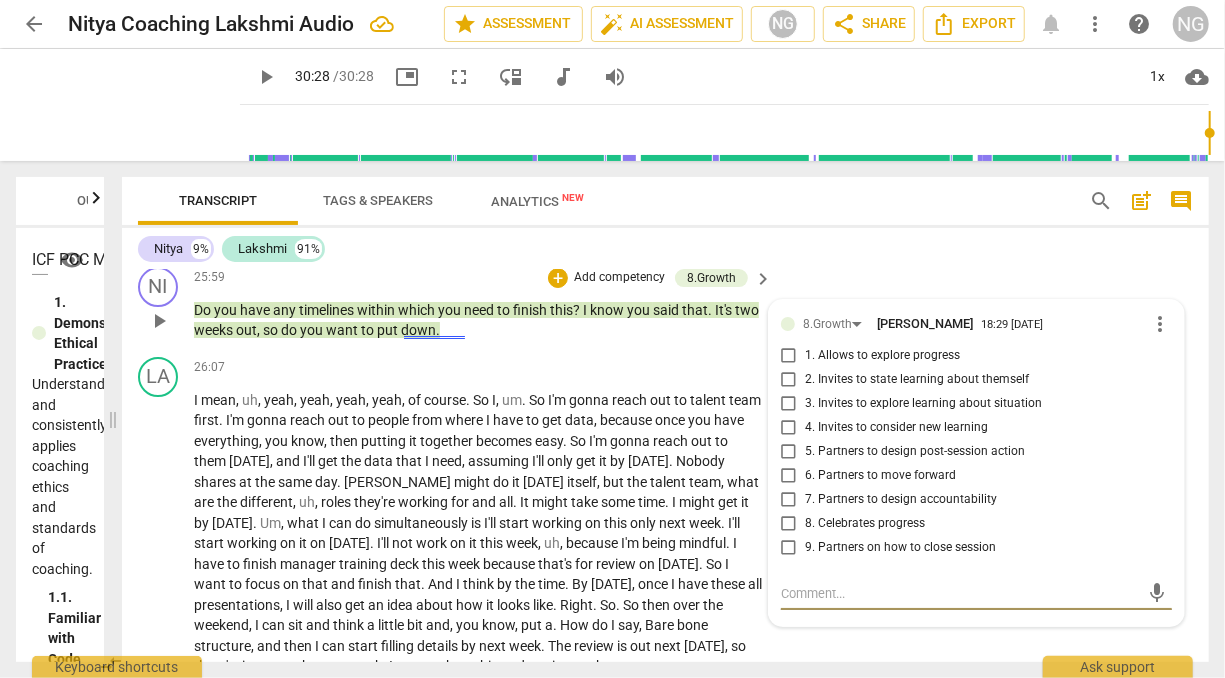 click on "5. Partners to design post-session action" at bounding box center (789, 452) 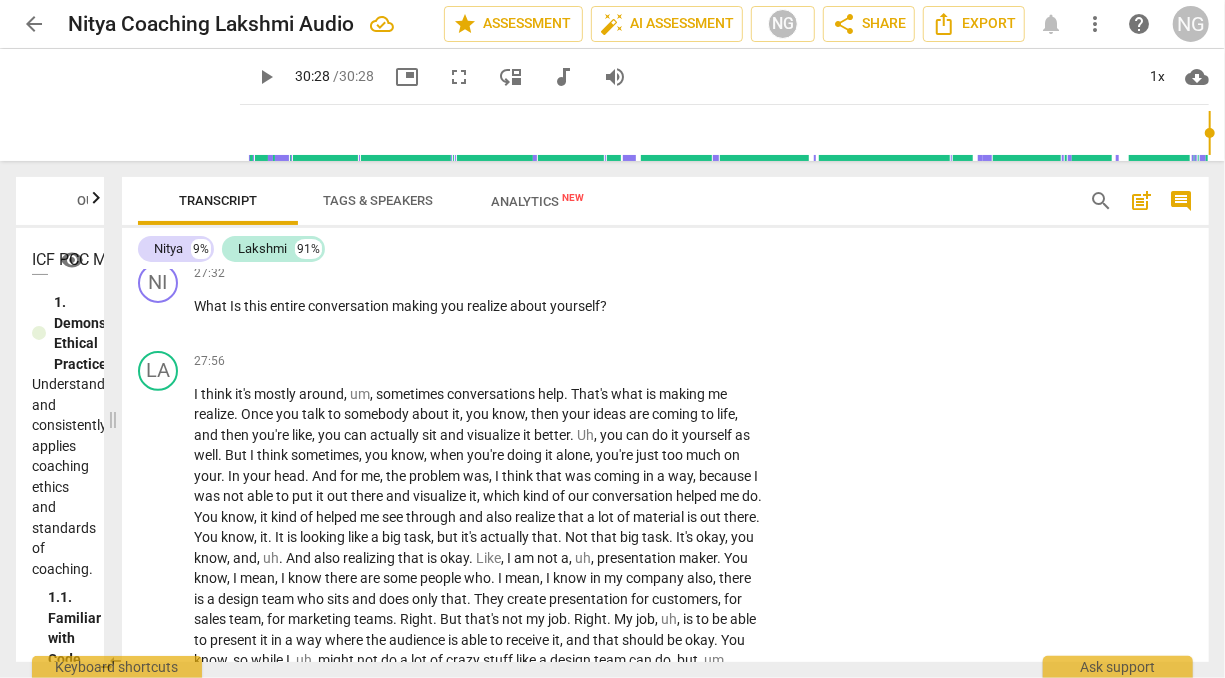 scroll, scrollTop: 7653, scrollLeft: 0, axis: vertical 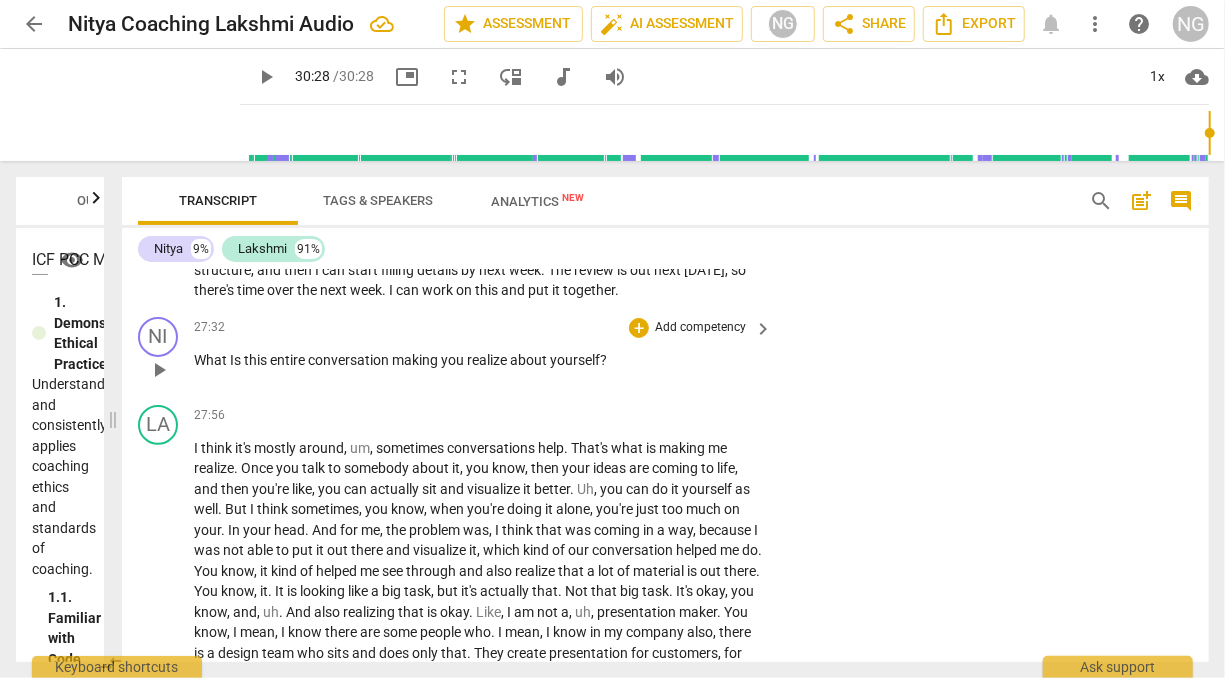 click on "Add competency" at bounding box center [700, 328] 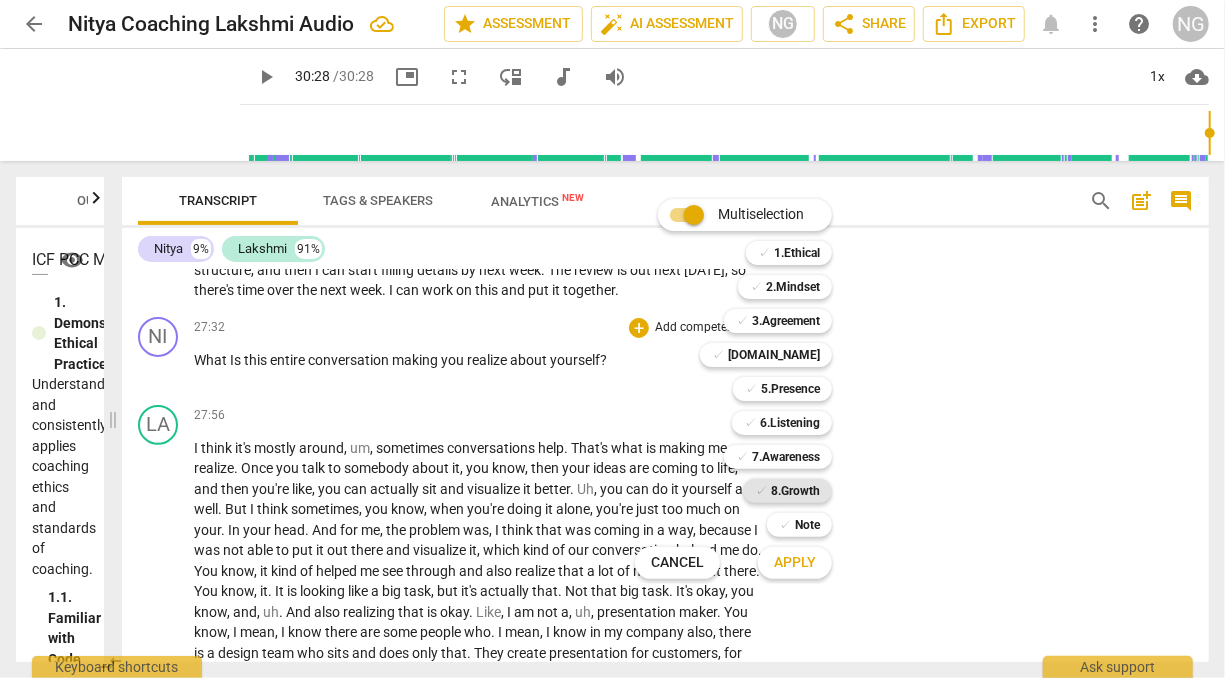 click on "8.Growth" at bounding box center [795, 491] 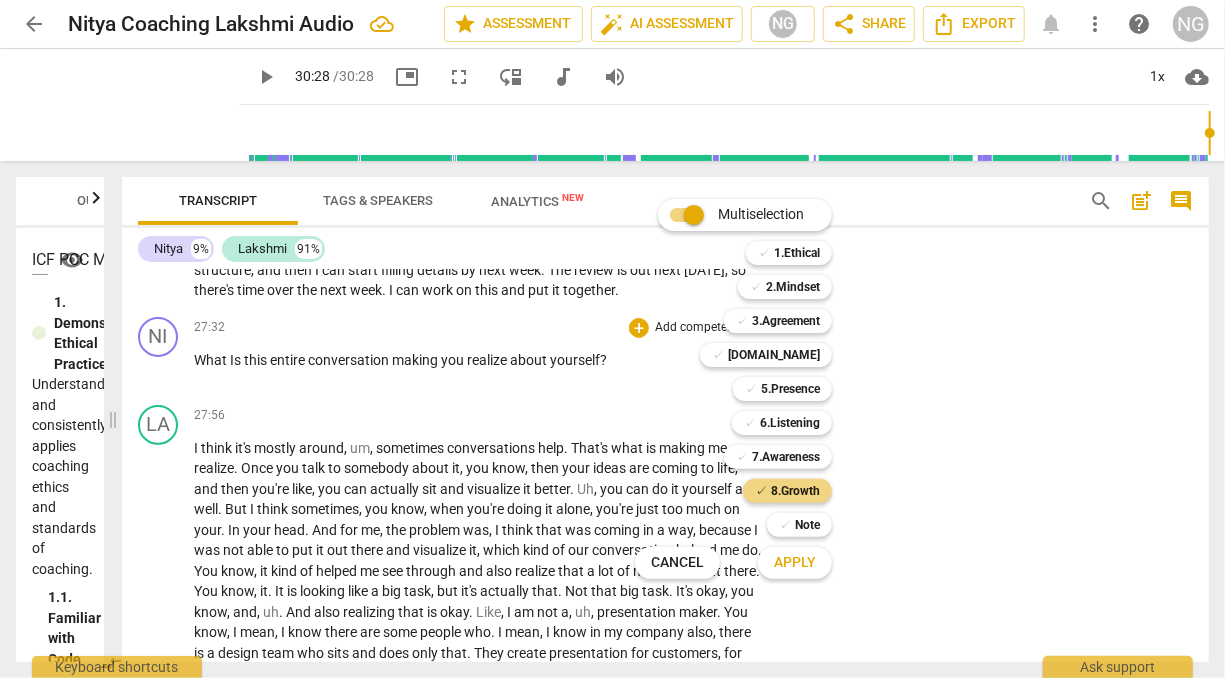 click on "Apply" at bounding box center (795, 563) 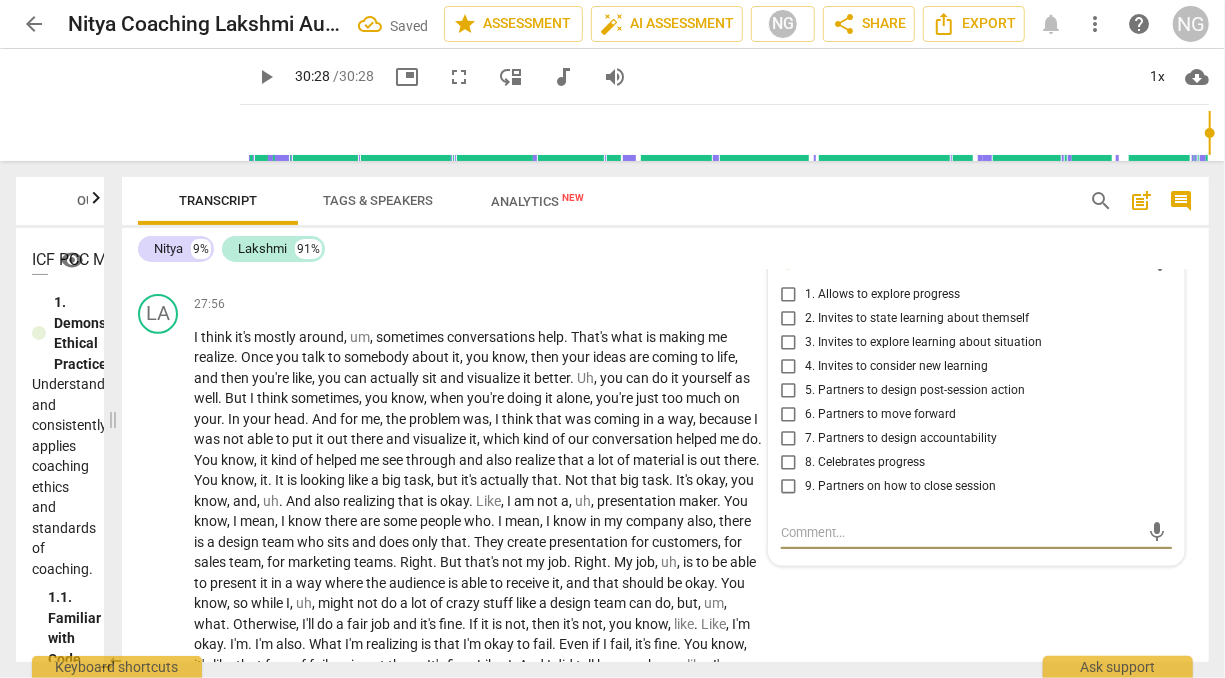 scroll, scrollTop: 7762, scrollLeft: 0, axis: vertical 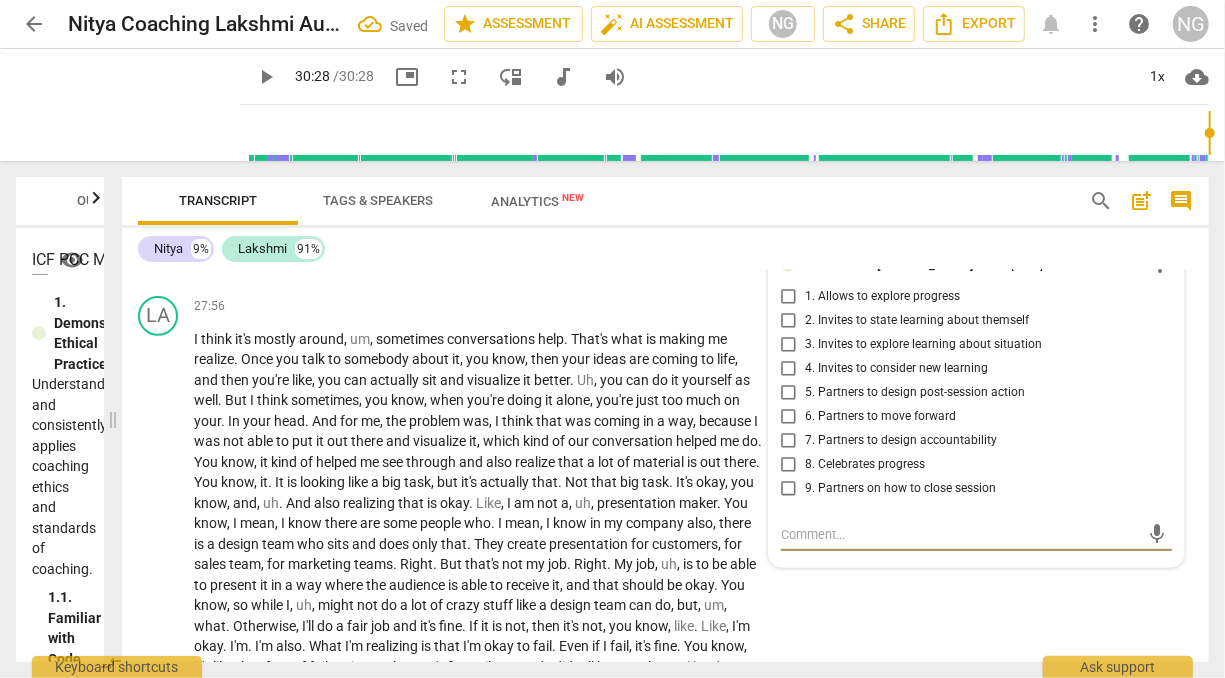 click on "2. Invites to state learning about themself" at bounding box center (789, 321) 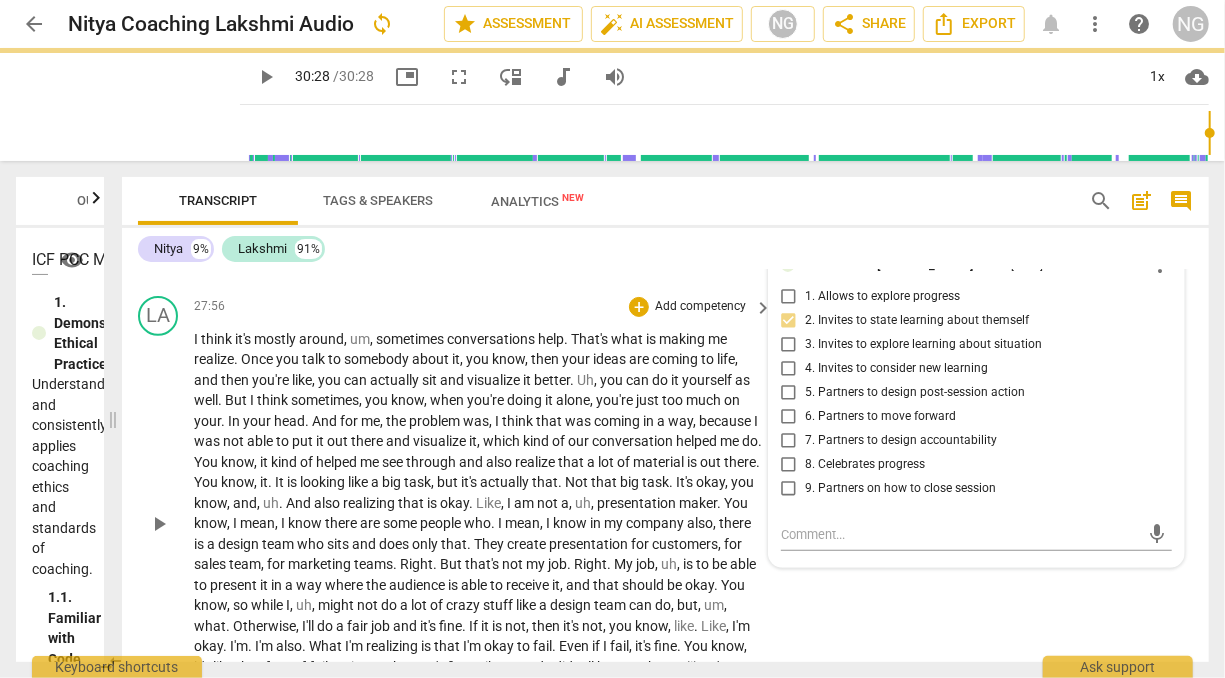 click on "of" at bounding box center [625, 462] 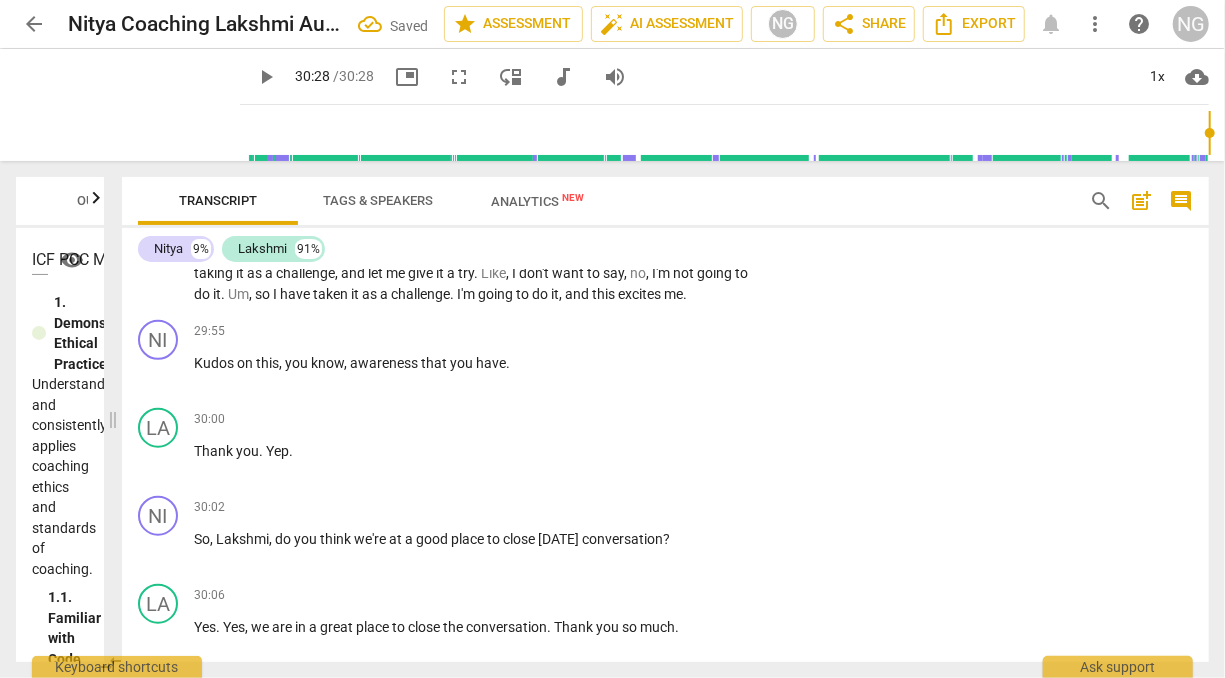 scroll, scrollTop: 8180, scrollLeft: 0, axis: vertical 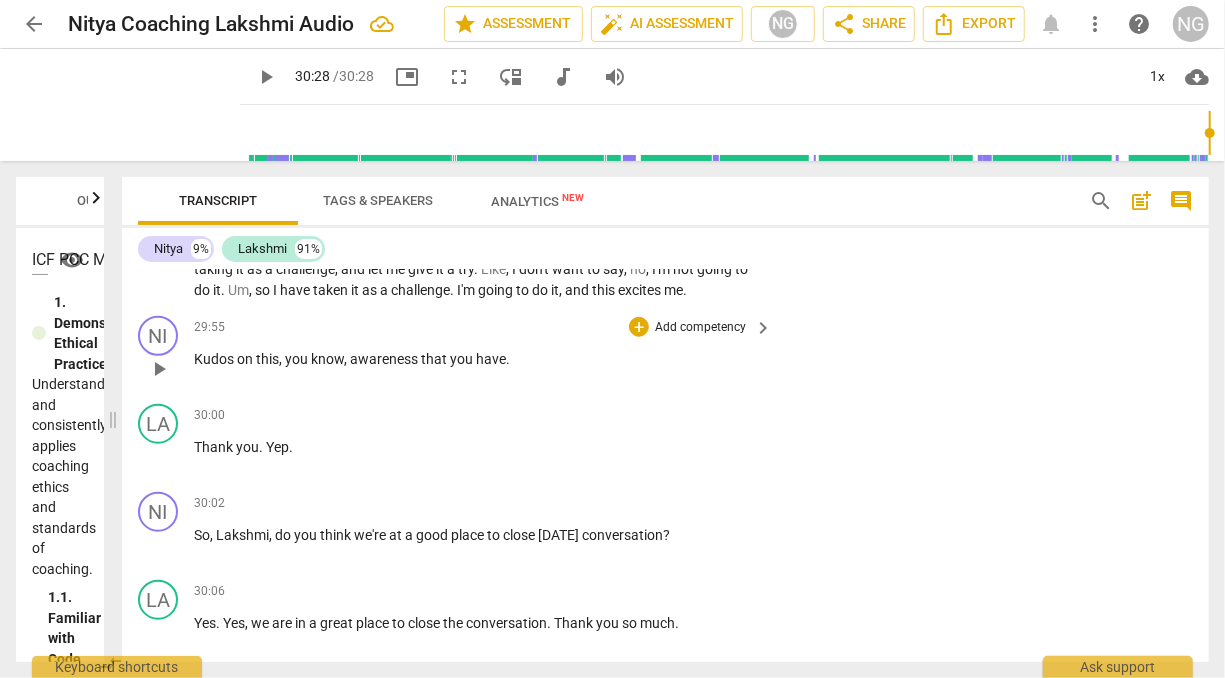 click on "Add competency" at bounding box center [700, 328] 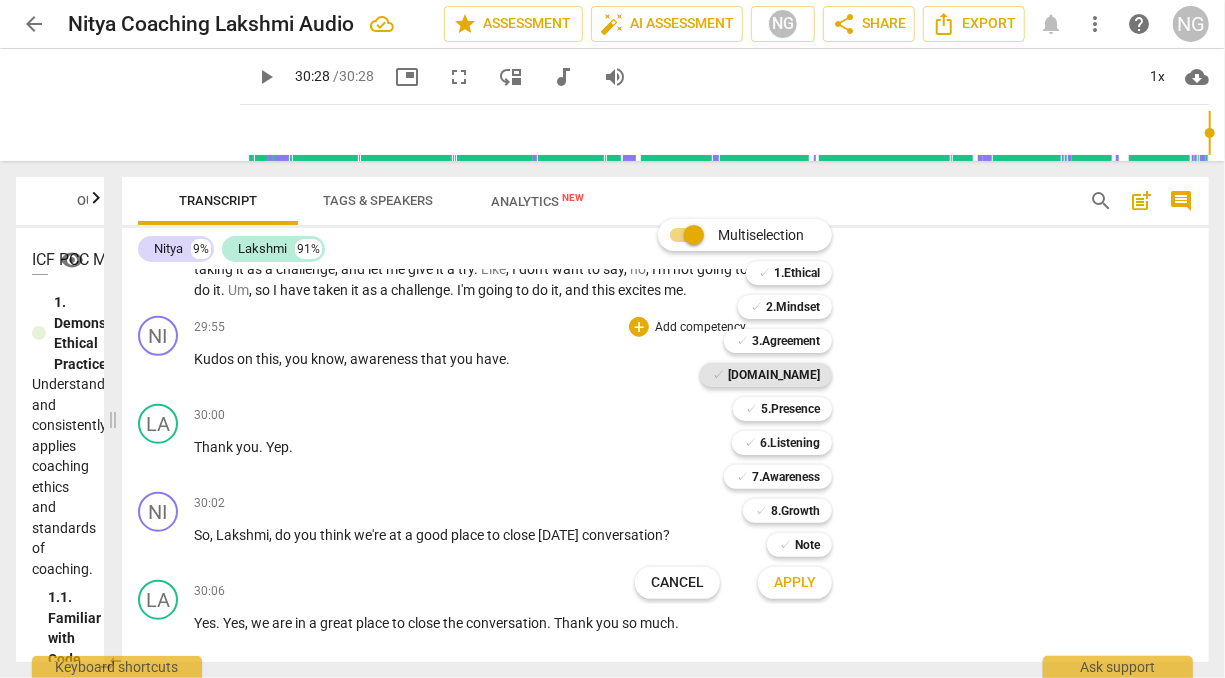 click on "✓" at bounding box center (718, 375) 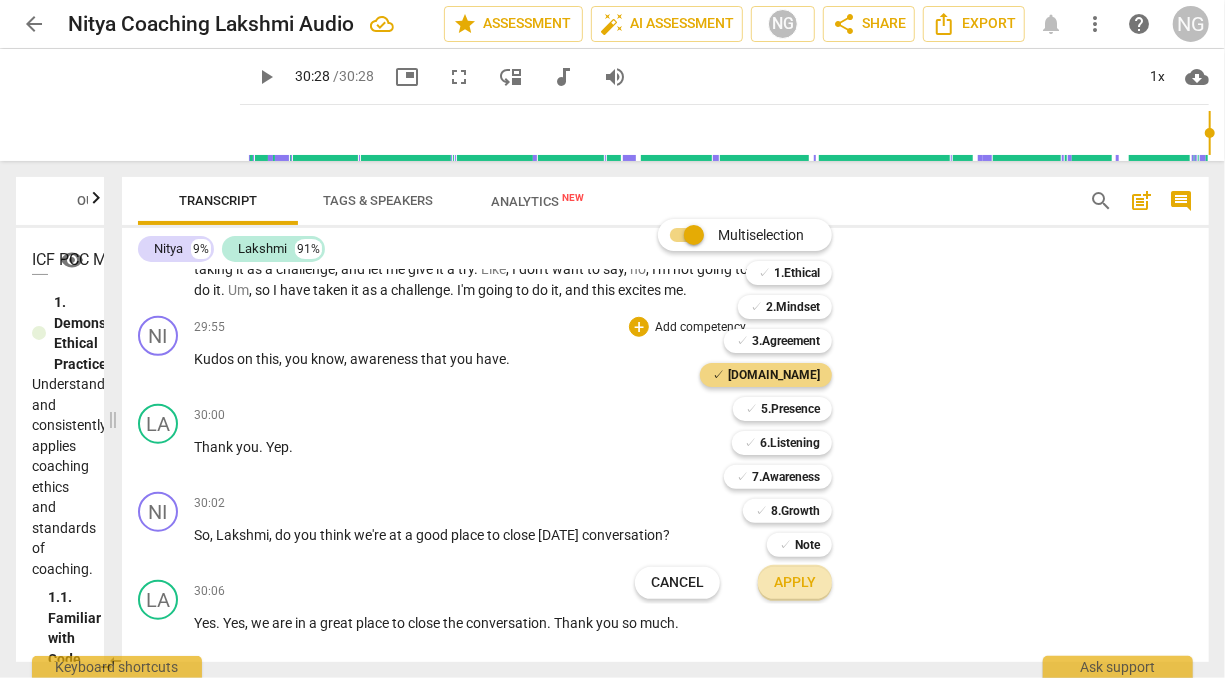 click on "Apply" at bounding box center [795, 583] 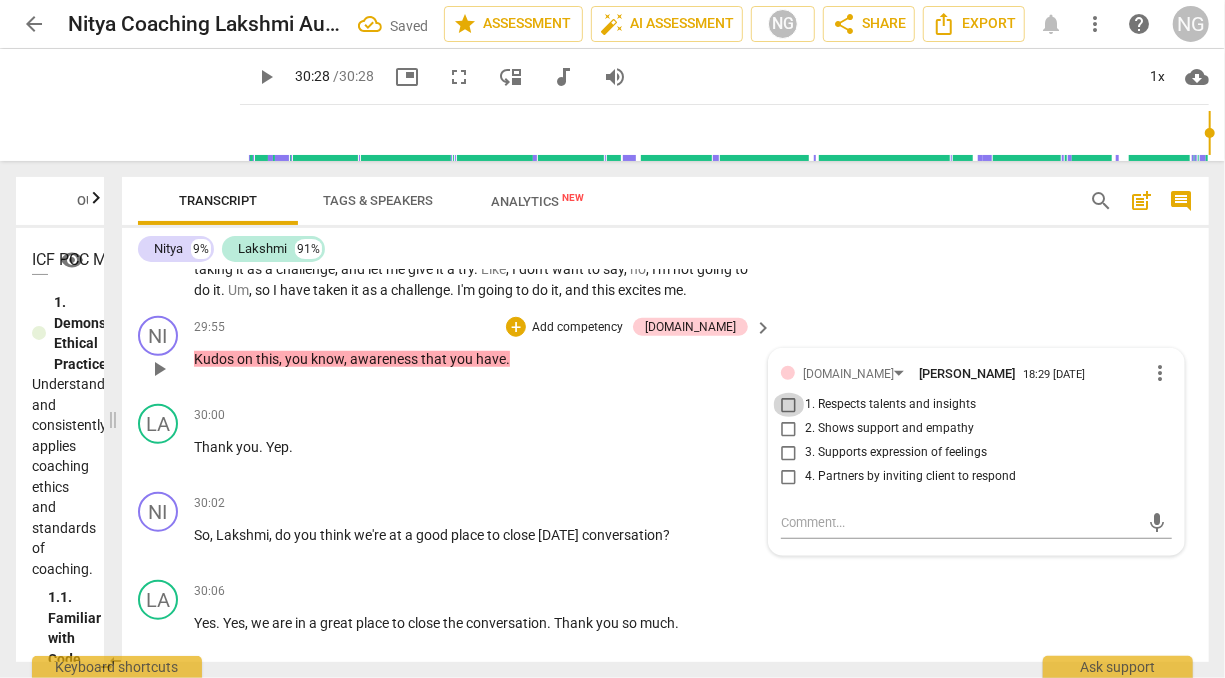 click on "1. Respects talents and insights" at bounding box center (789, 405) 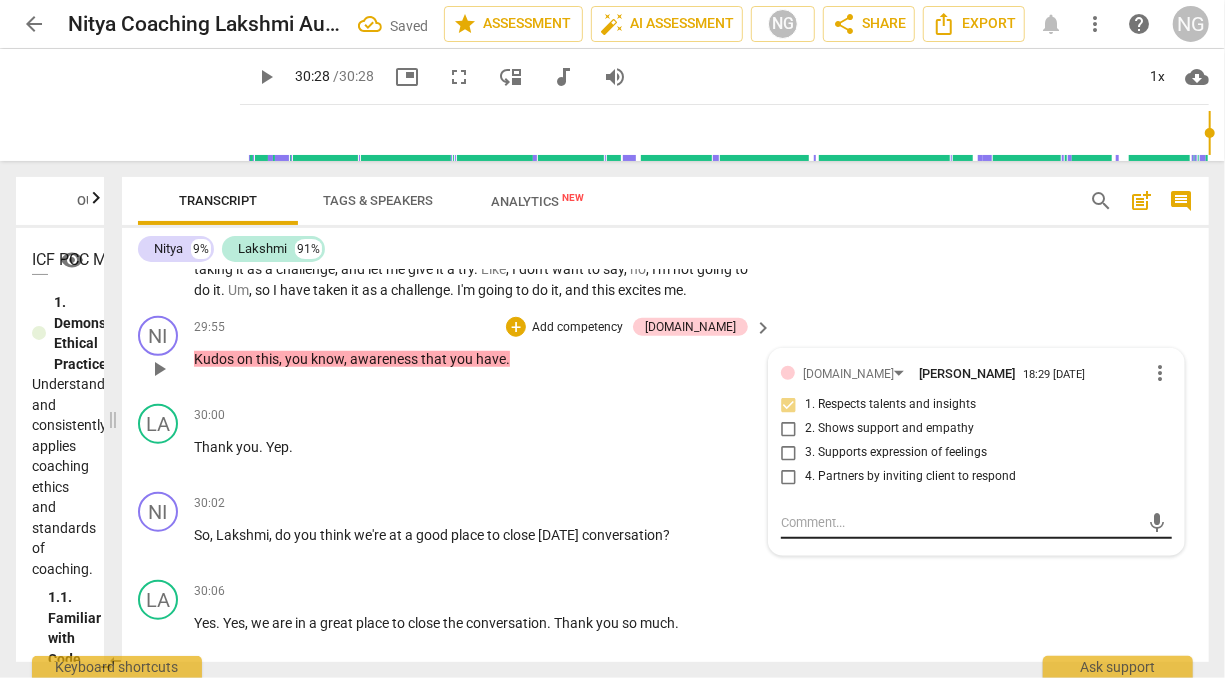 click at bounding box center [960, 522] 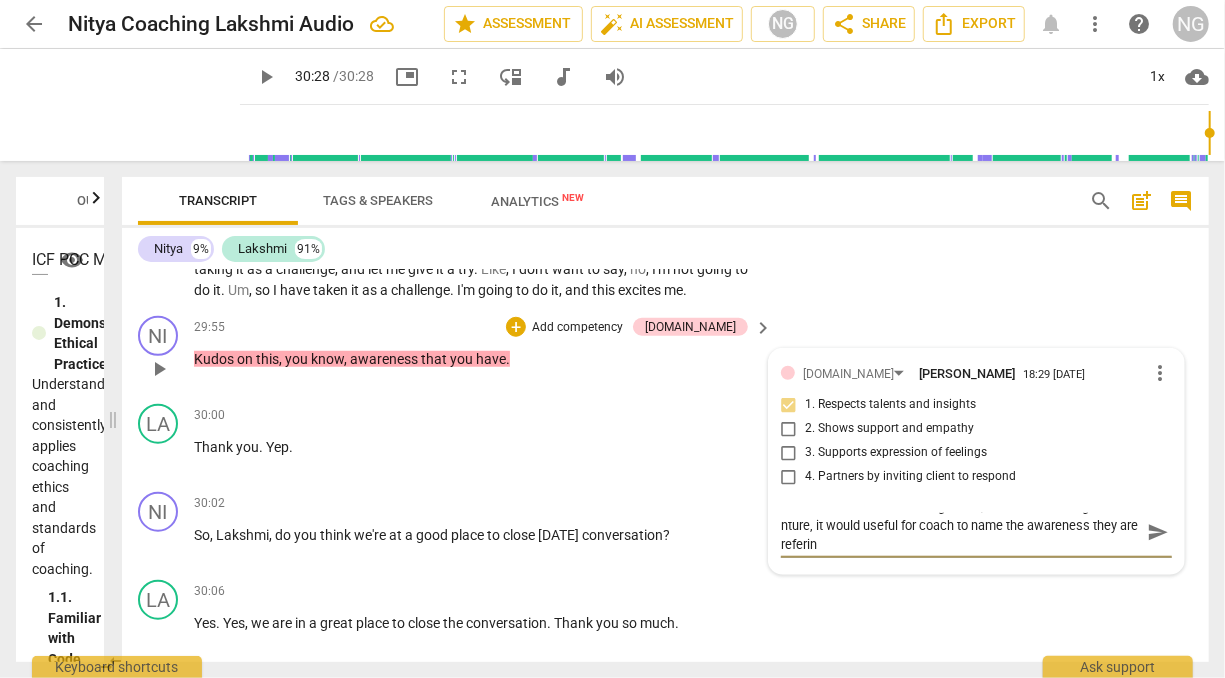 scroll, scrollTop: 0, scrollLeft: 0, axis: both 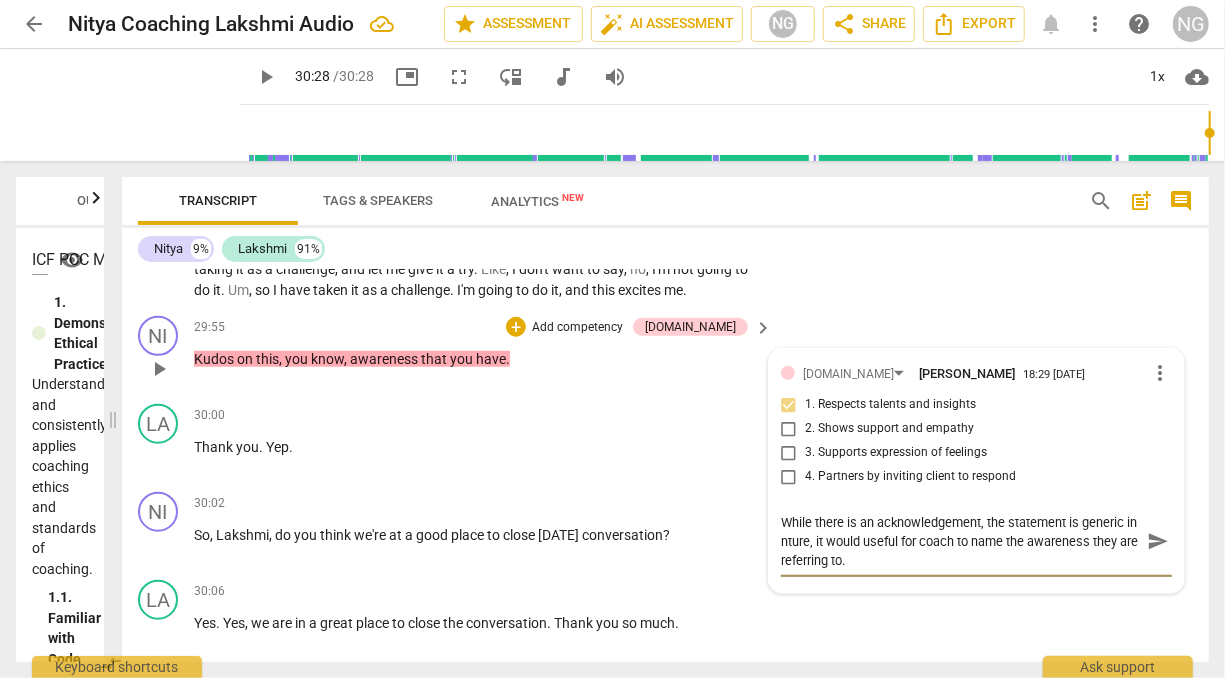 click on "send" at bounding box center (1158, 542) 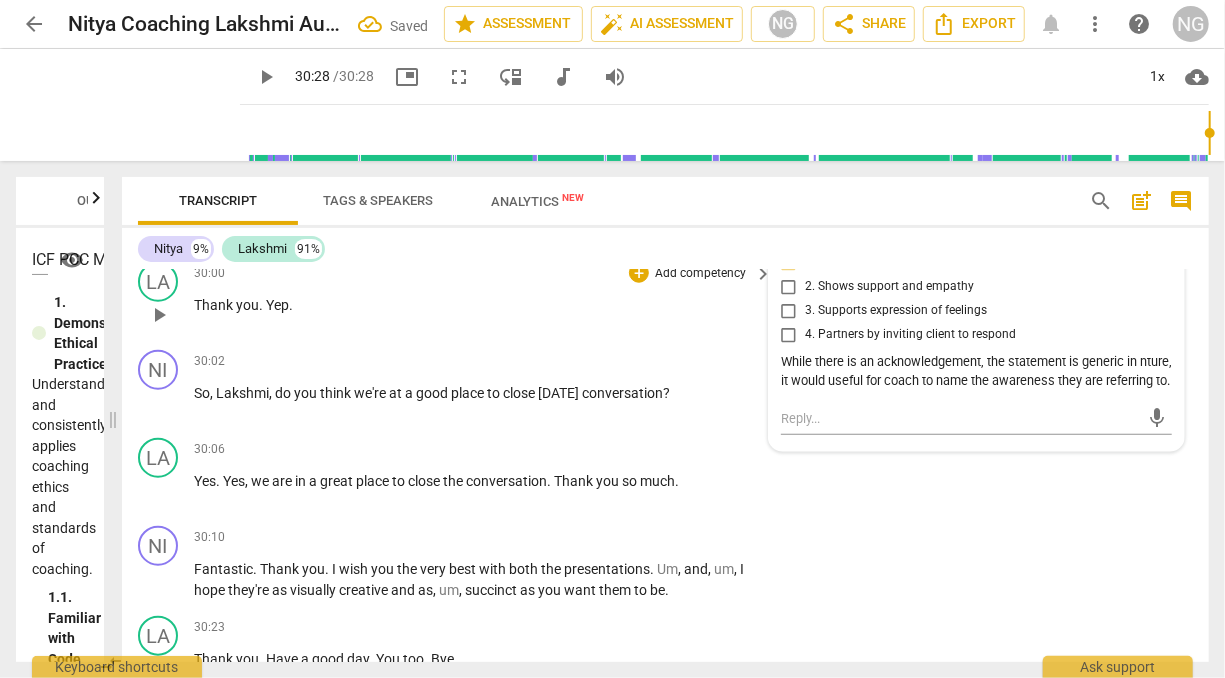 scroll, scrollTop: 8328, scrollLeft: 0, axis: vertical 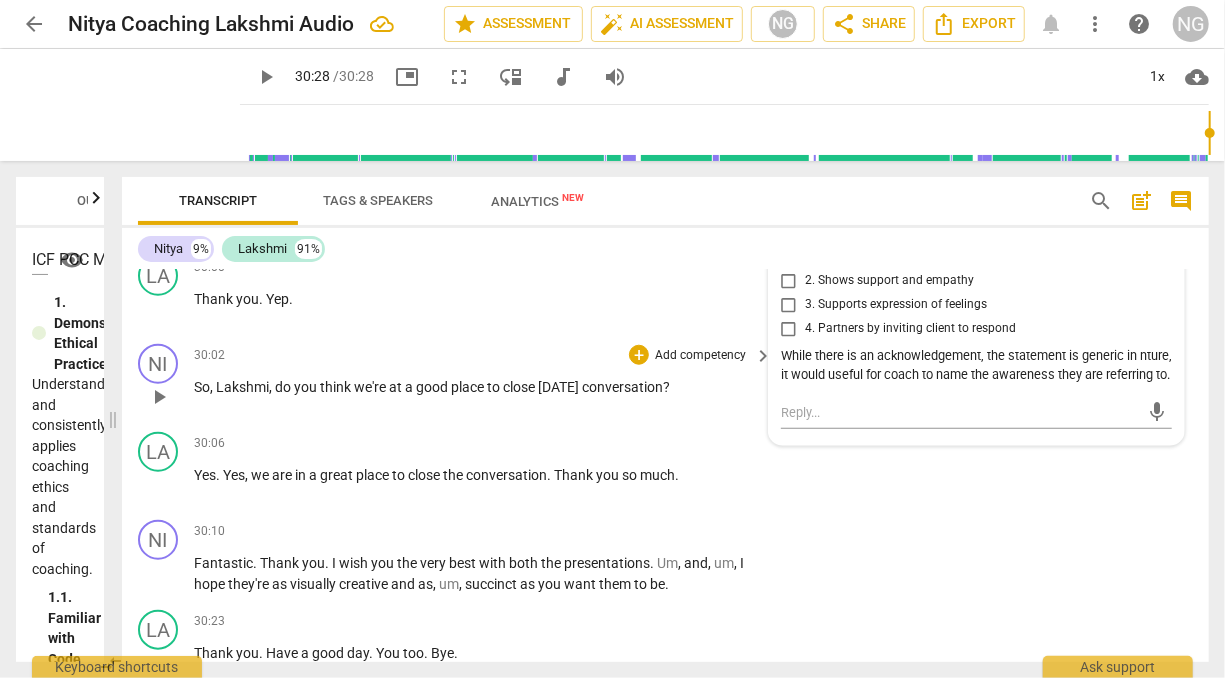 click on "Add competency" at bounding box center [700, 356] 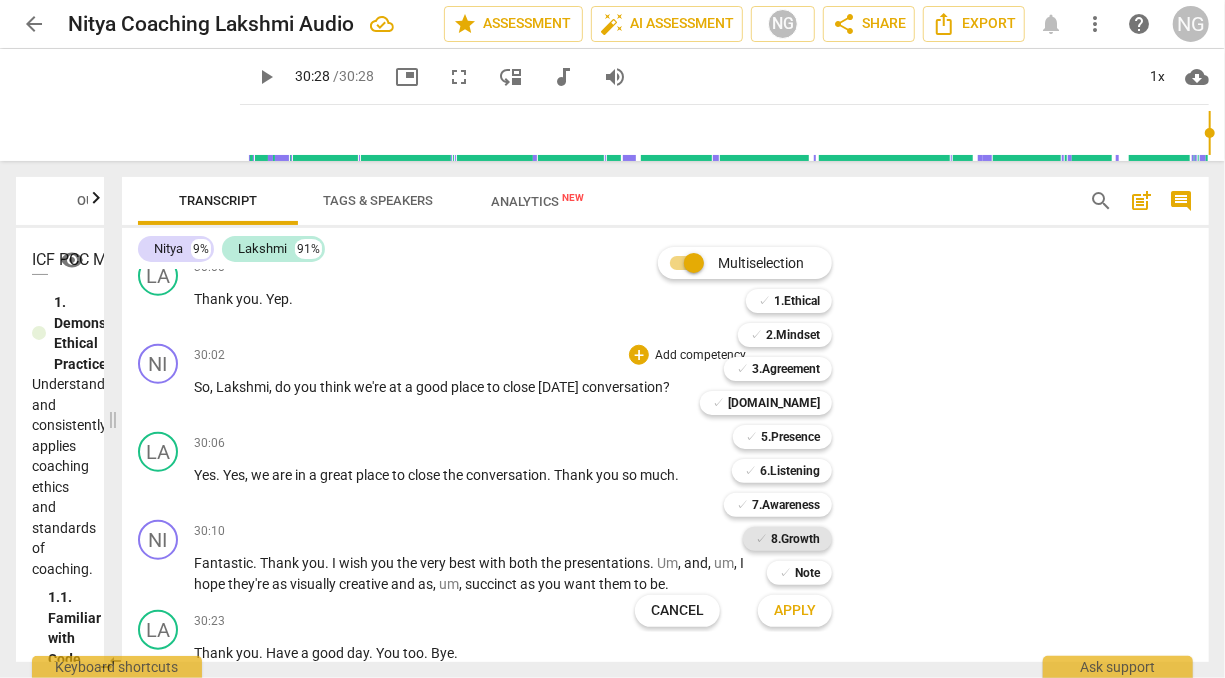 click on "8.Growth" at bounding box center [795, 539] 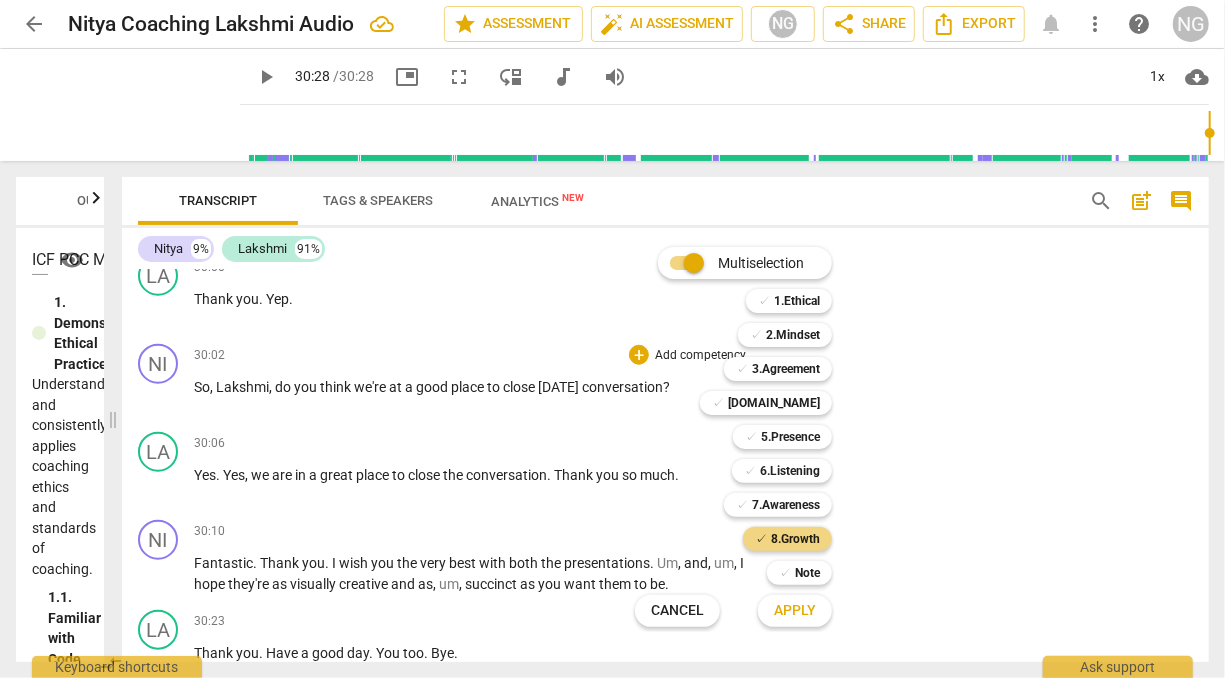 click on "Apply" at bounding box center [795, 611] 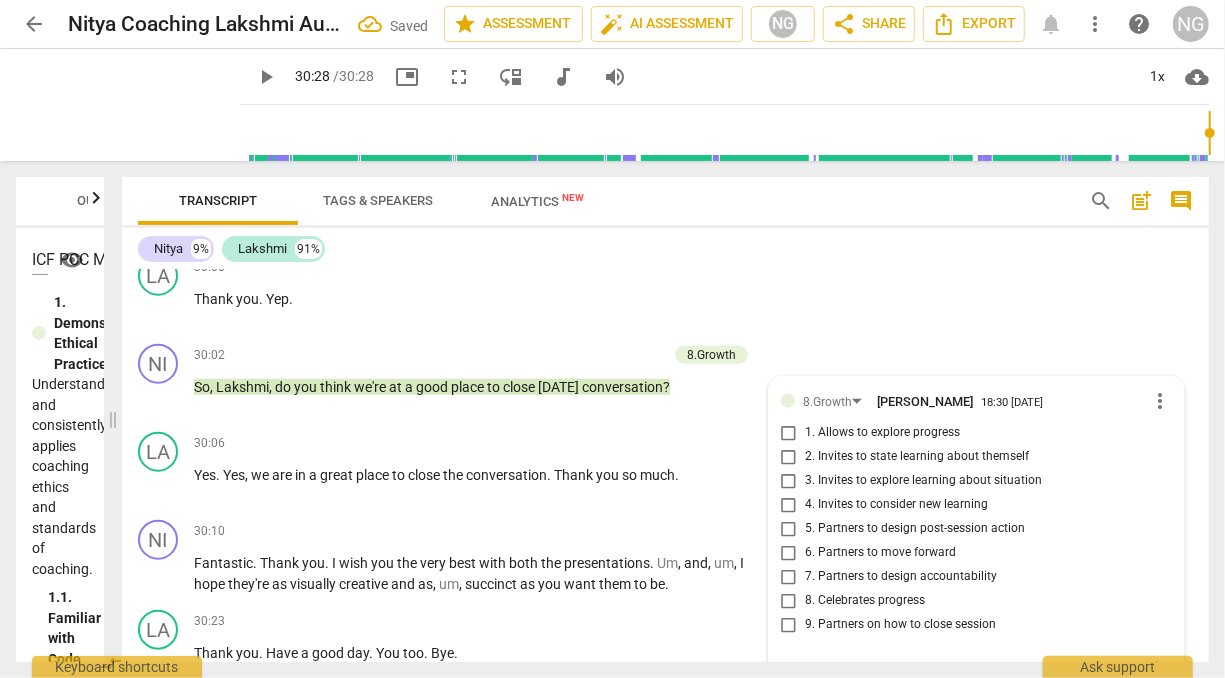 scroll, scrollTop: 8511, scrollLeft: 0, axis: vertical 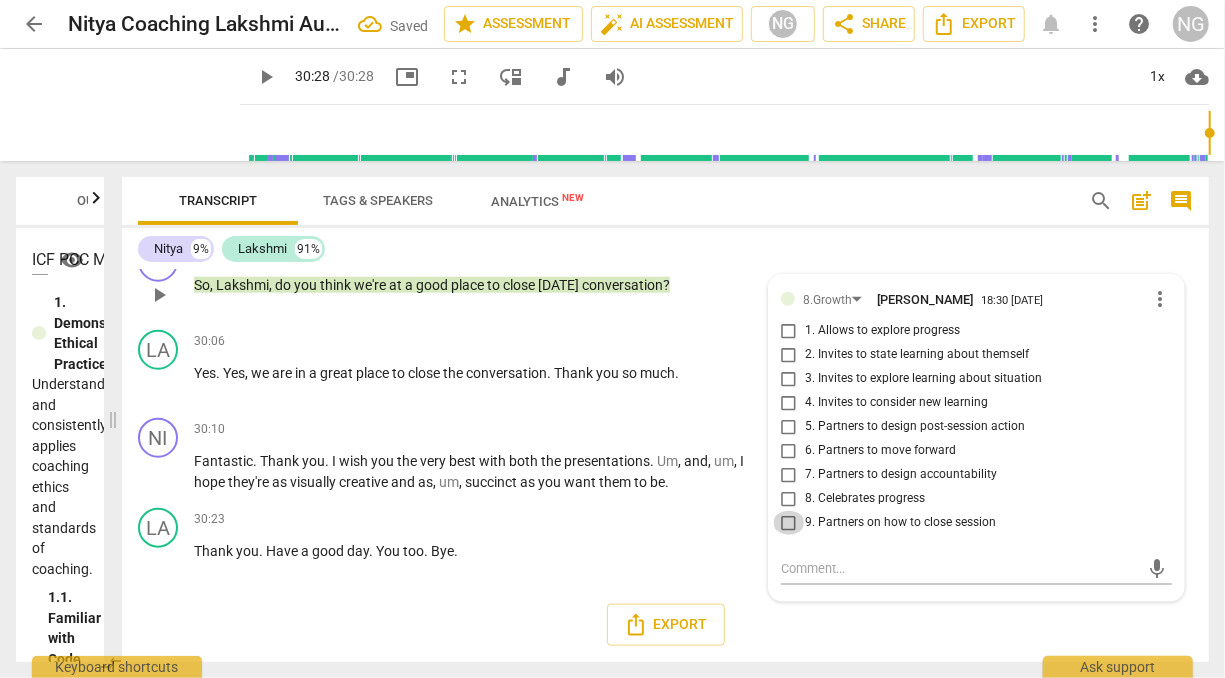 click on "9. Partners on how to close session" at bounding box center [789, 523] 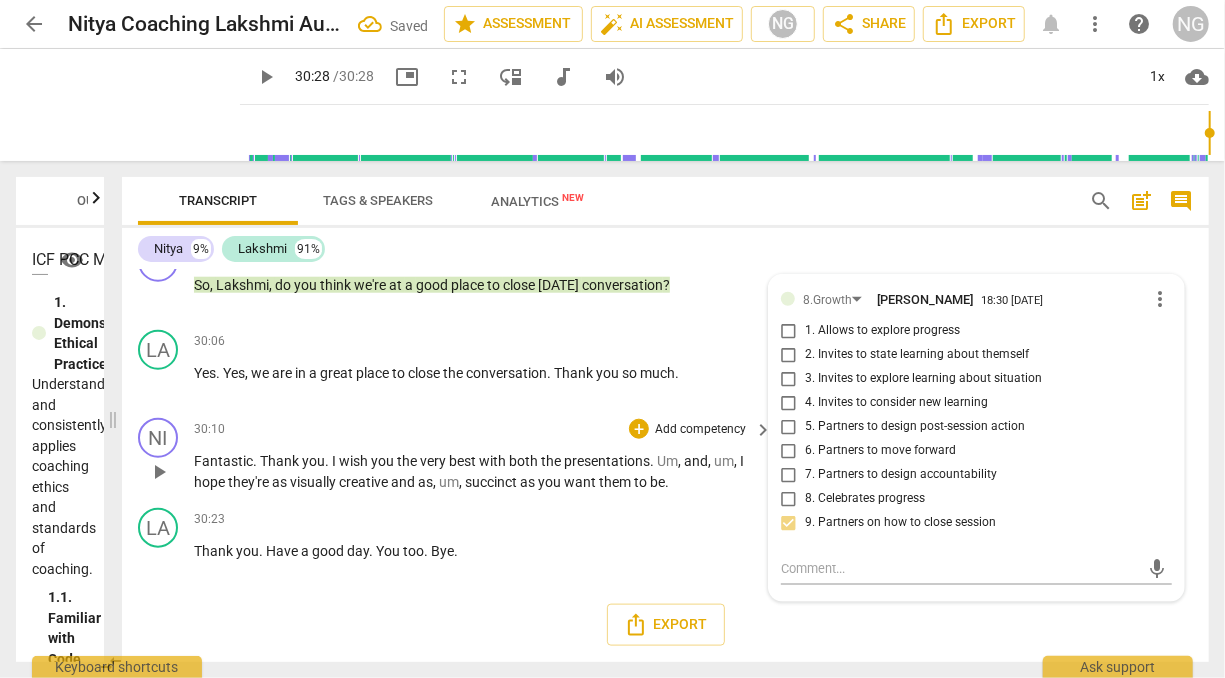 click on "Fantastic .   Thank   you .   I   wish   you   the   very   best   with   both   the   presentations .   Um ,   and ,   um ,   I   hope   they're   as   visually   creative   and   as ,   um ,   succinct   as   you   want   them   to   be ." at bounding box center [478, 471] 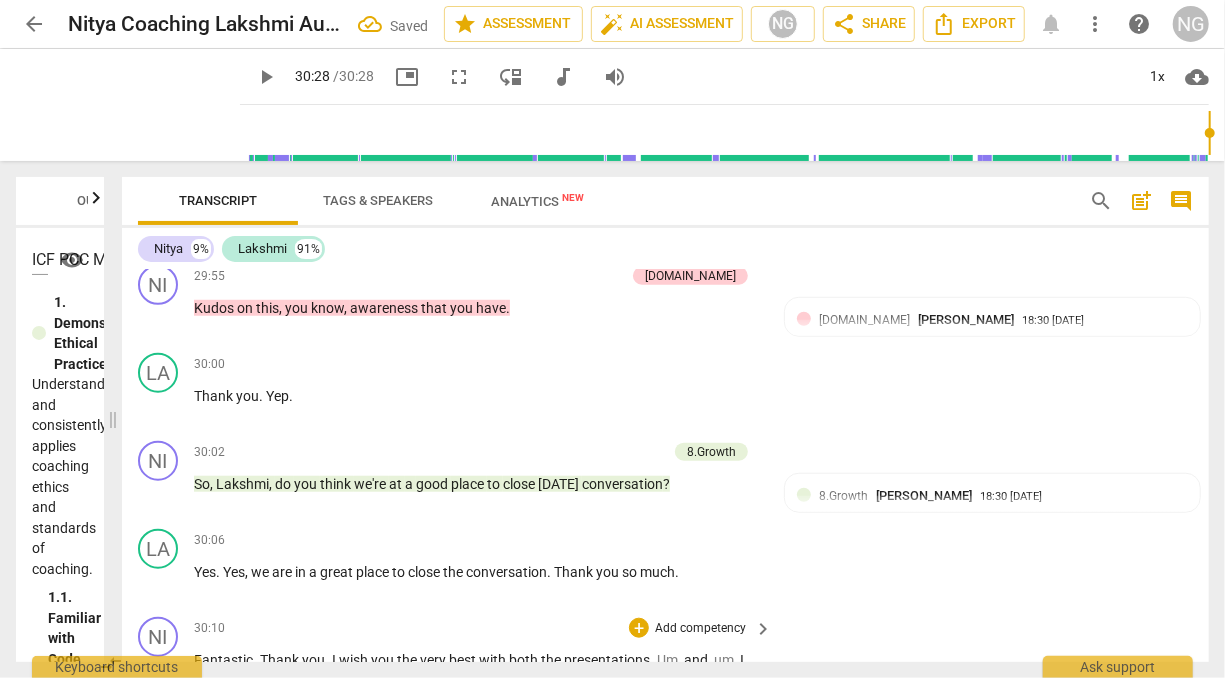 scroll, scrollTop: 8213, scrollLeft: 0, axis: vertical 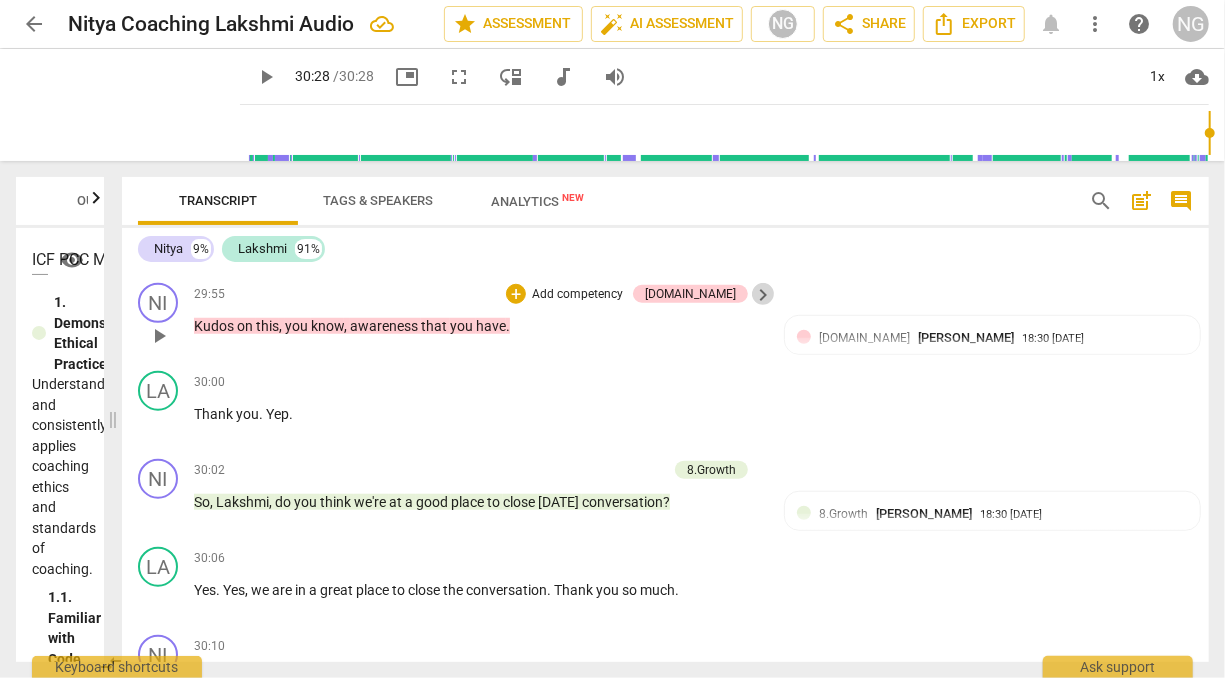 click on "keyboard_arrow_right" at bounding box center (763, 295) 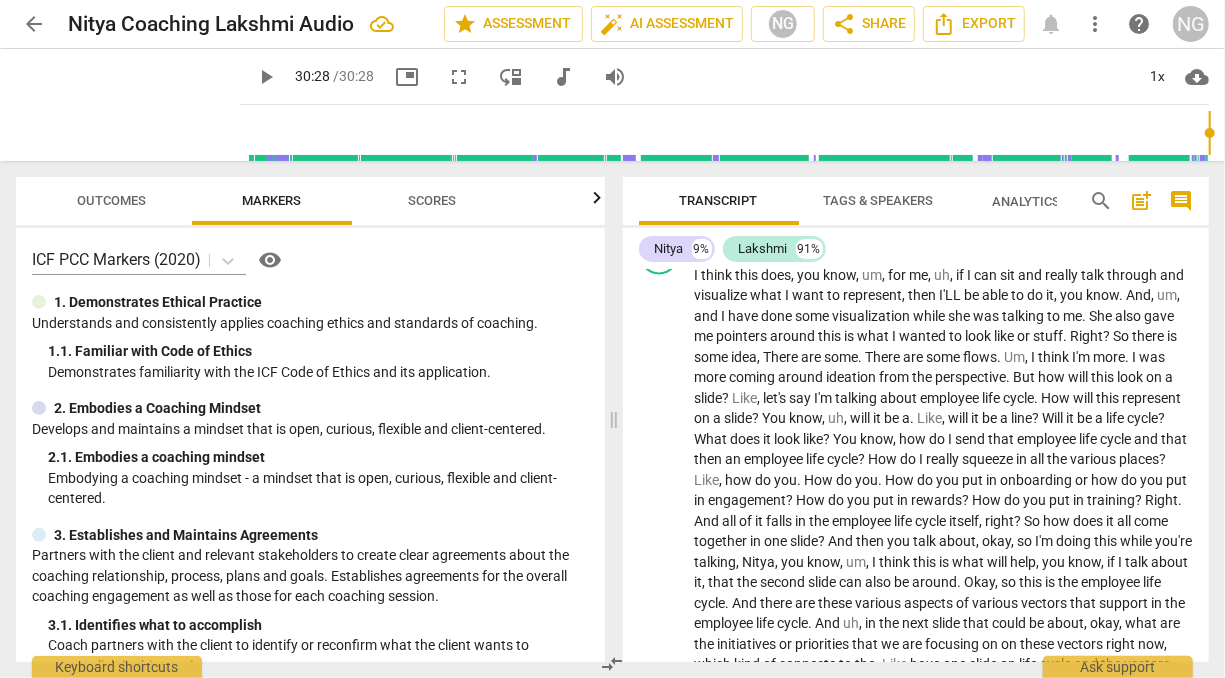 scroll, scrollTop: 9172, scrollLeft: 0, axis: vertical 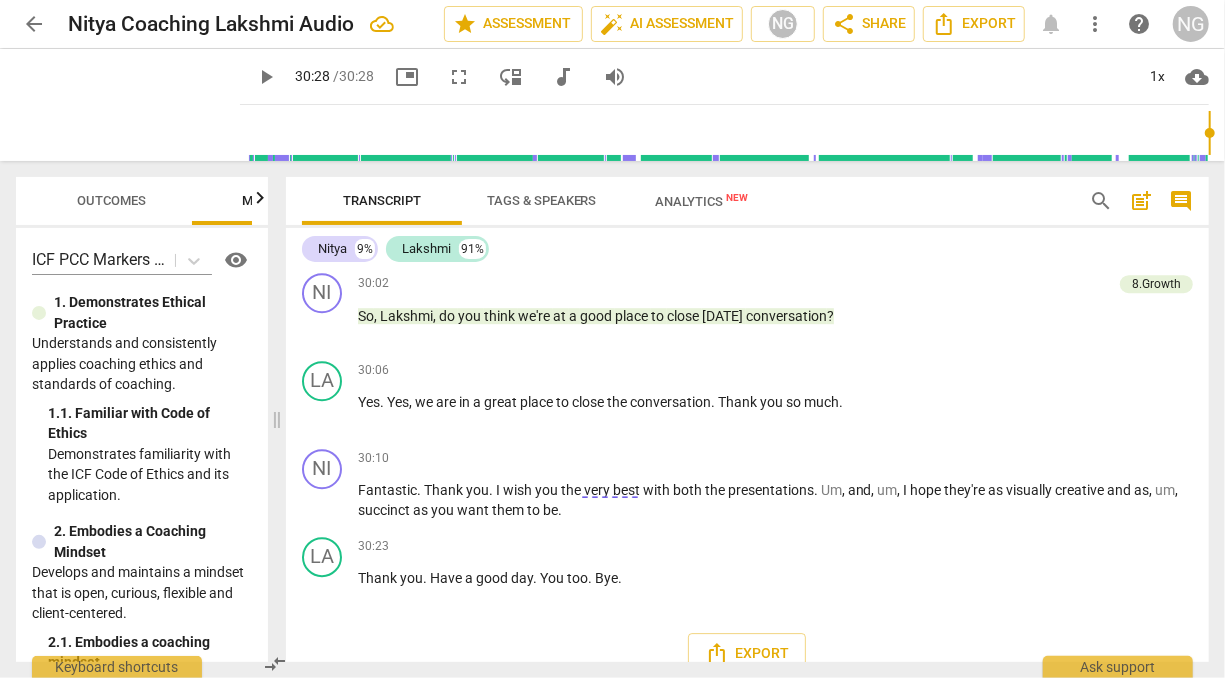drag, startPoint x: 616, startPoint y: 412, endPoint x: 279, endPoint y: 391, distance: 337.65366 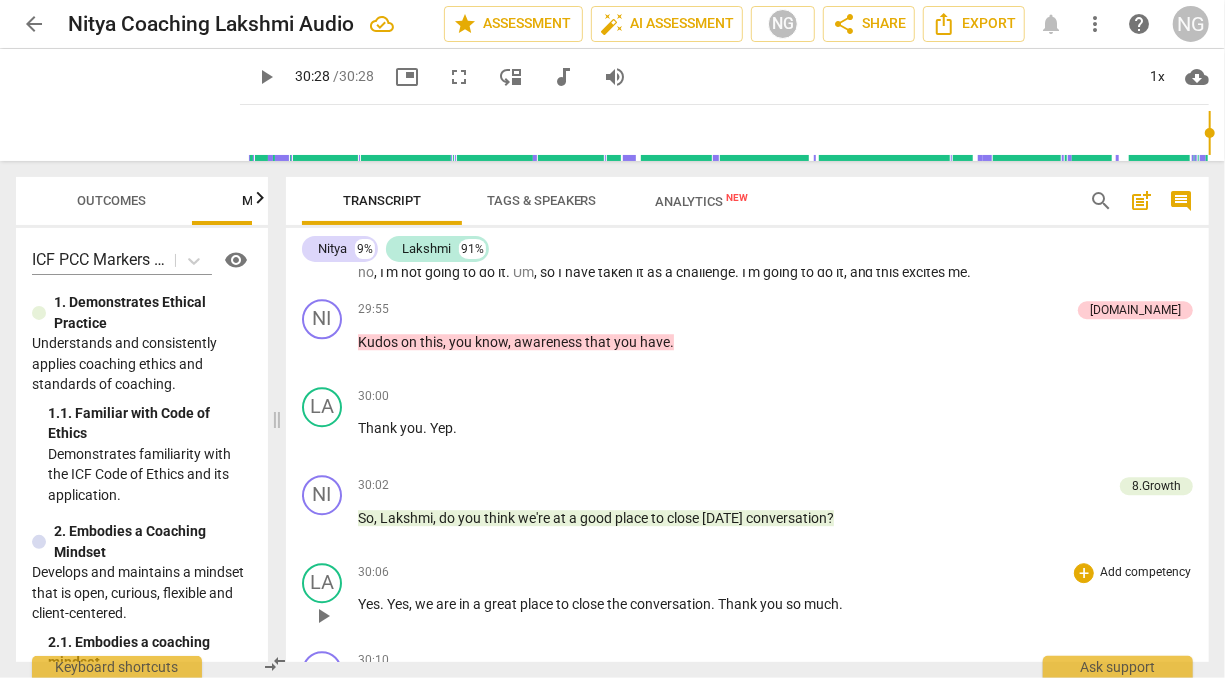 scroll, scrollTop: 6378, scrollLeft: 0, axis: vertical 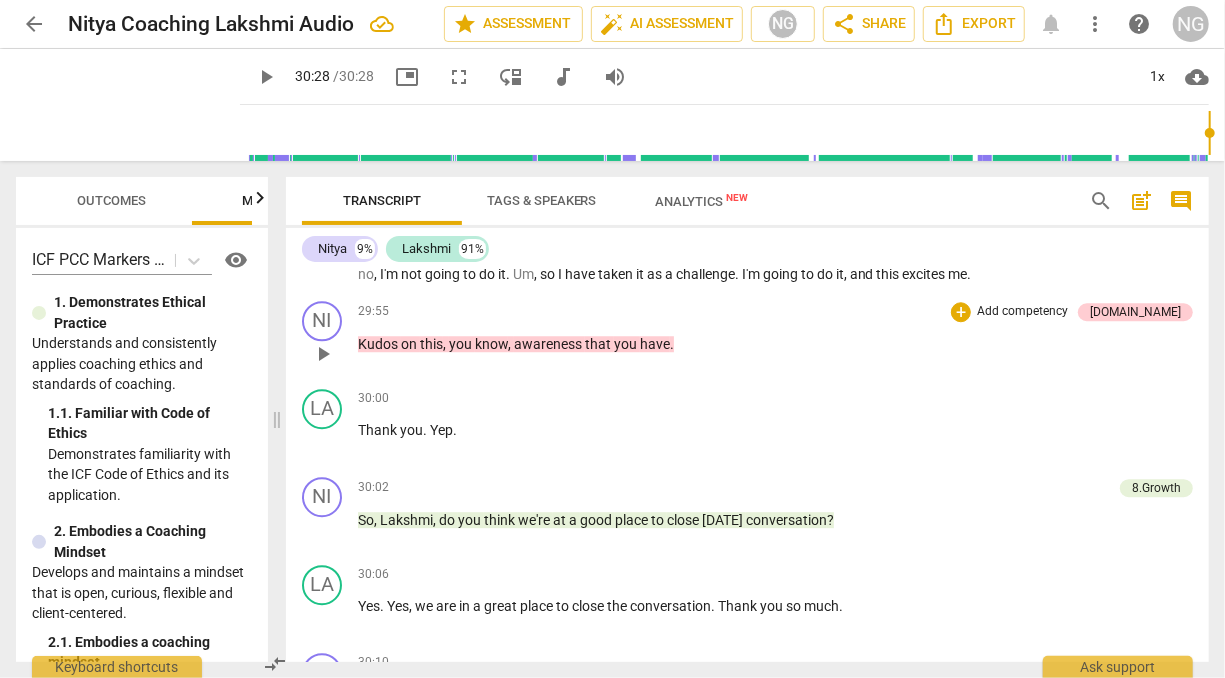 click on "Add competency" at bounding box center (1022, 312) 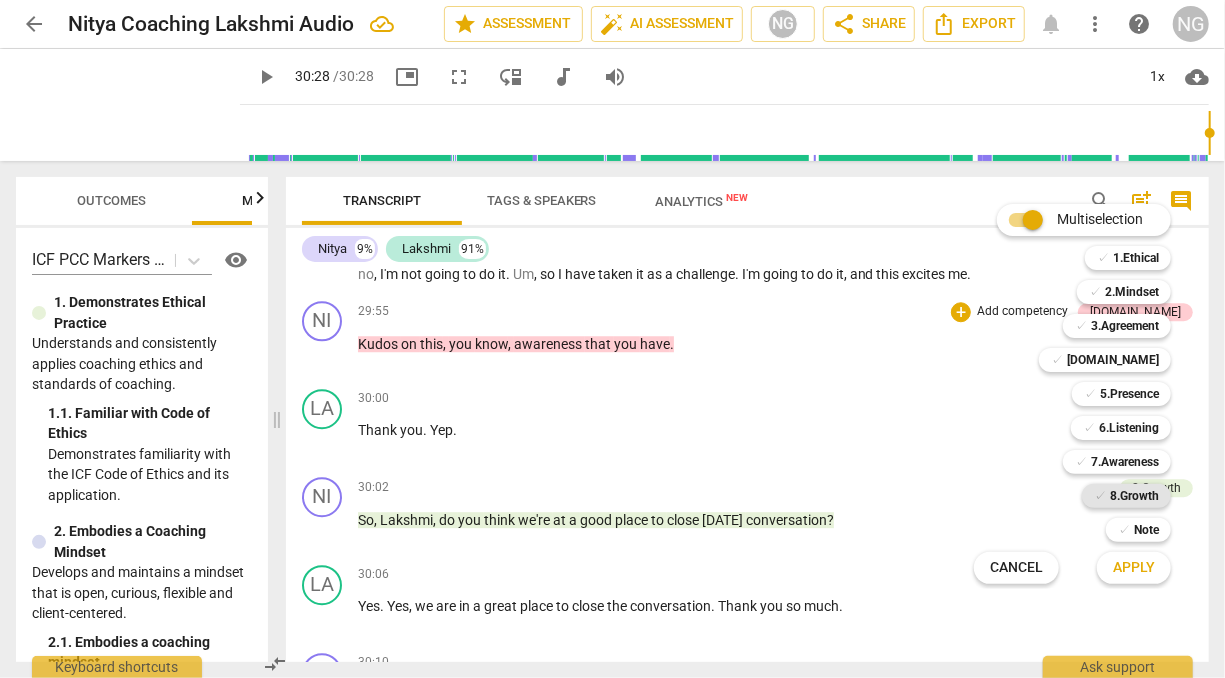 click on "8.Growth" at bounding box center [1134, 496] 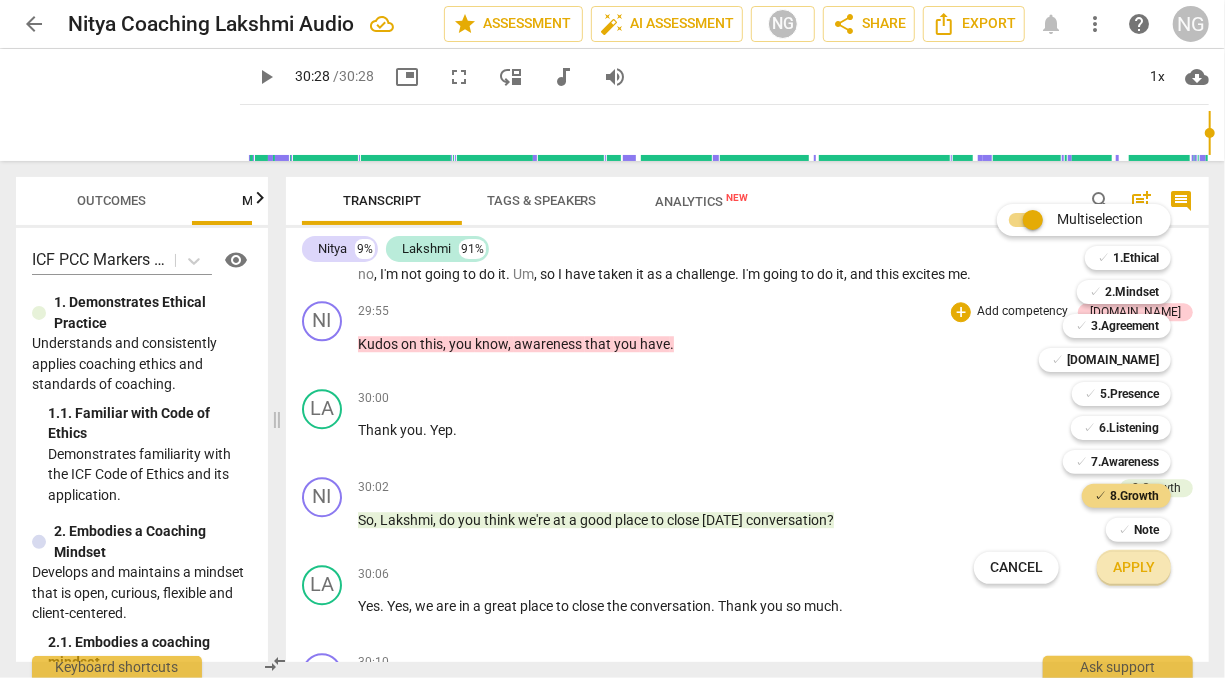 click on "Apply" at bounding box center (1134, 568) 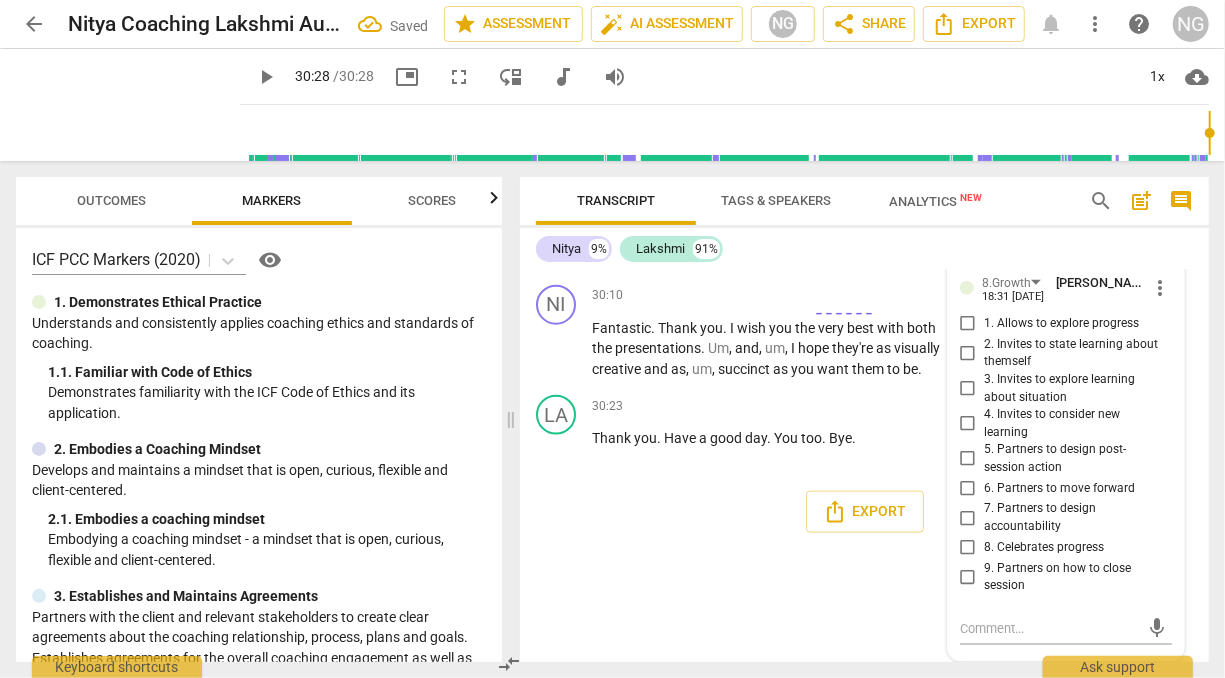 scroll, scrollTop: 12393, scrollLeft: 0, axis: vertical 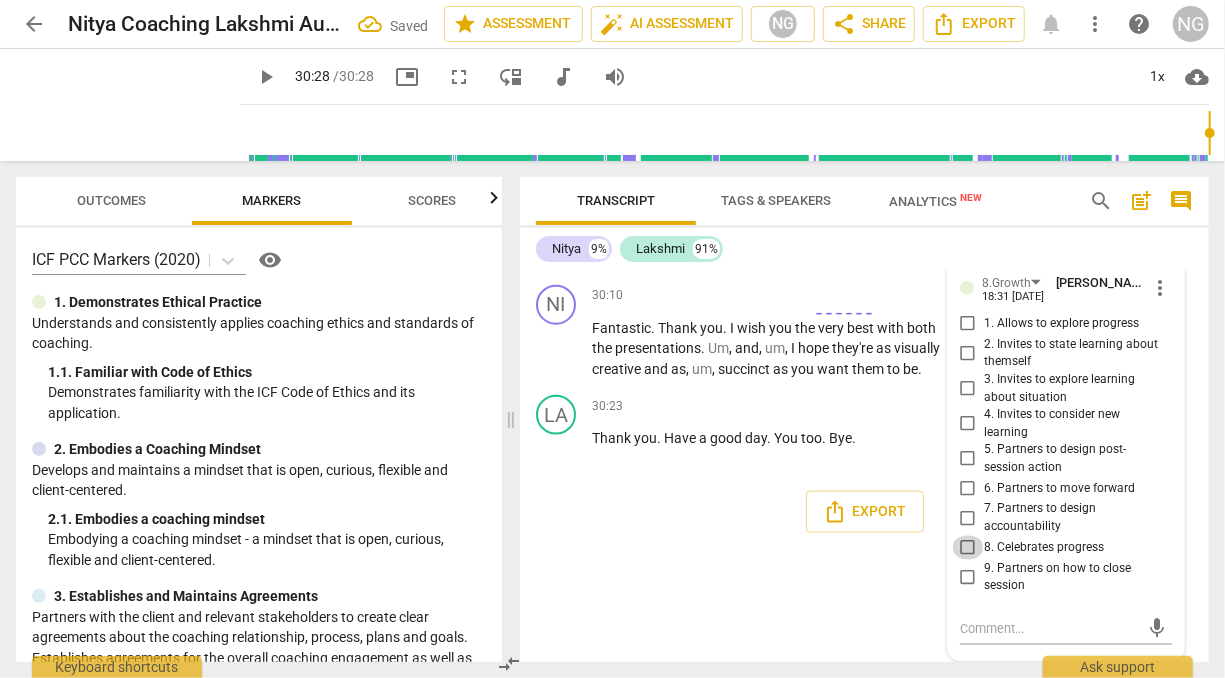 click on "8. Celebrates progress" at bounding box center (968, 548) 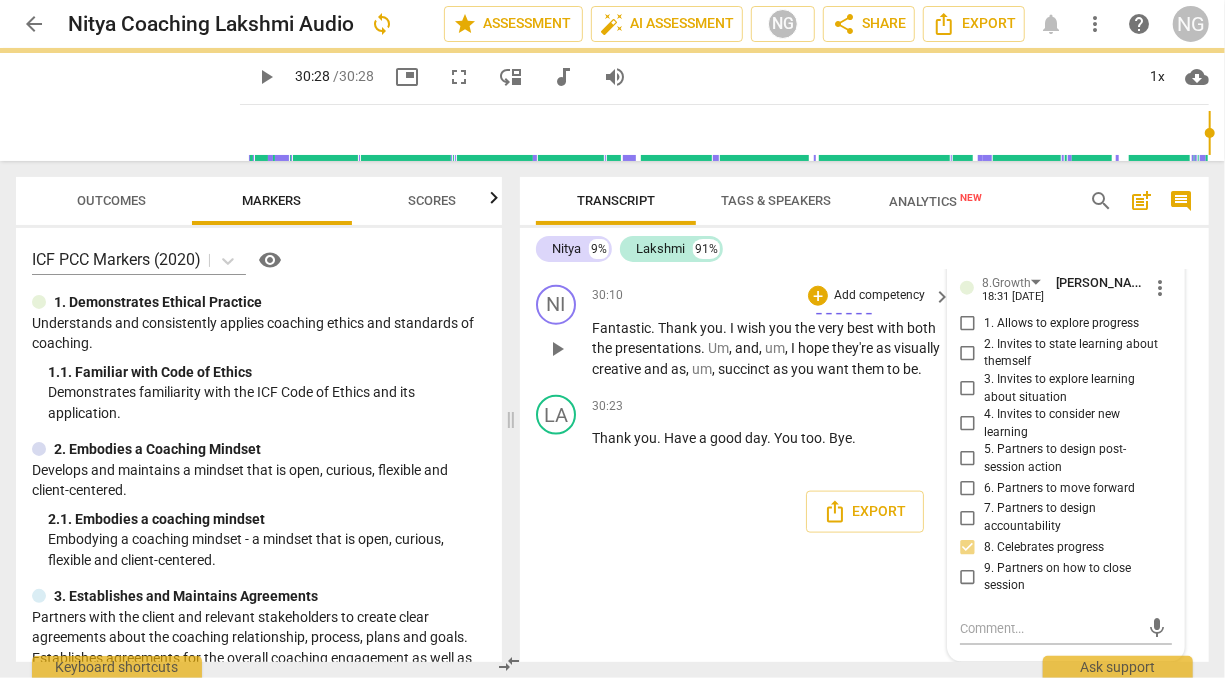 click on "um" at bounding box center (775, 348) 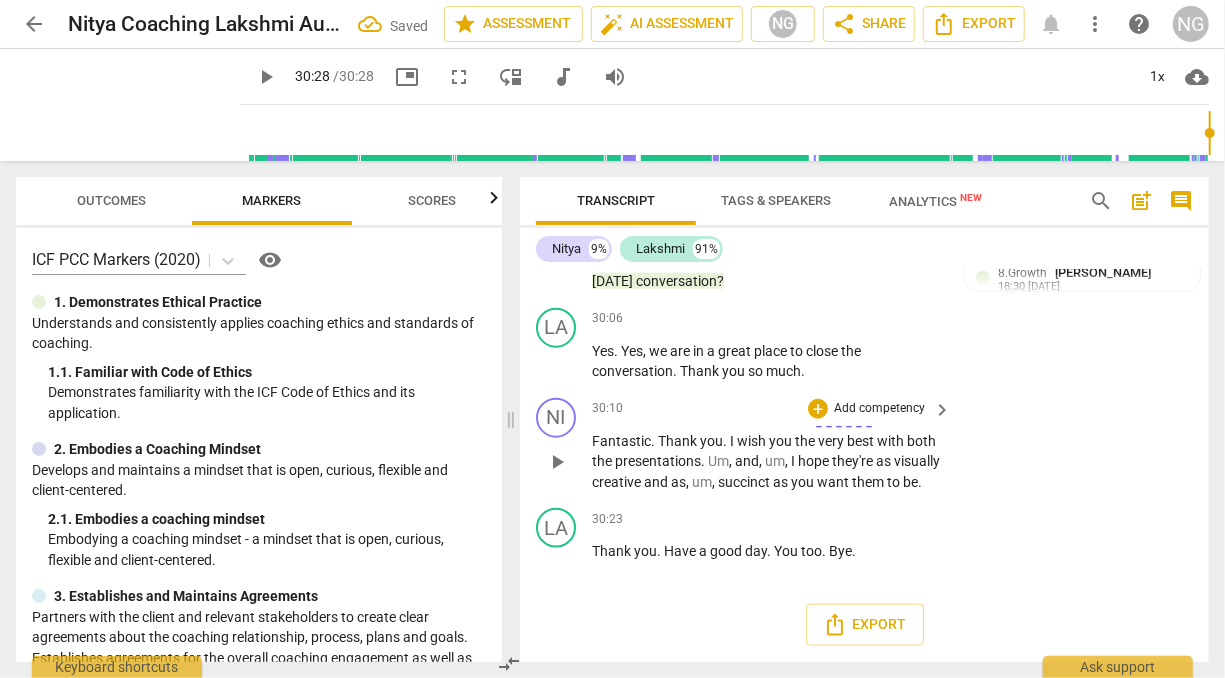 scroll, scrollTop: 12200, scrollLeft: 0, axis: vertical 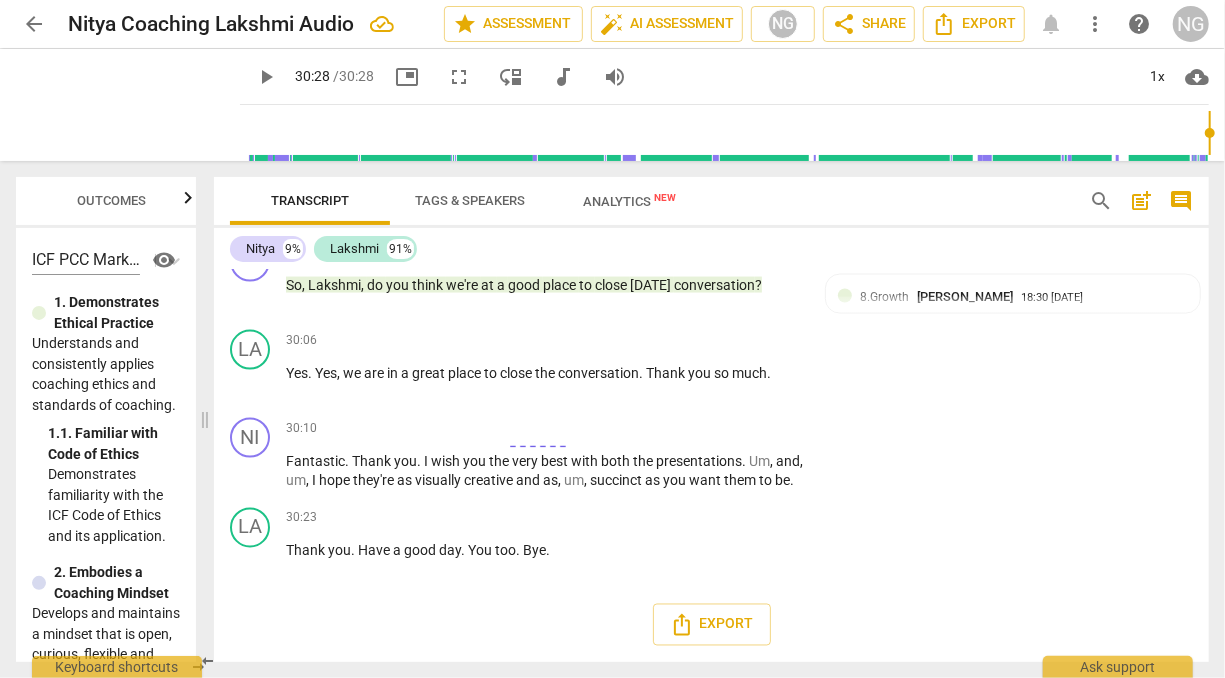 drag, startPoint x: 509, startPoint y: 419, endPoint x: 203, endPoint y: 405, distance: 306.3201 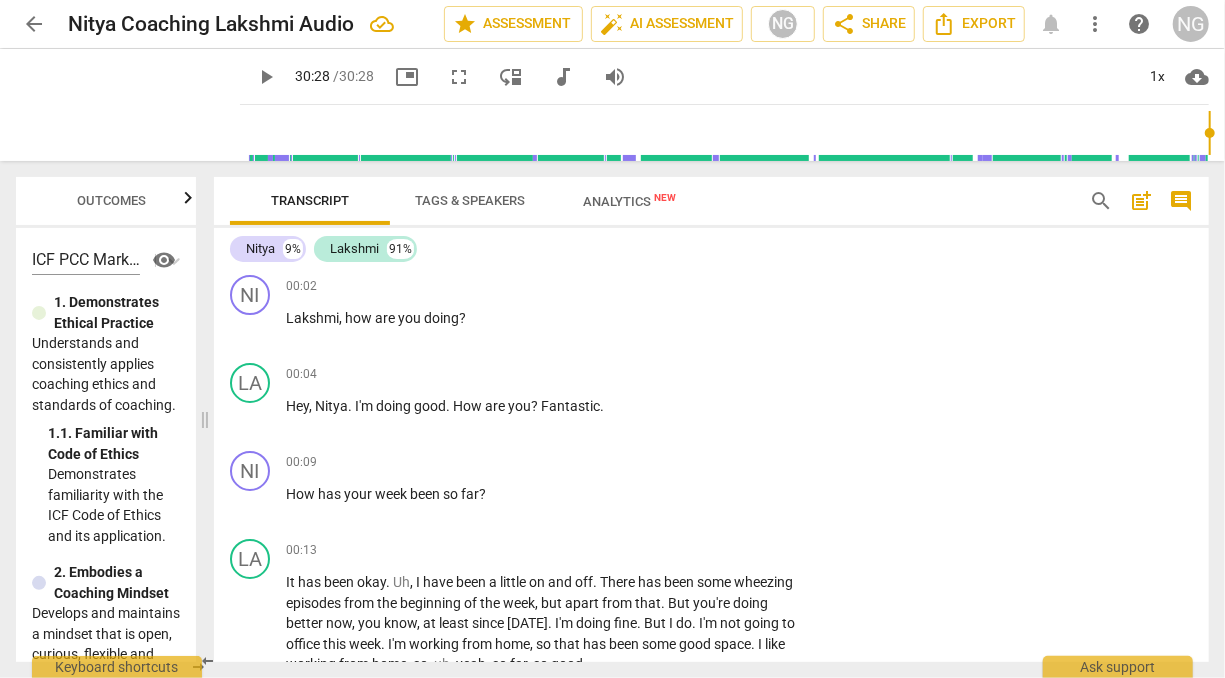 scroll, scrollTop: 0, scrollLeft: 0, axis: both 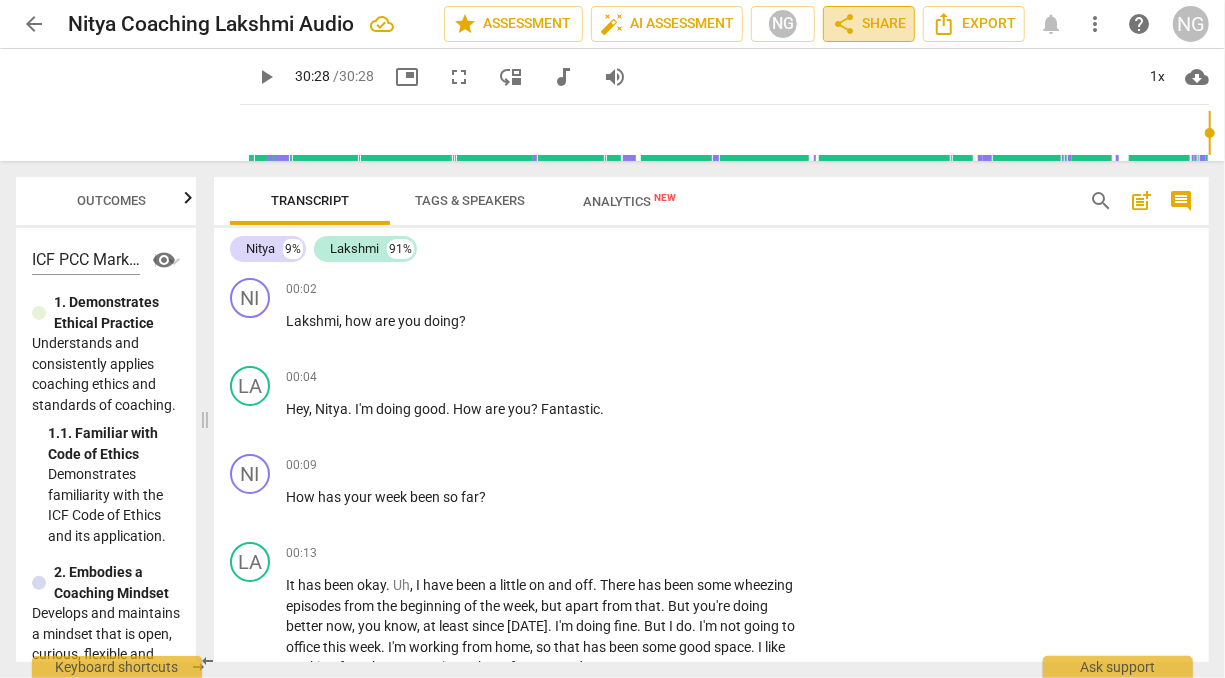 click on "share    Share" at bounding box center (869, 24) 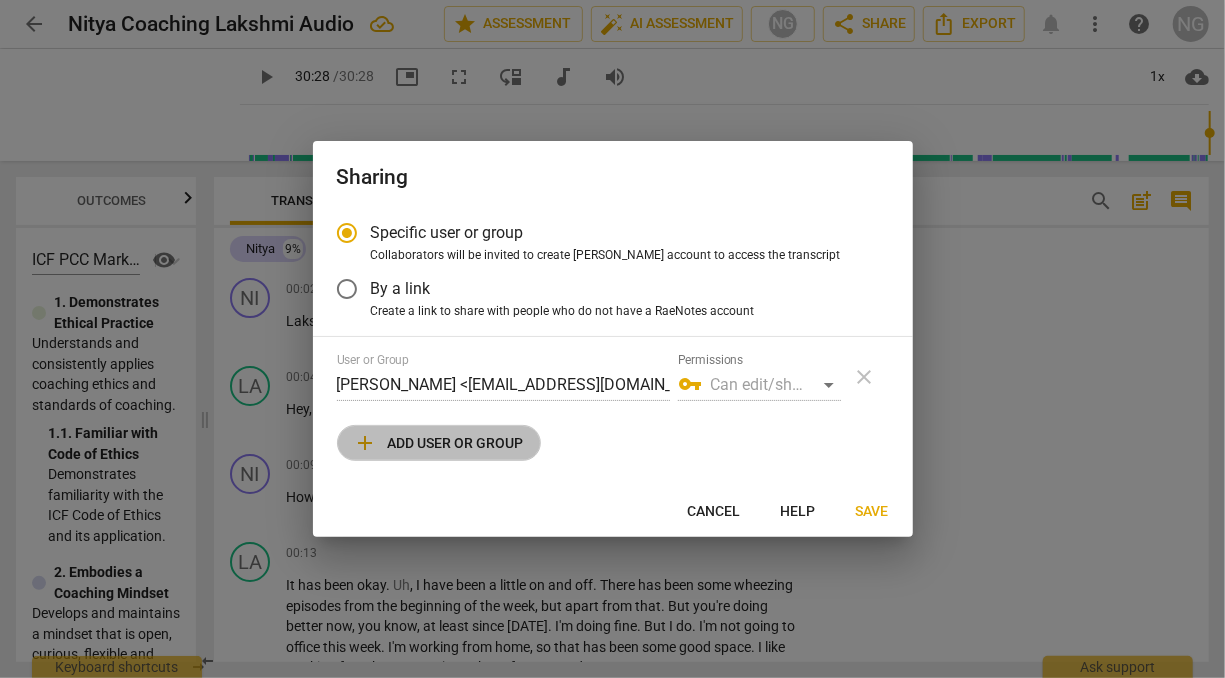 click on "add Add user or group" at bounding box center (439, 443) 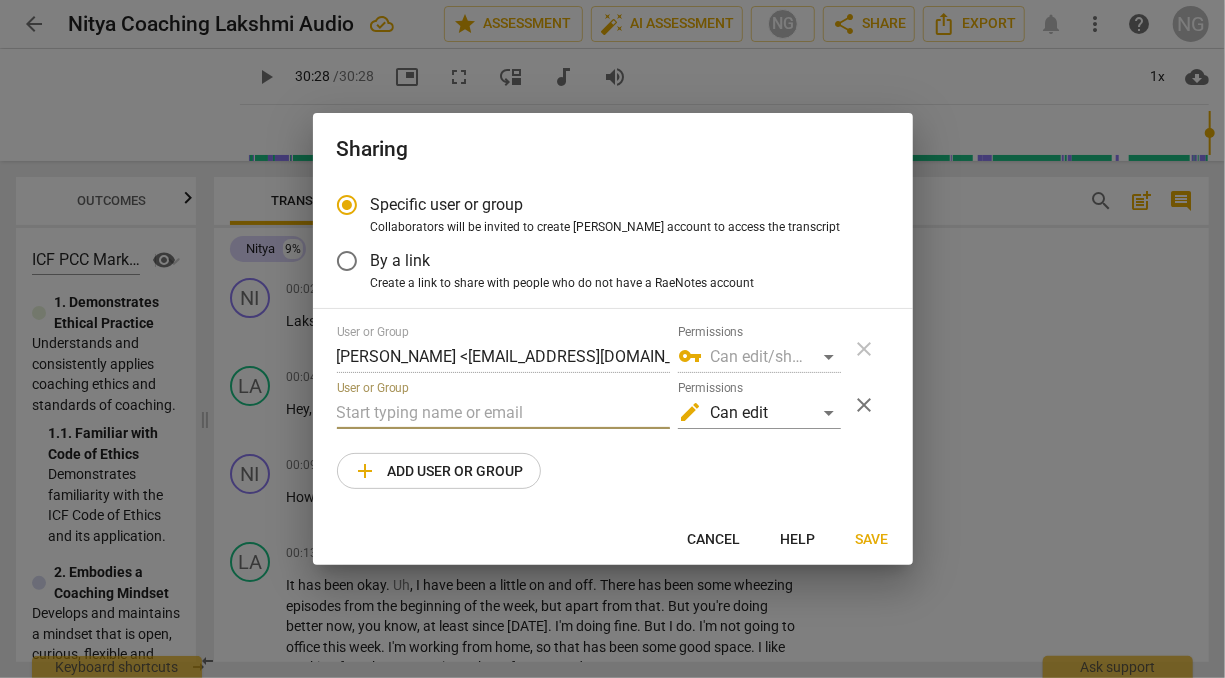 click at bounding box center [503, 413] 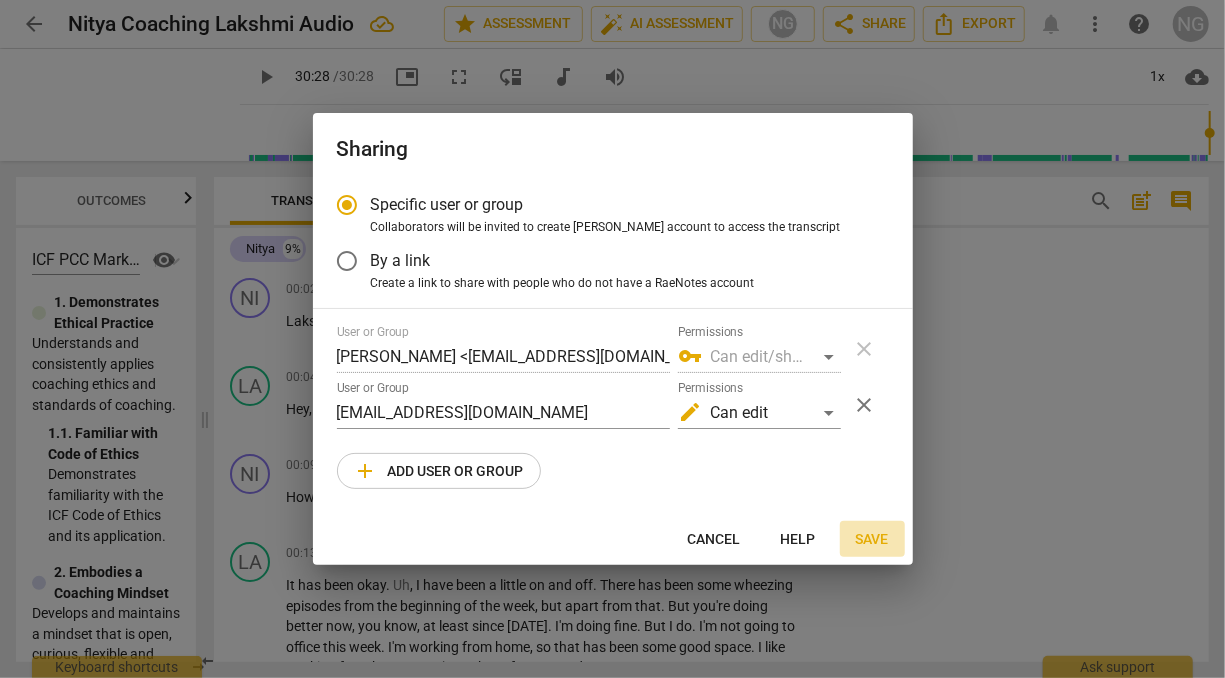 click on "Save" at bounding box center [872, 540] 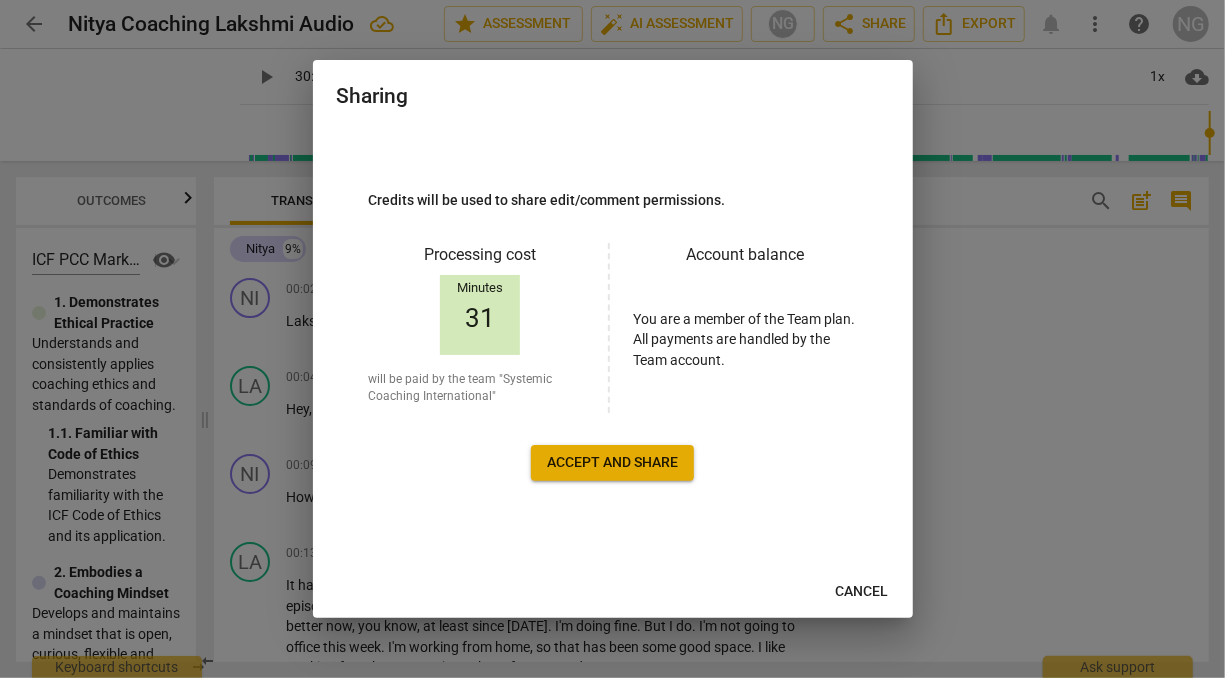click on "Cancel" at bounding box center (862, 592) 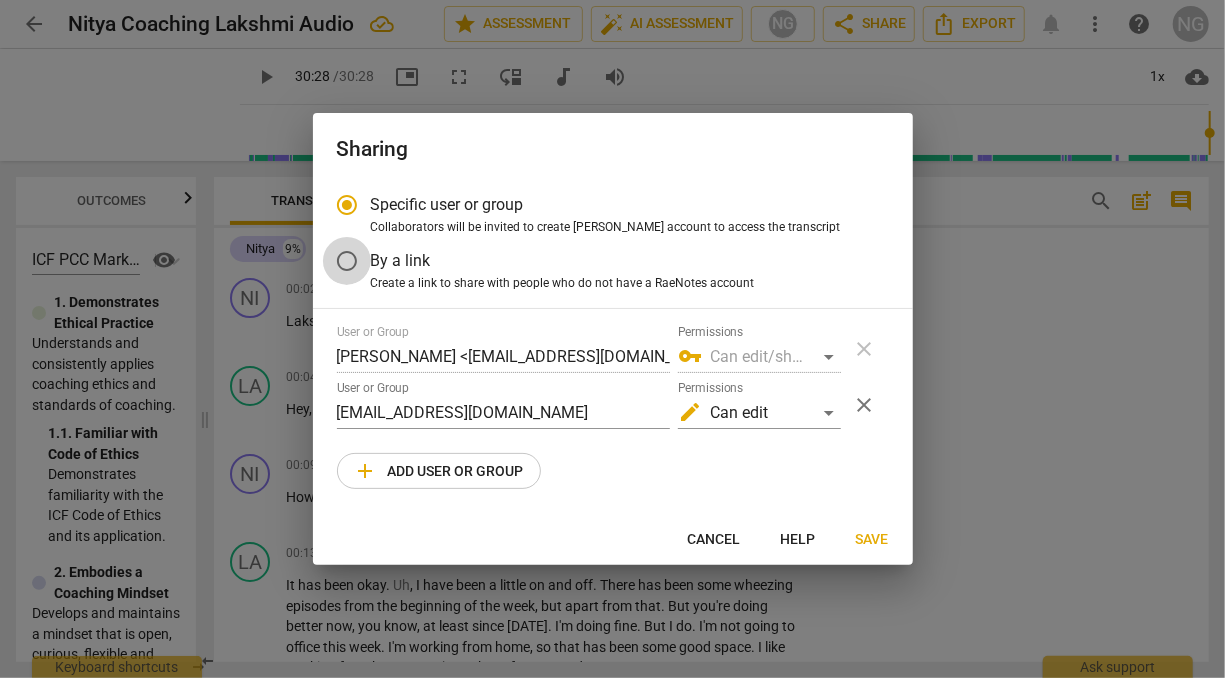 click on "By a link" at bounding box center [347, 261] 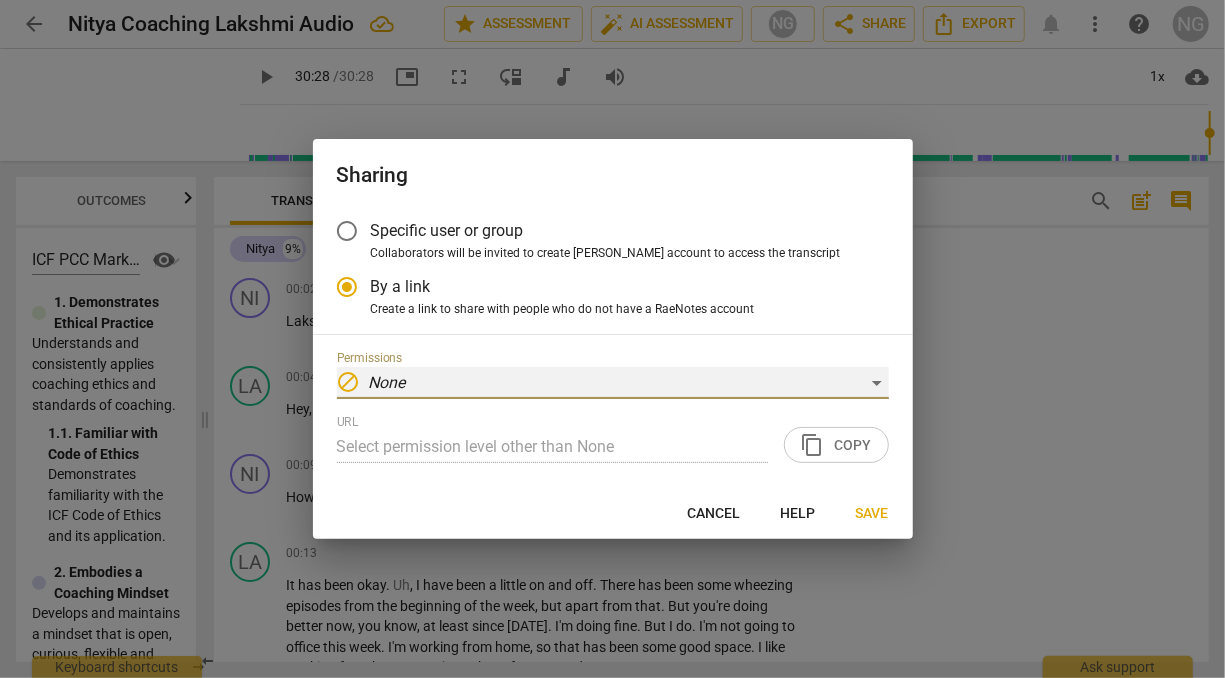 click on "block None" at bounding box center (613, 383) 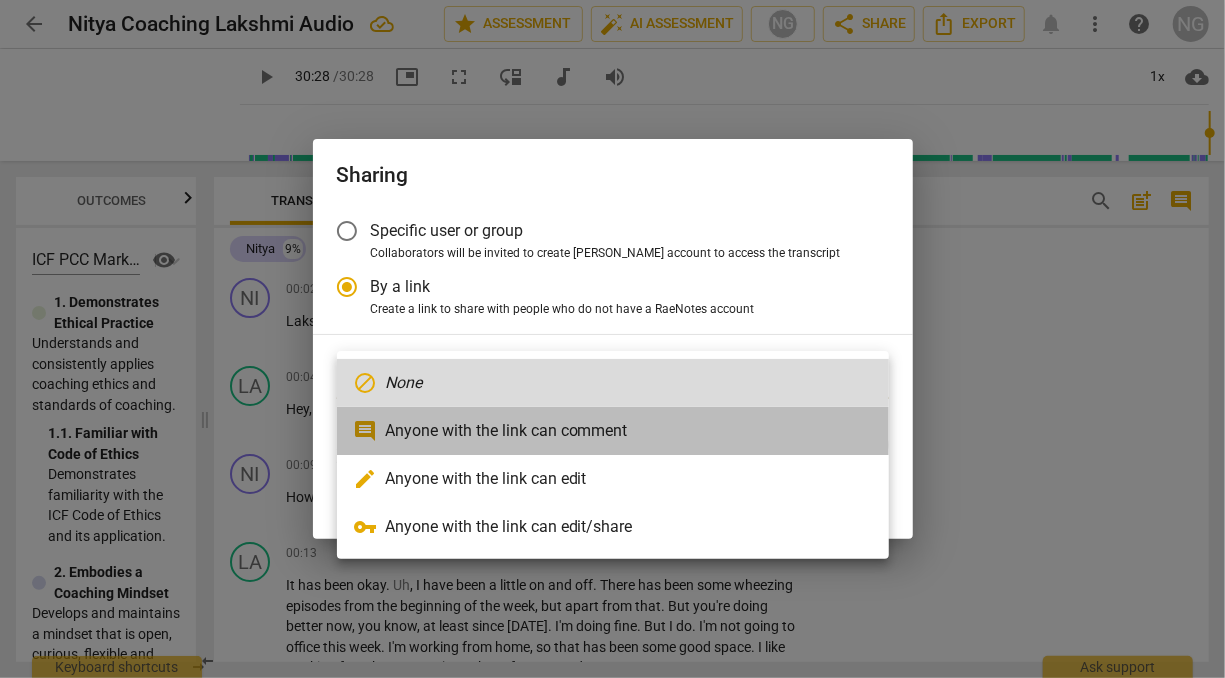 click on "comment Anyone with the link can comment" at bounding box center [613, 431] 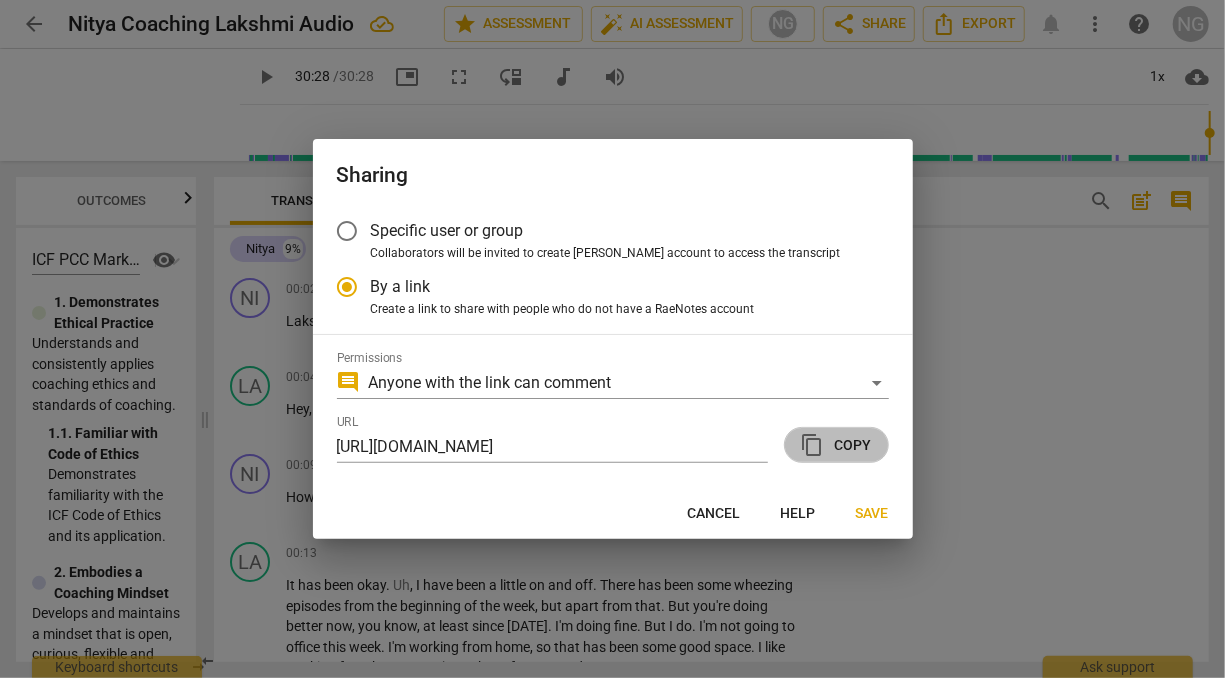click on "content_copy   Copy" at bounding box center [836, 445] 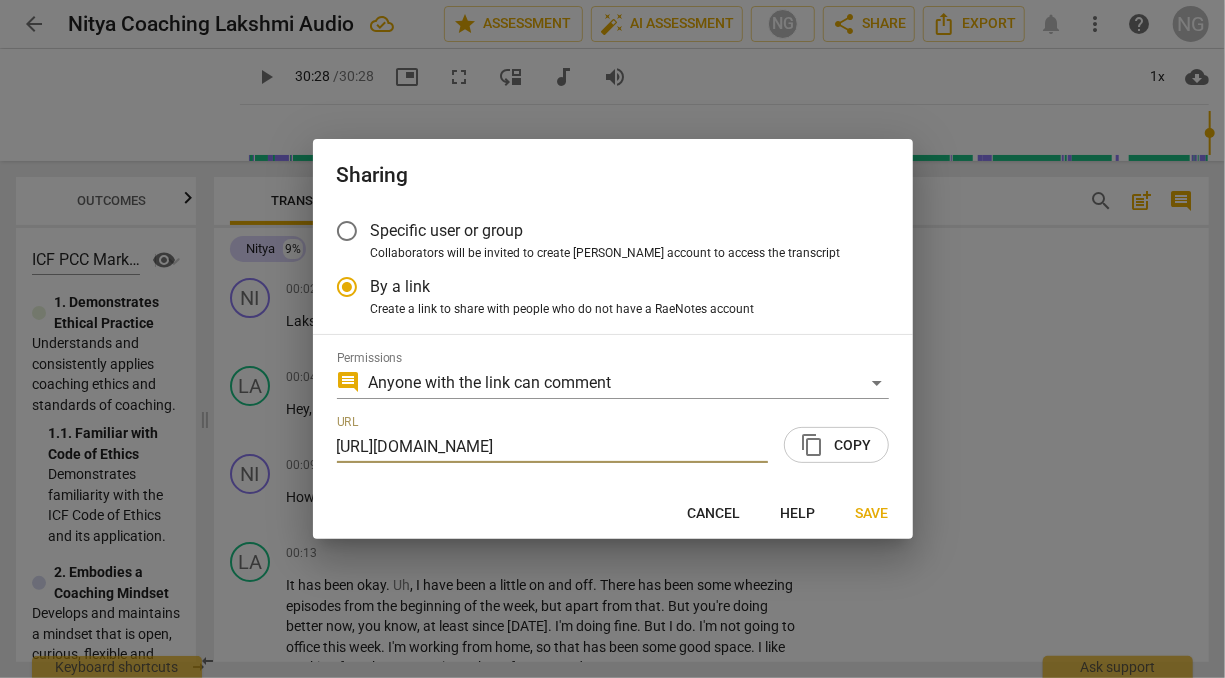 click on "Save" at bounding box center (872, 514) 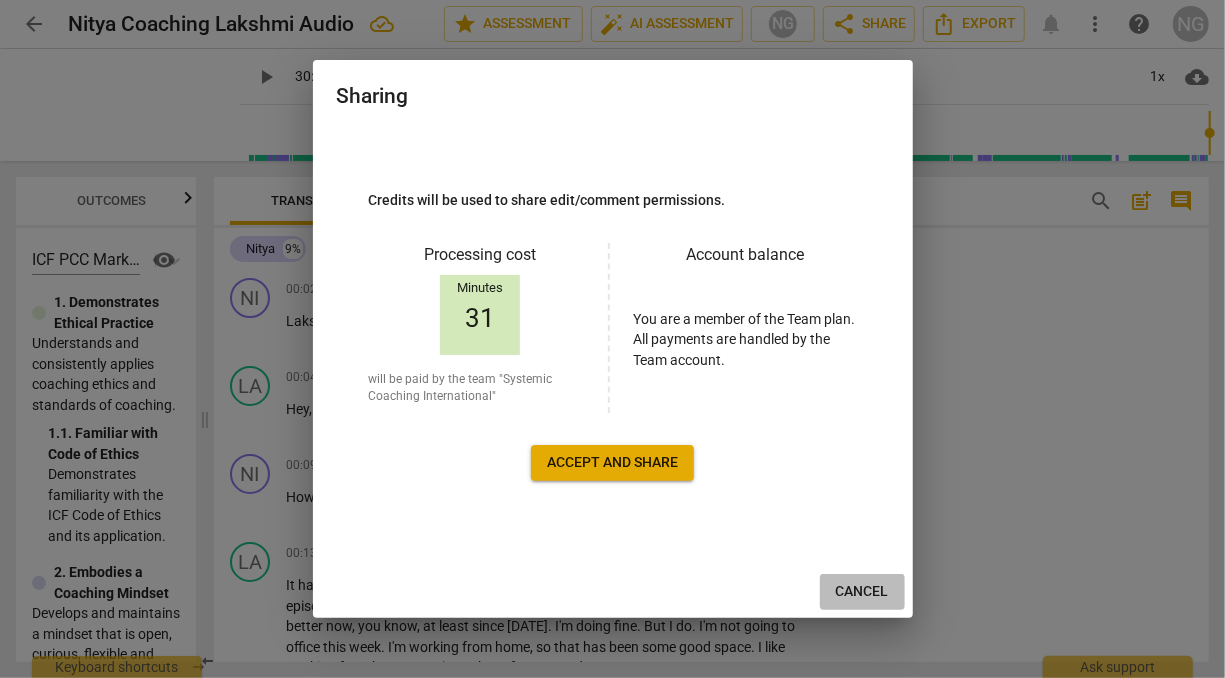 click on "Cancel" at bounding box center [862, 592] 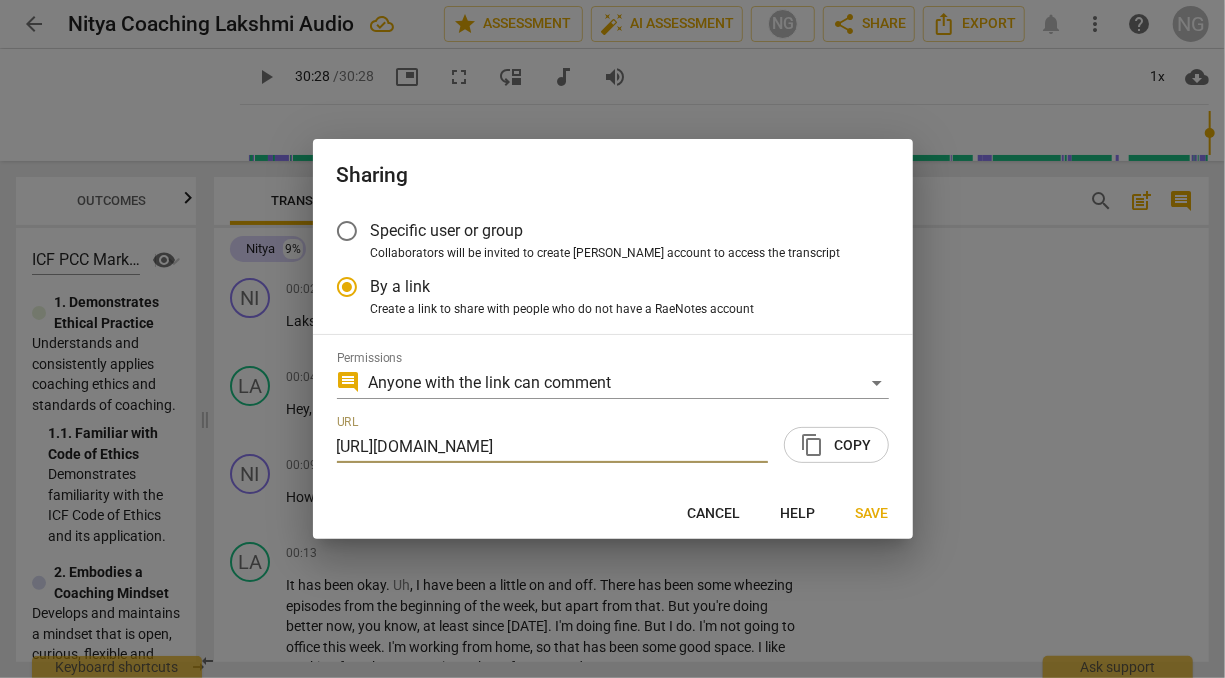 scroll, scrollTop: 0, scrollLeft: 87, axis: horizontal 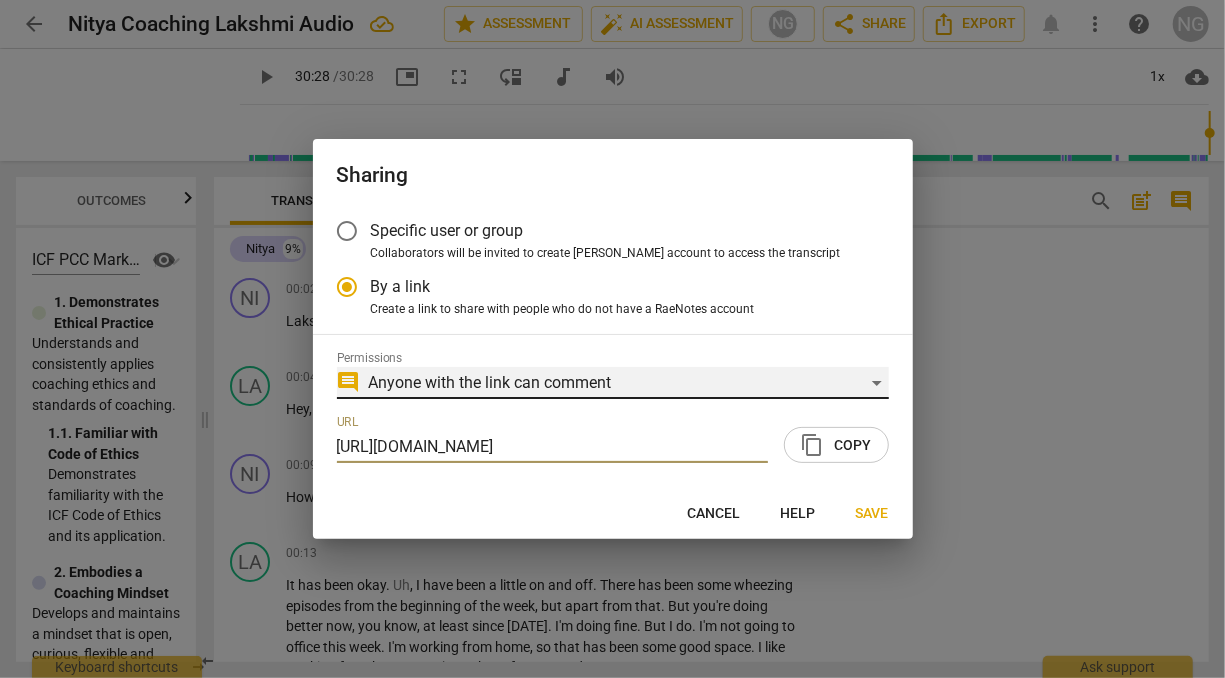 click on "comment Anyone with the link can comment" at bounding box center [613, 383] 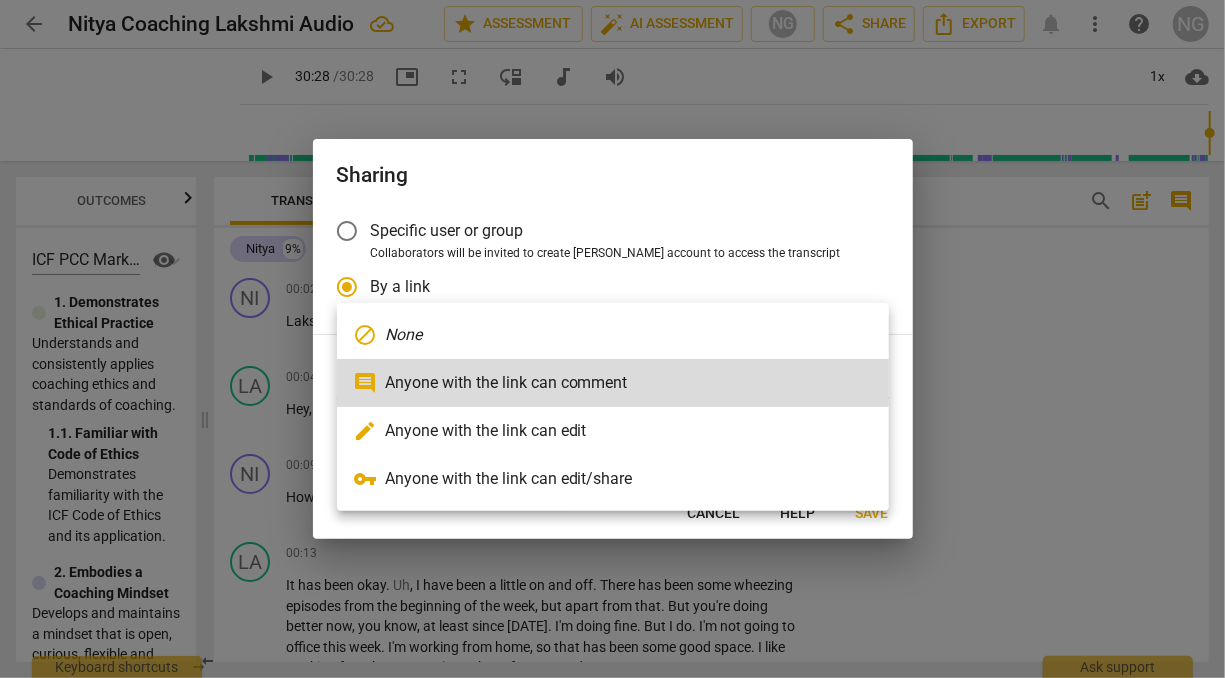 click on "comment Anyone with the link can comment" at bounding box center [613, 383] 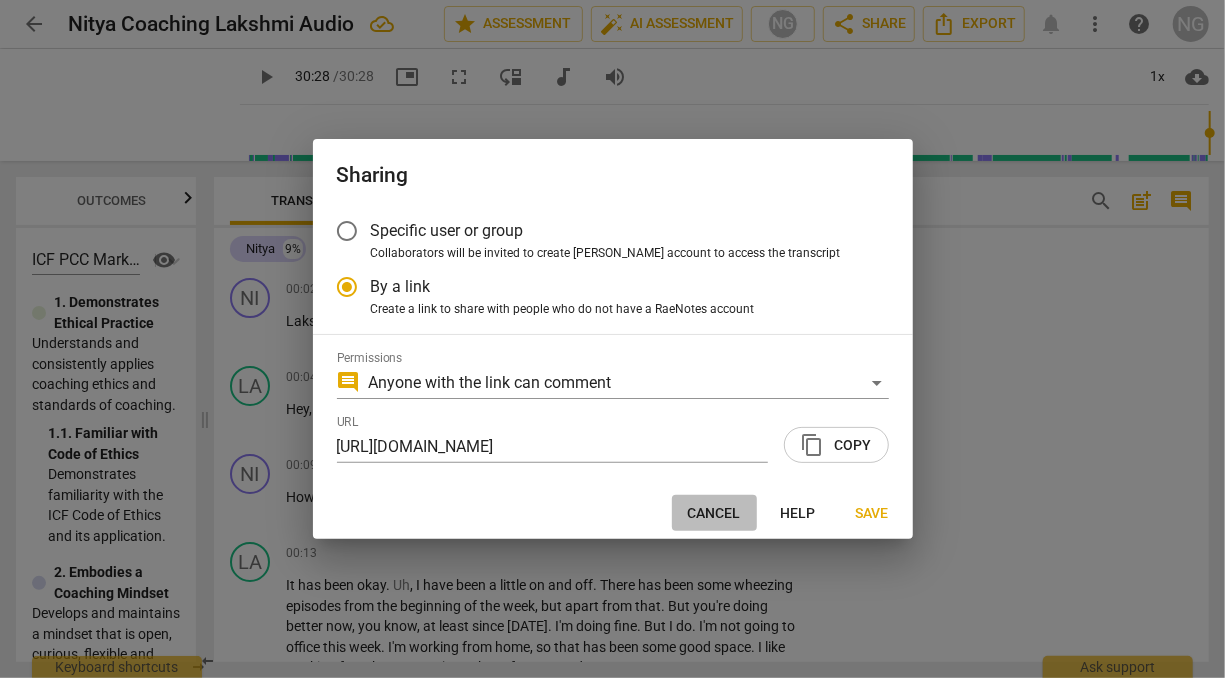 click on "Cancel" at bounding box center [714, 514] 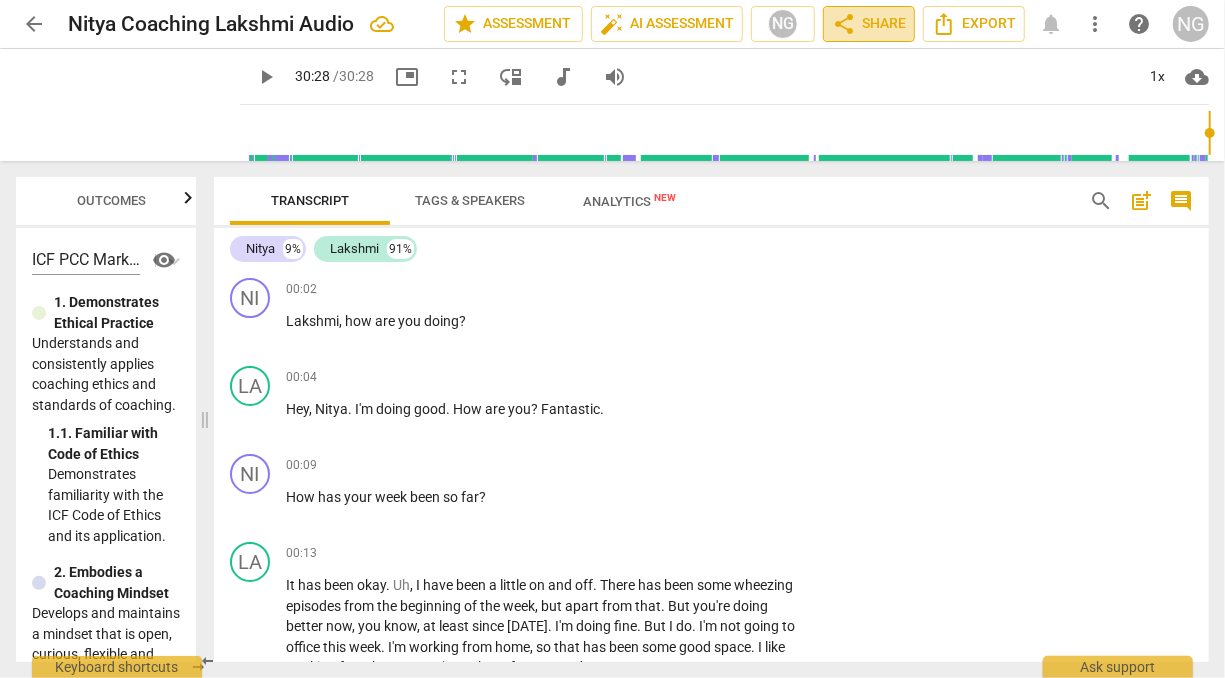 click on "share    Share" at bounding box center [869, 24] 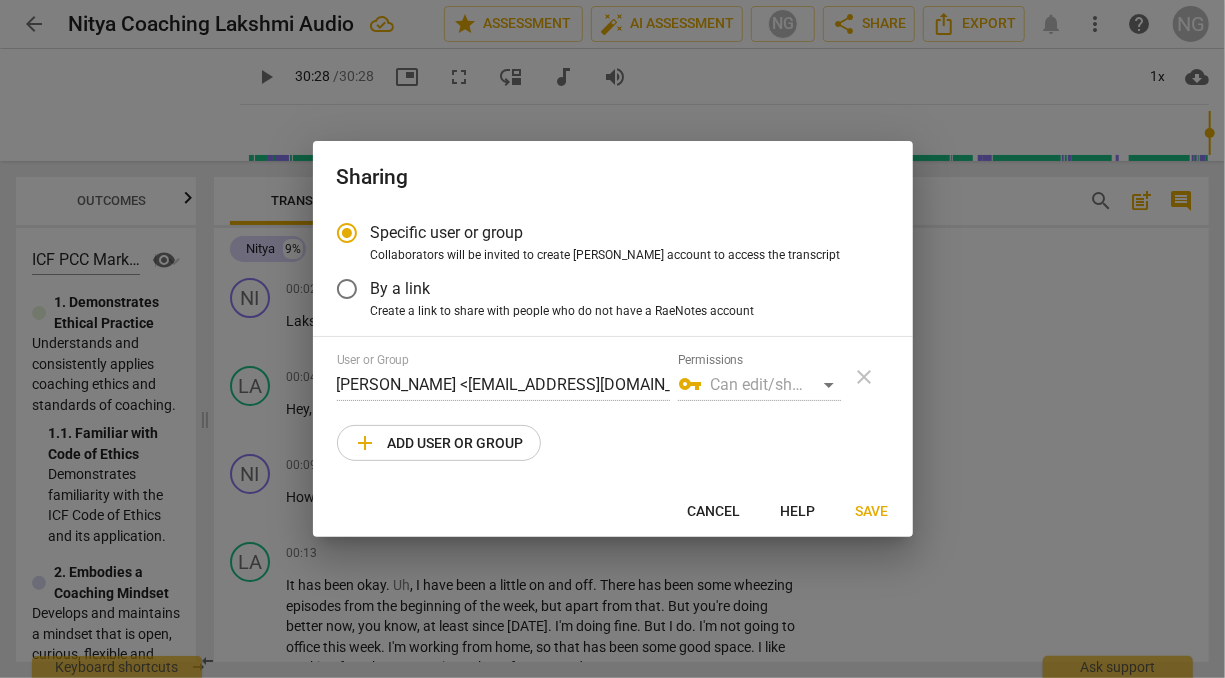 click on "By a link" at bounding box center [598, 289] 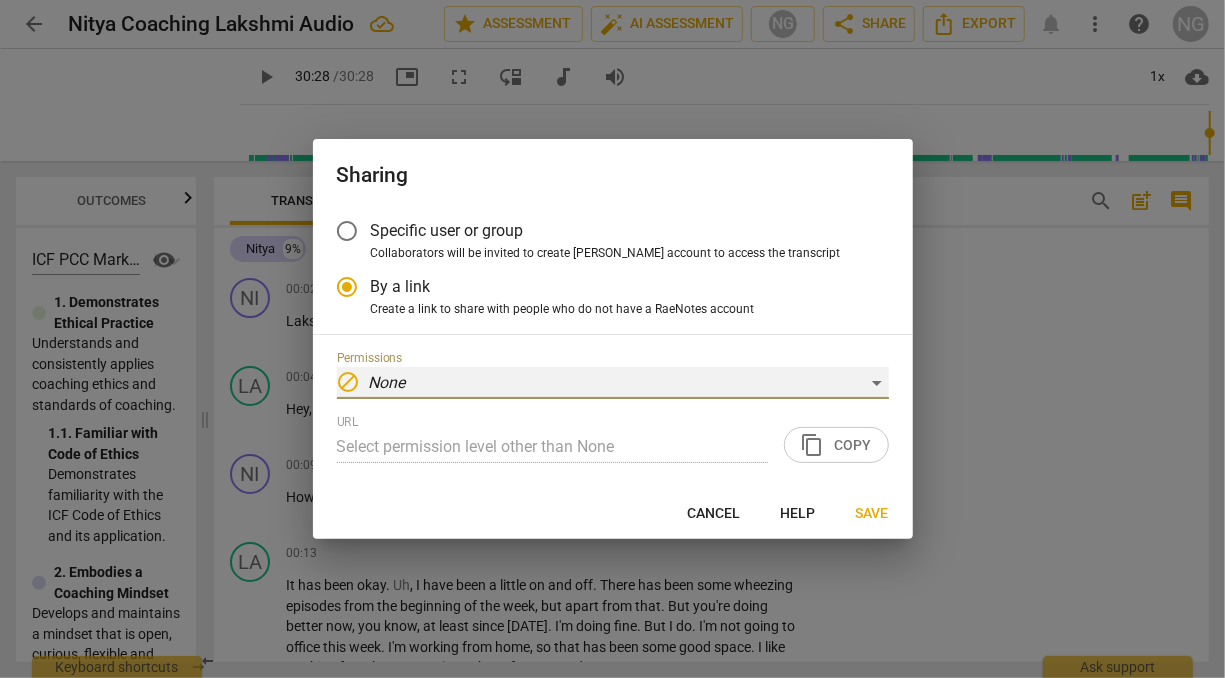 click on "block None" at bounding box center [613, 383] 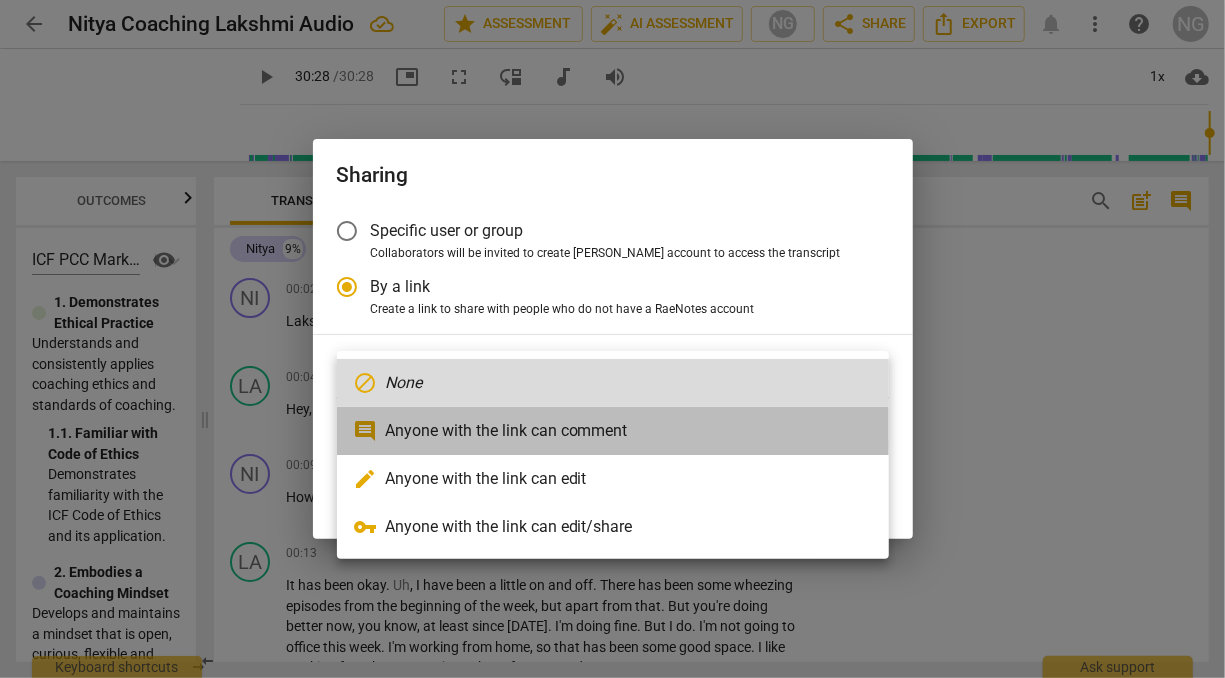 click on "comment Anyone with the link can comment" at bounding box center [613, 431] 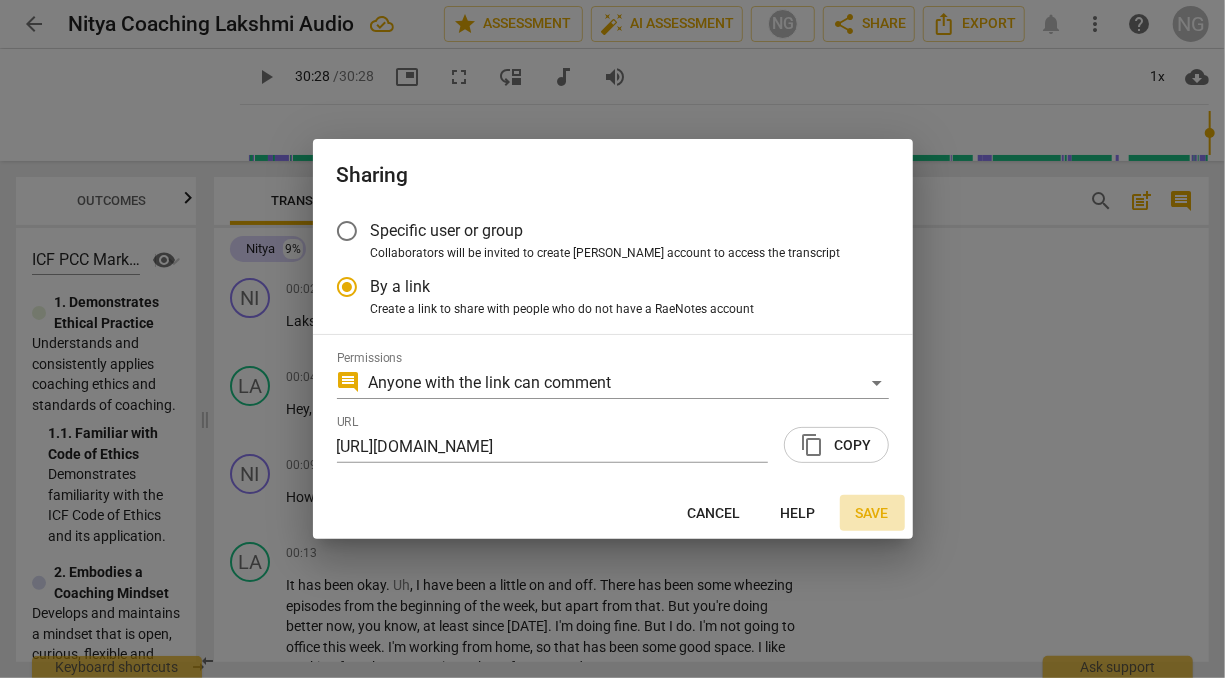 click on "Save" at bounding box center (872, 514) 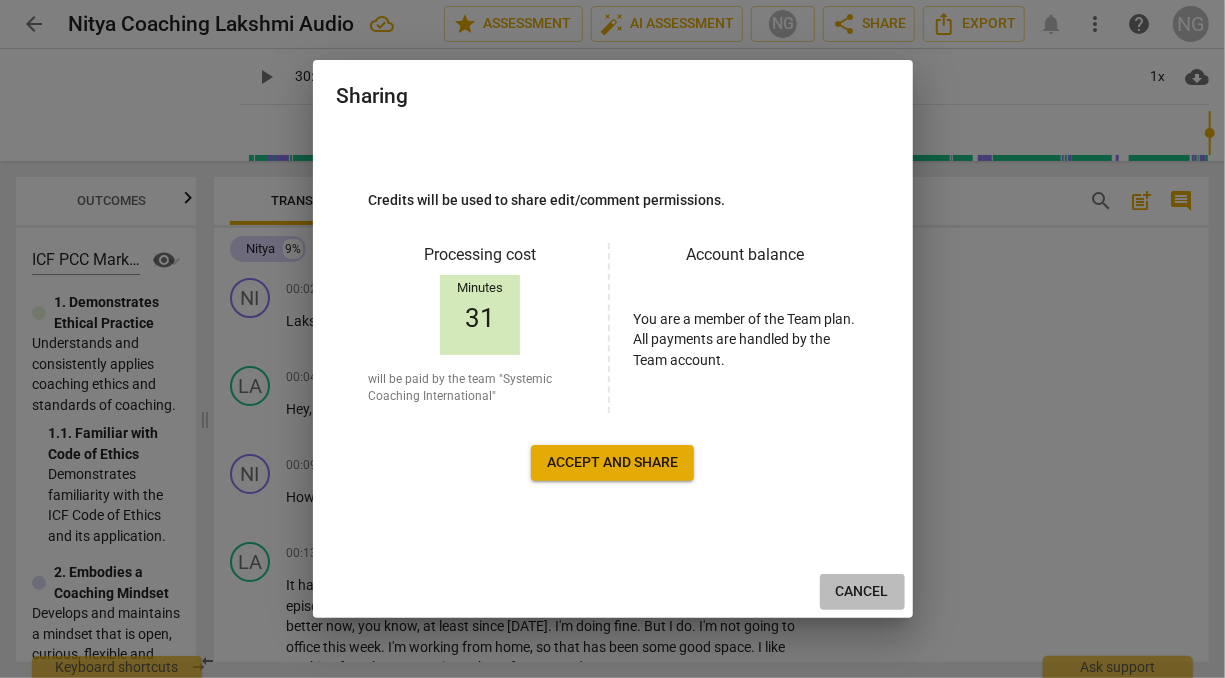 click on "Cancel" at bounding box center (862, 592) 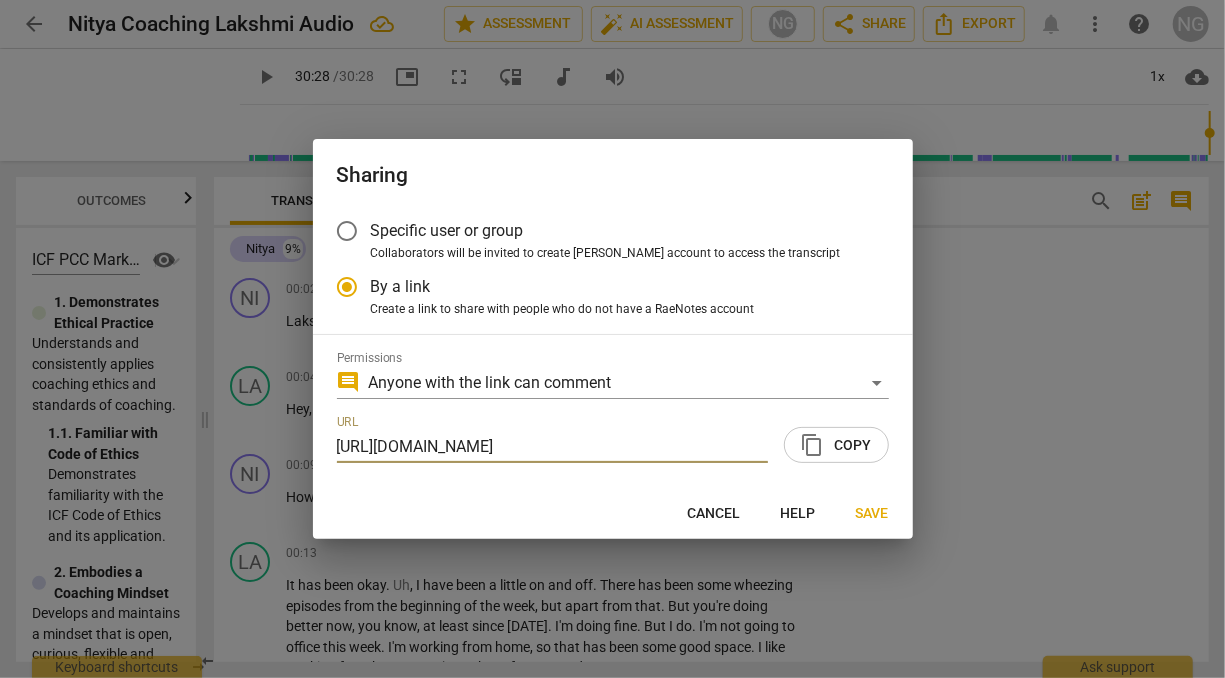 scroll, scrollTop: 0, scrollLeft: 0, axis: both 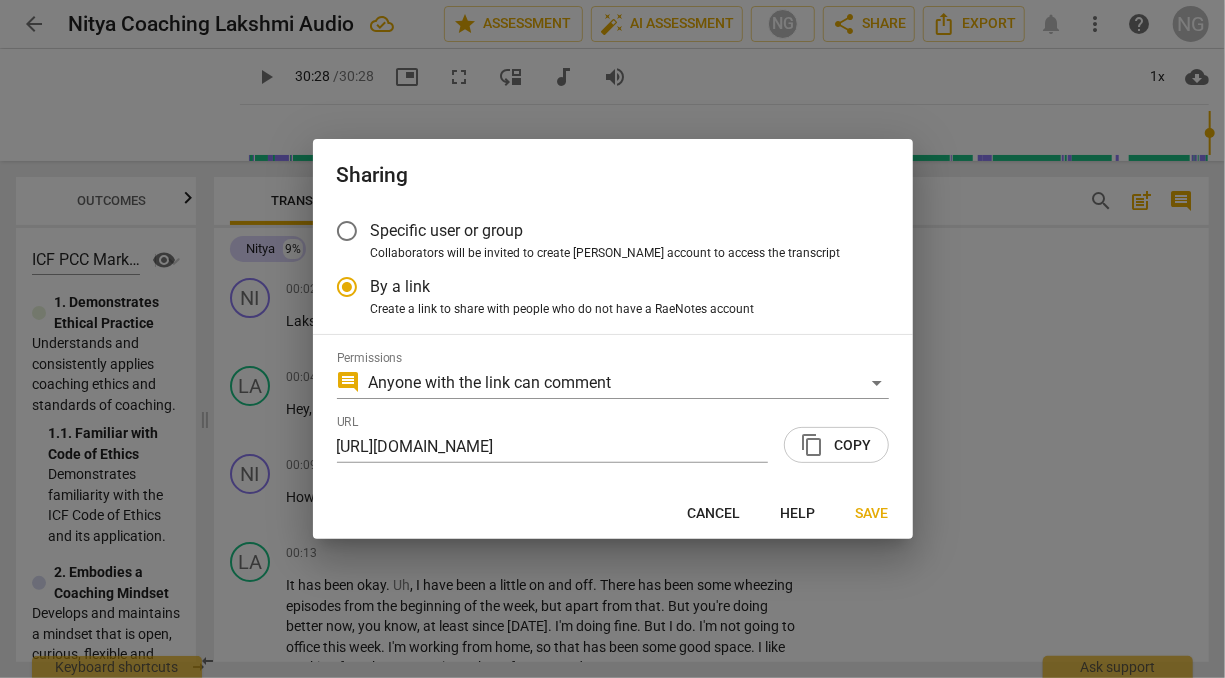 click on "Sharing" at bounding box center (613, 175) 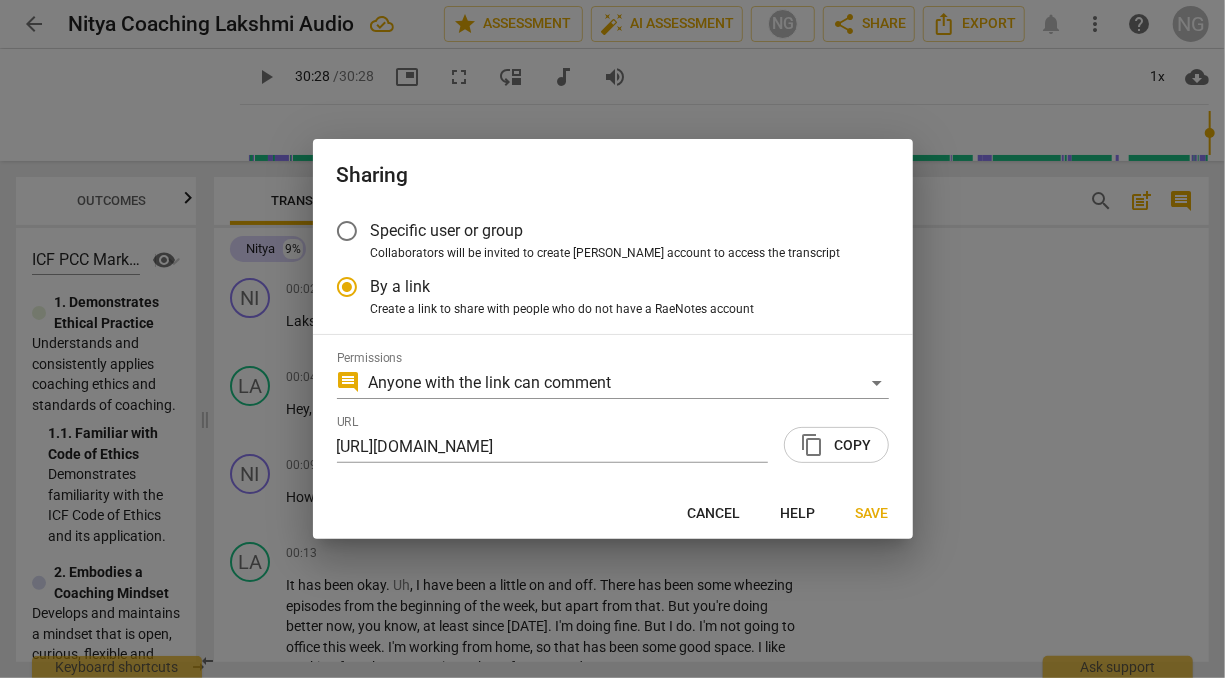 click on "Cancel" at bounding box center (714, 514) 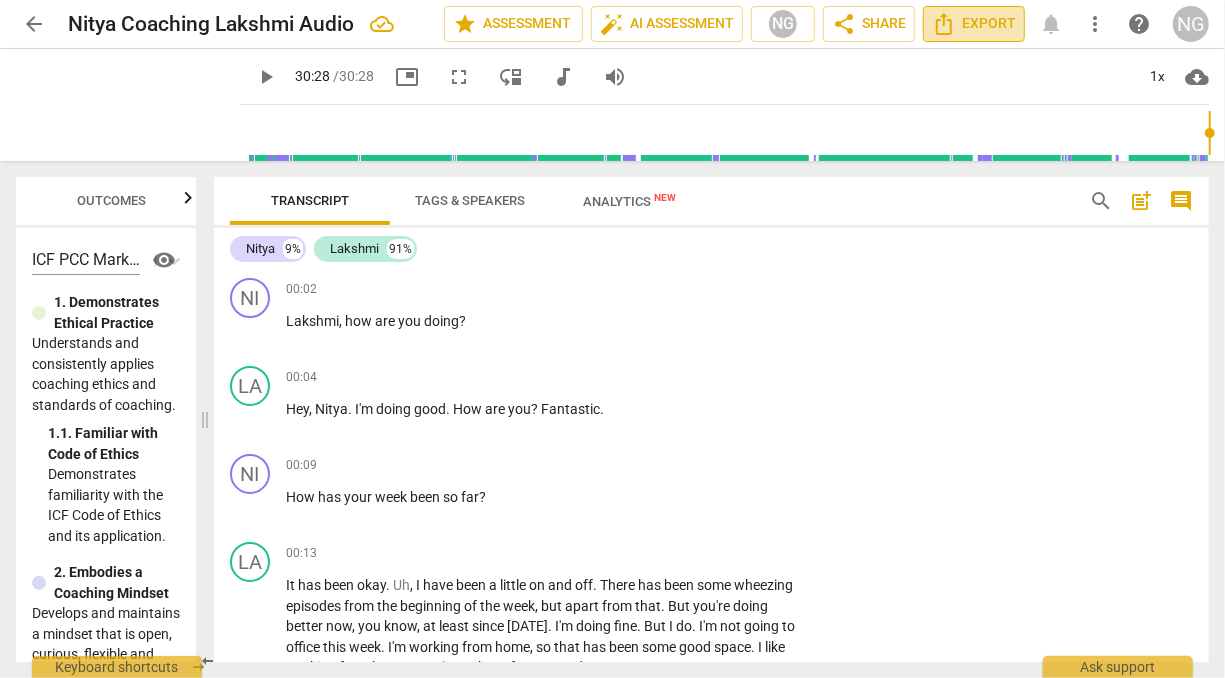 click on "Export" at bounding box center (974, 24) 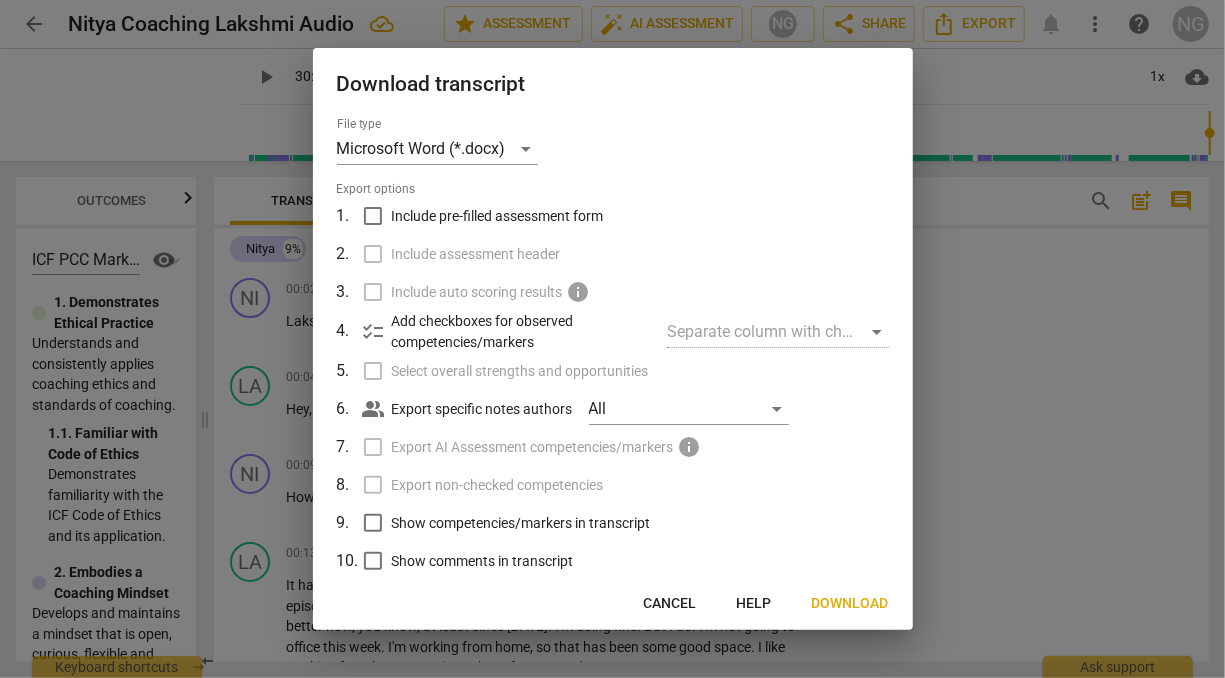 click on "Include pre-filled assessment form" at bounding box center (373, 216) 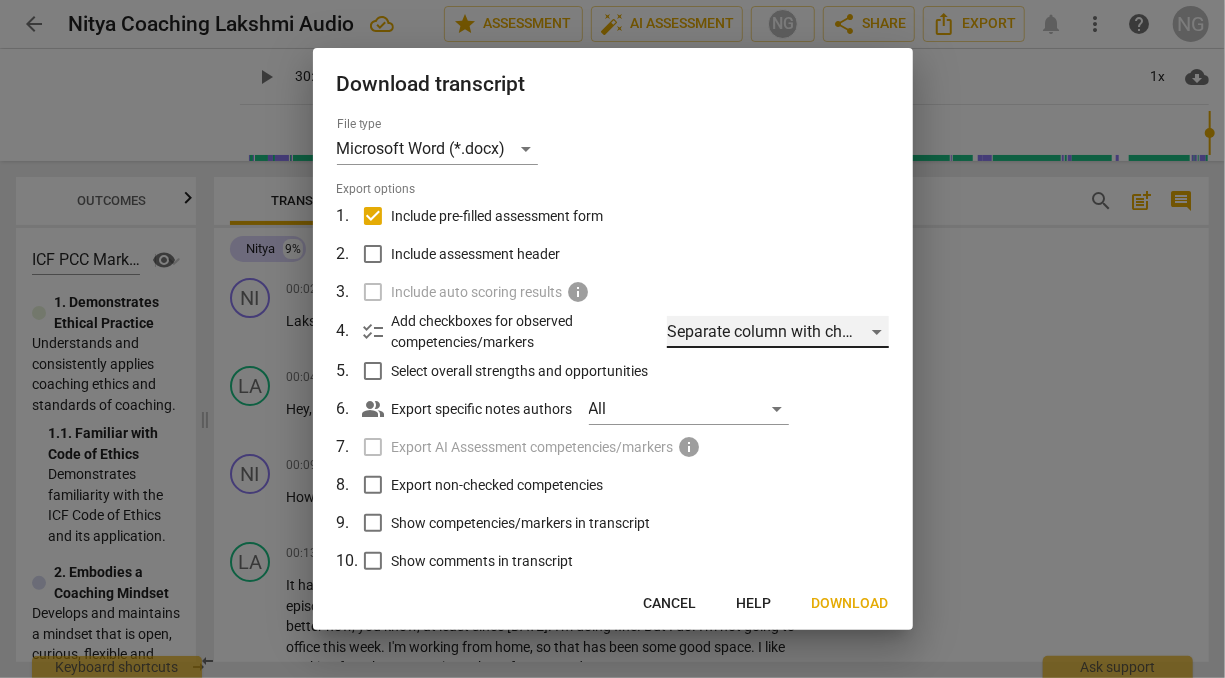 click on "Separate column with check marks" at bounding box center (777, 332) 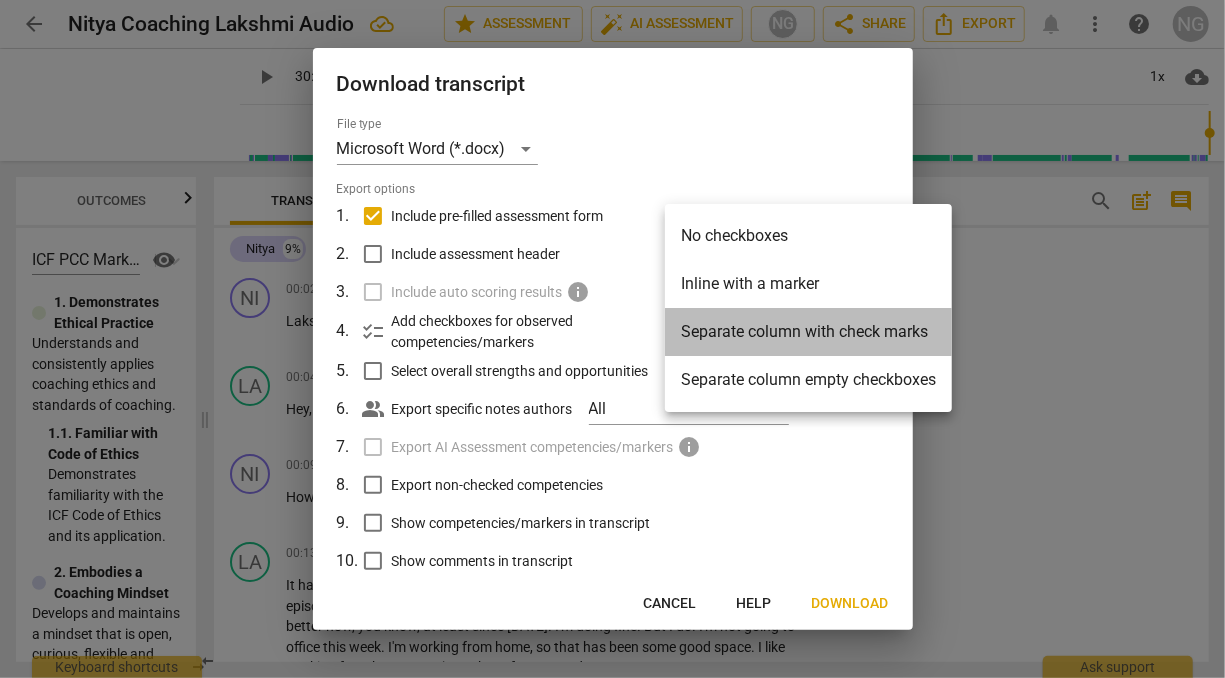 click on "Separate column with check marks" at bounding box center [808, 332] 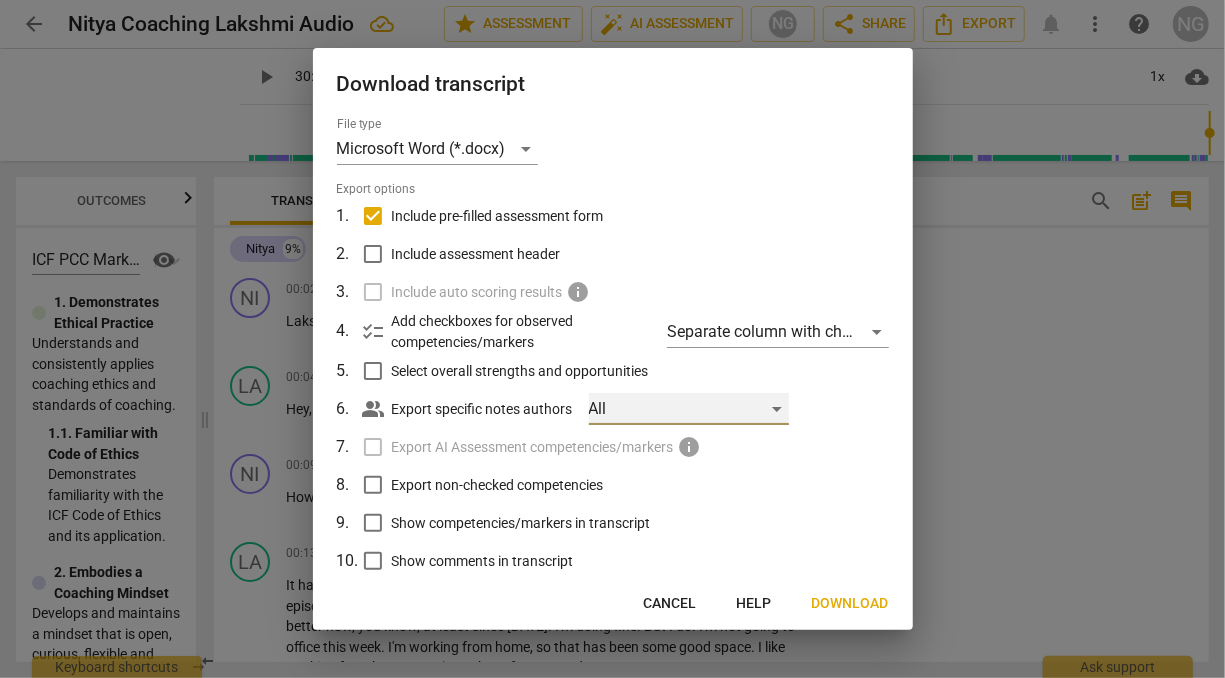 click on "All" at bounding box center [689, 409] 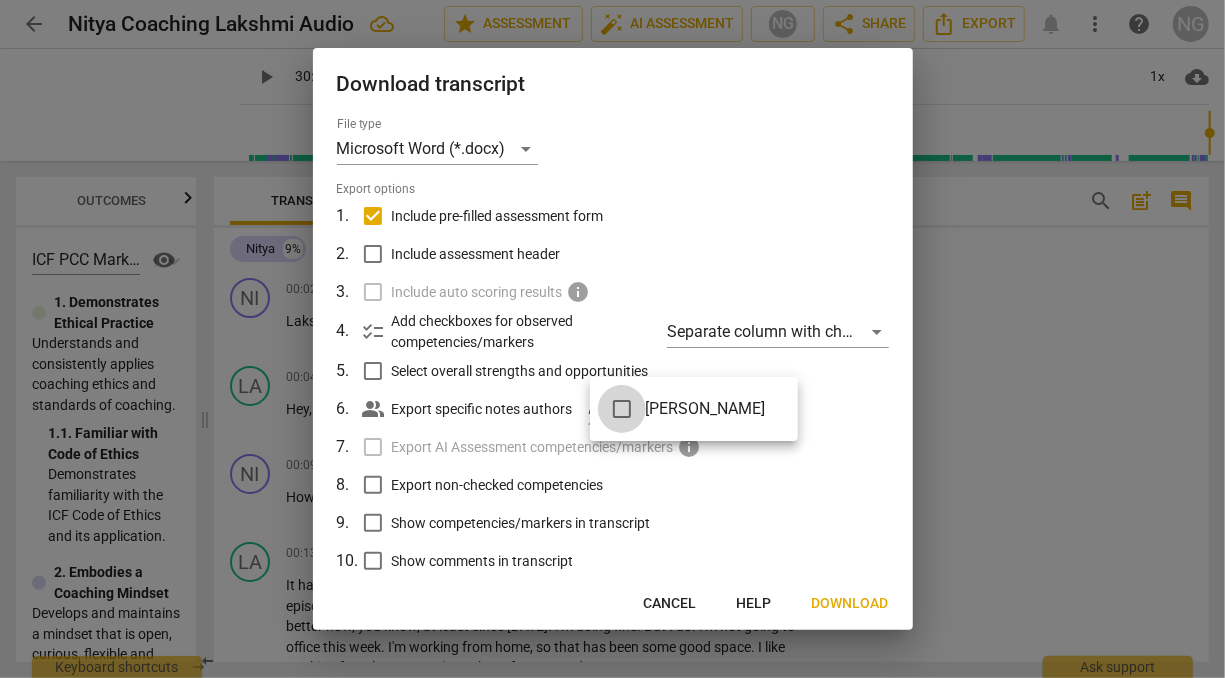 click at bounding box center [622, 409] 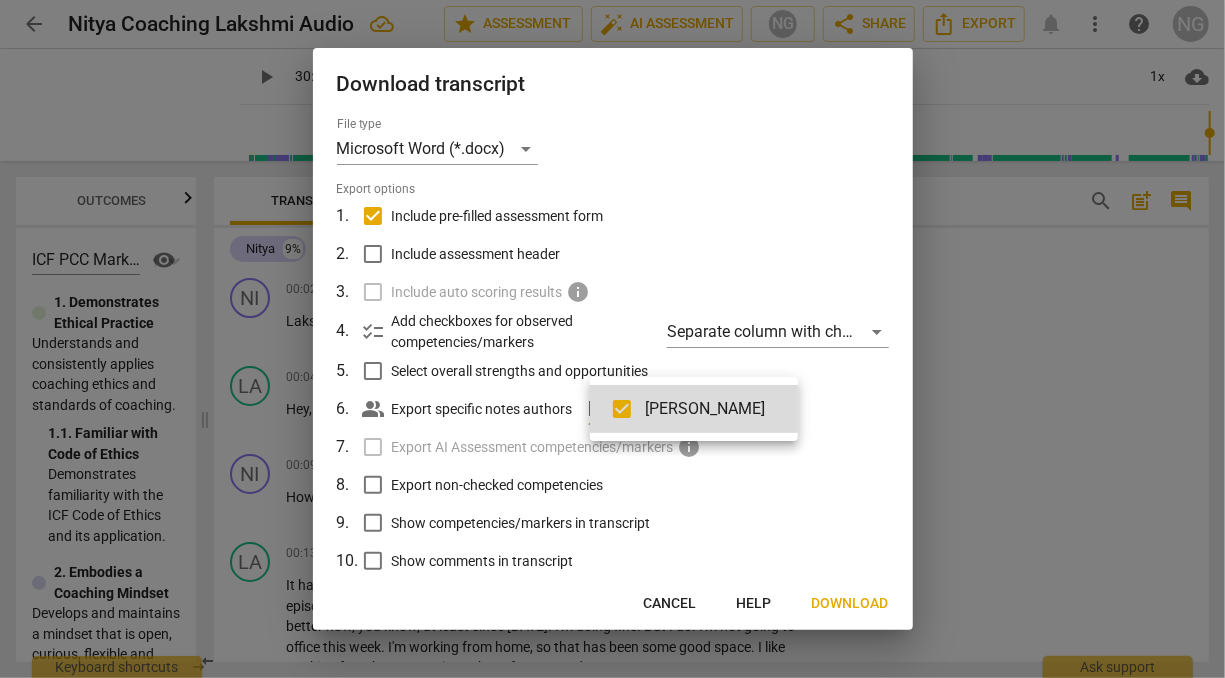 click at bounding box center [612, 339] 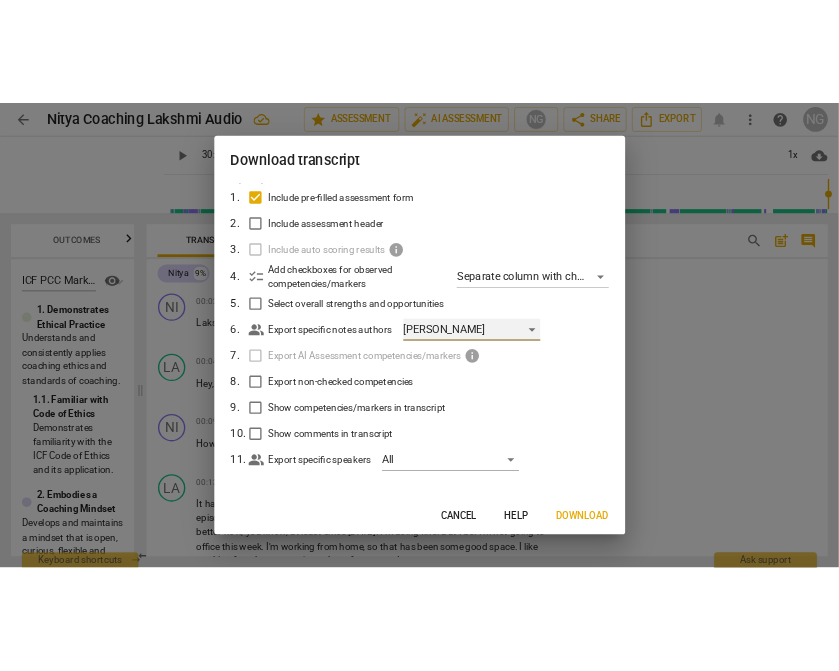 scroll, scrollTop: 80, scrollLeft: 0, axis: vertical 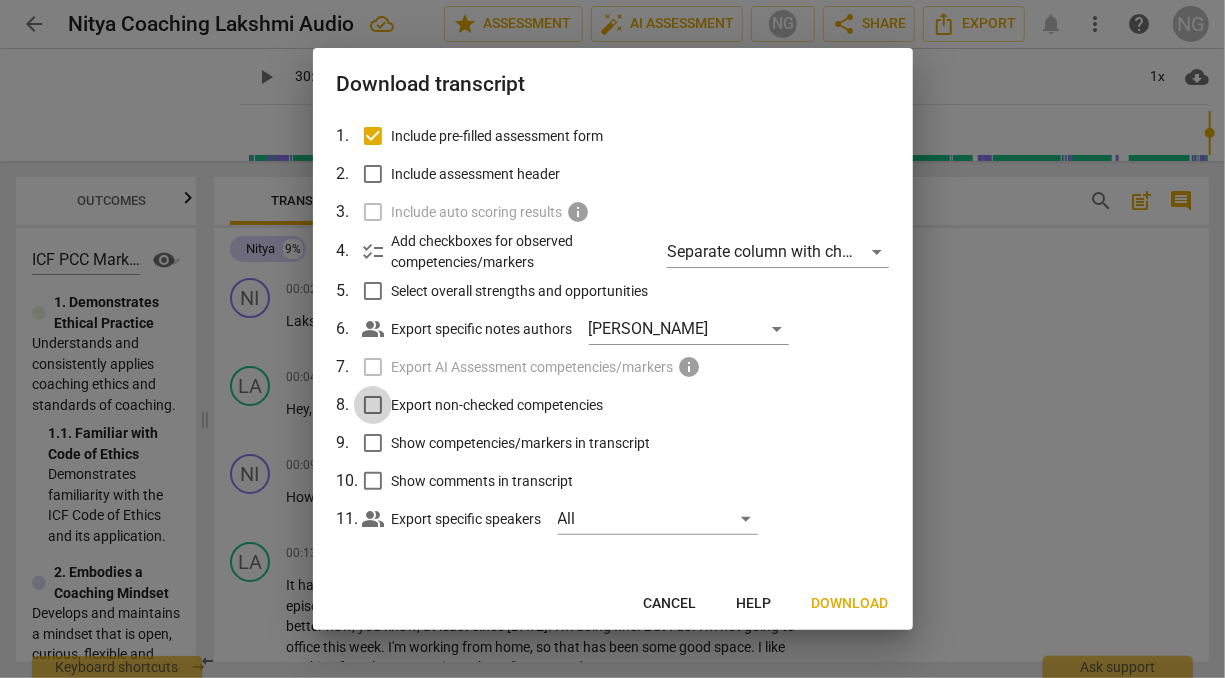 click on "Export non-checked competencies" at bounding box center [373, 405] 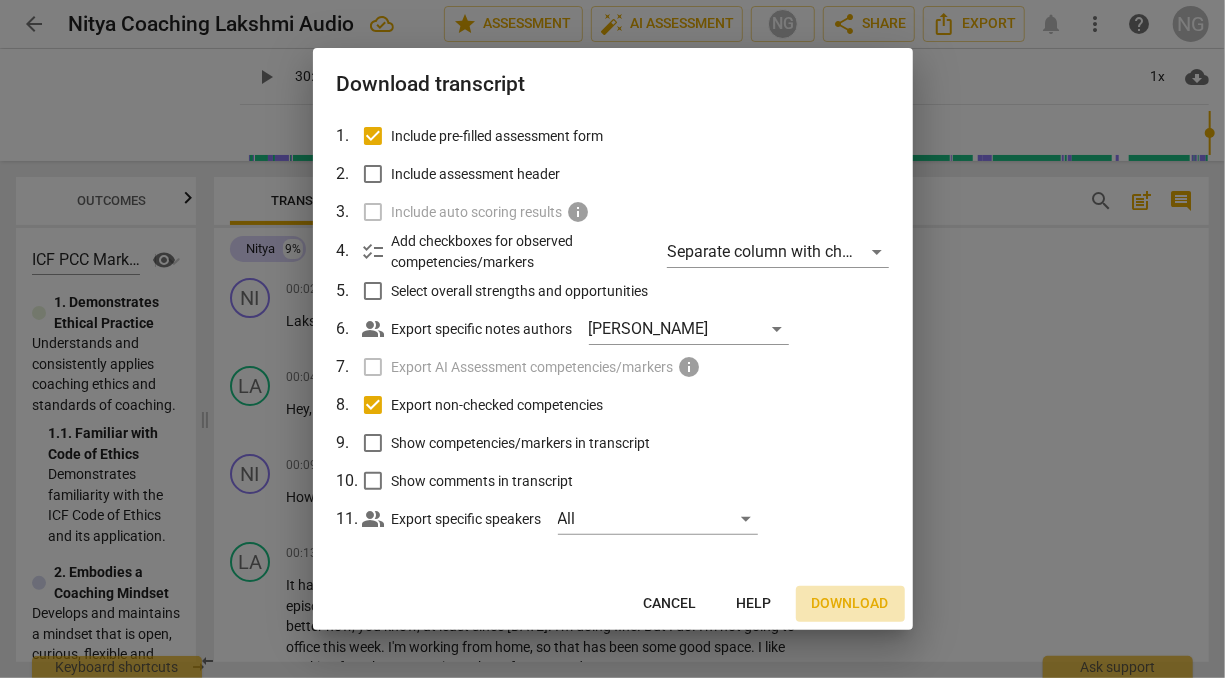 click on "Download" at bounding box center (850, 604) 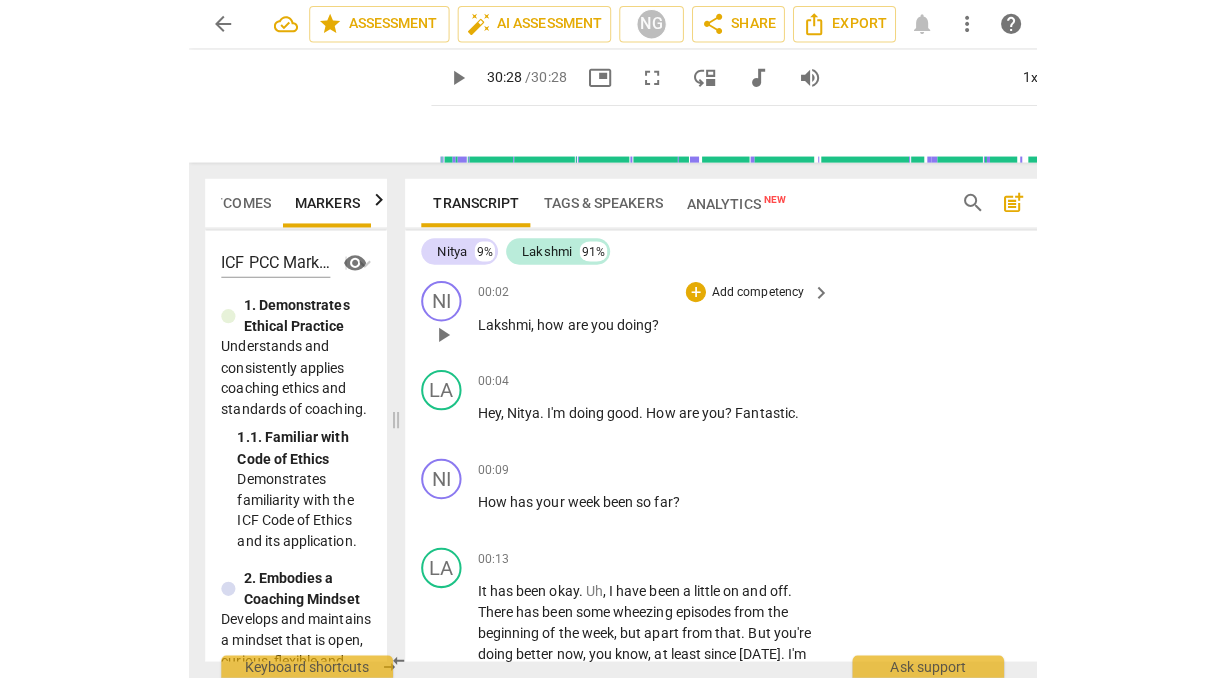 scroll, scrollTop: 0, scrollLeft: 39, axis: horizontal 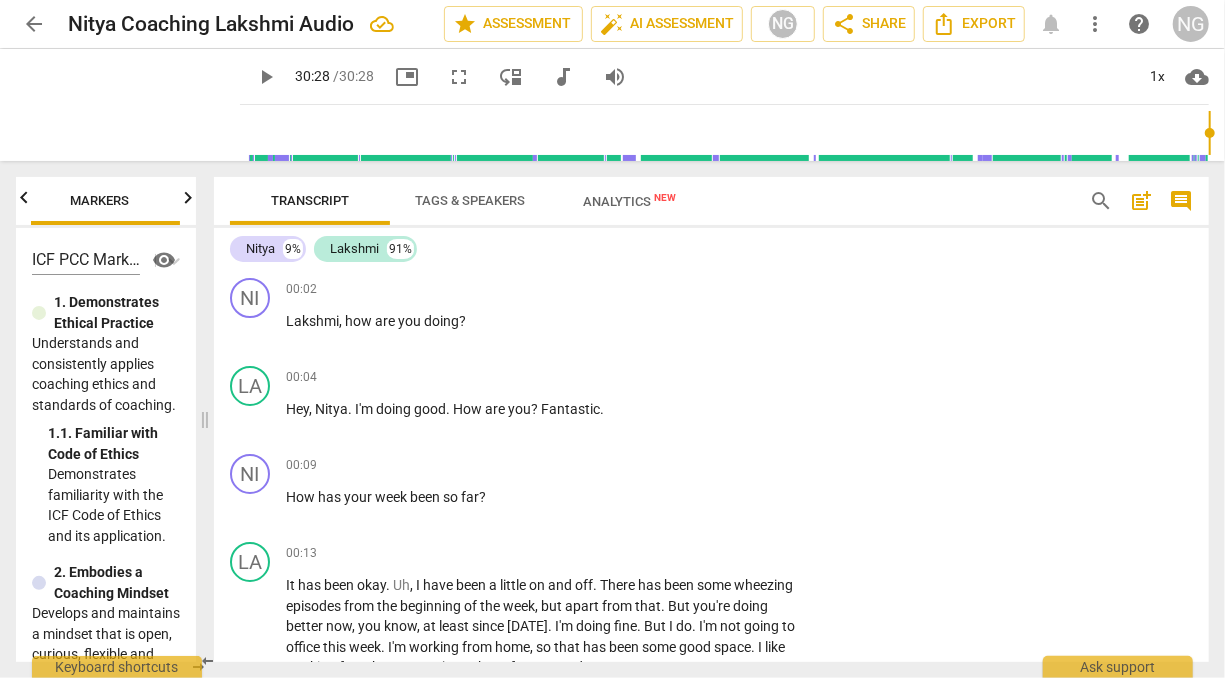 click on "arrow_back" at bounding box center [34, 24] 